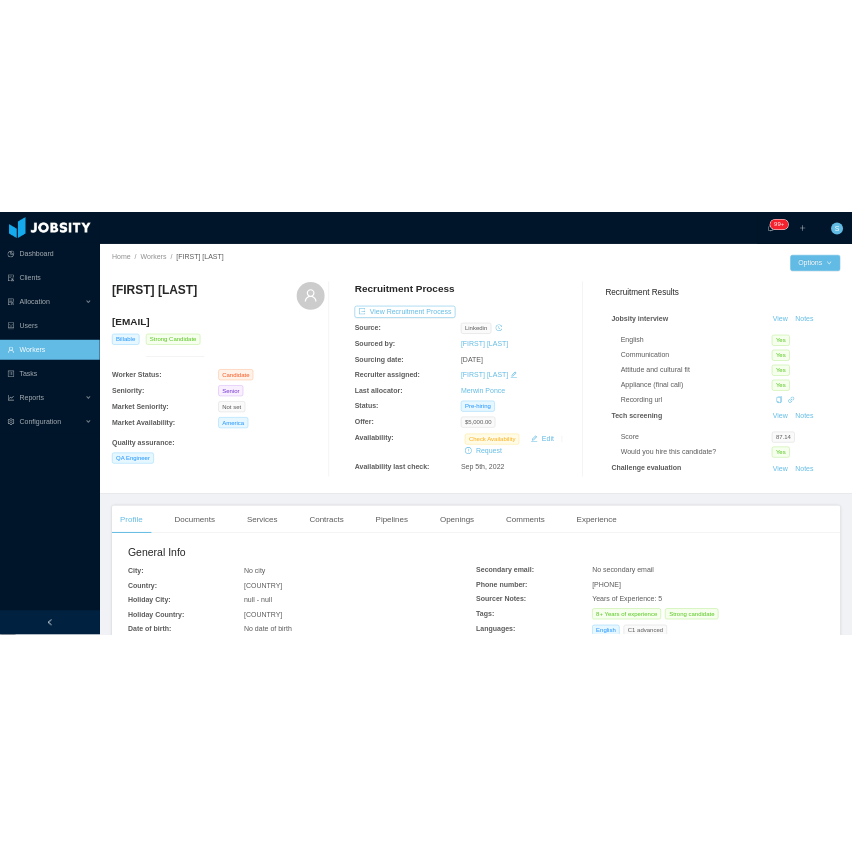 scroll, scrollTop: 0, scrollLeft: 0, axis: both 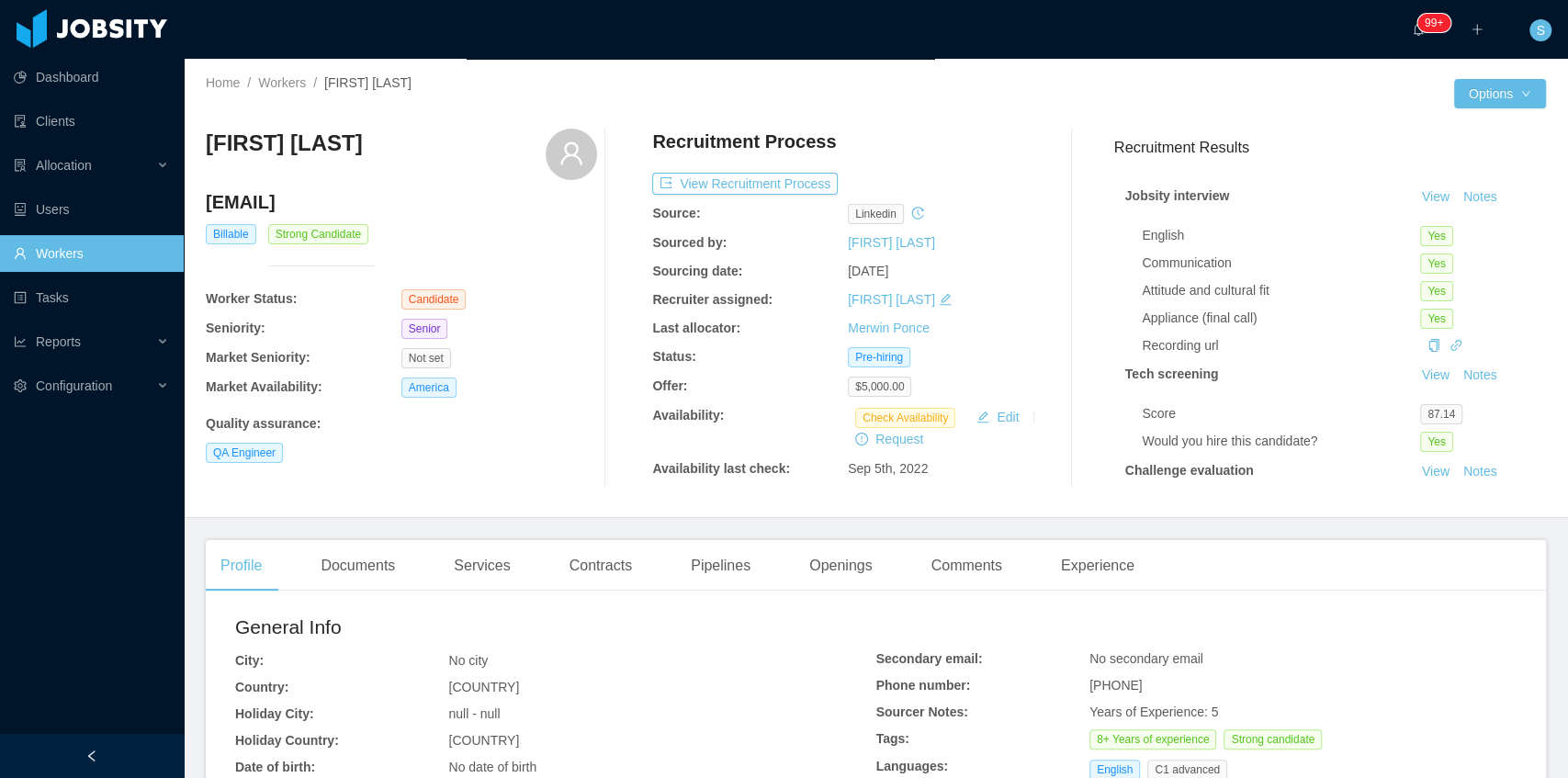 click on "Home / Workers / [FIRST] [LAST] /" at bounding box center [541, 94] 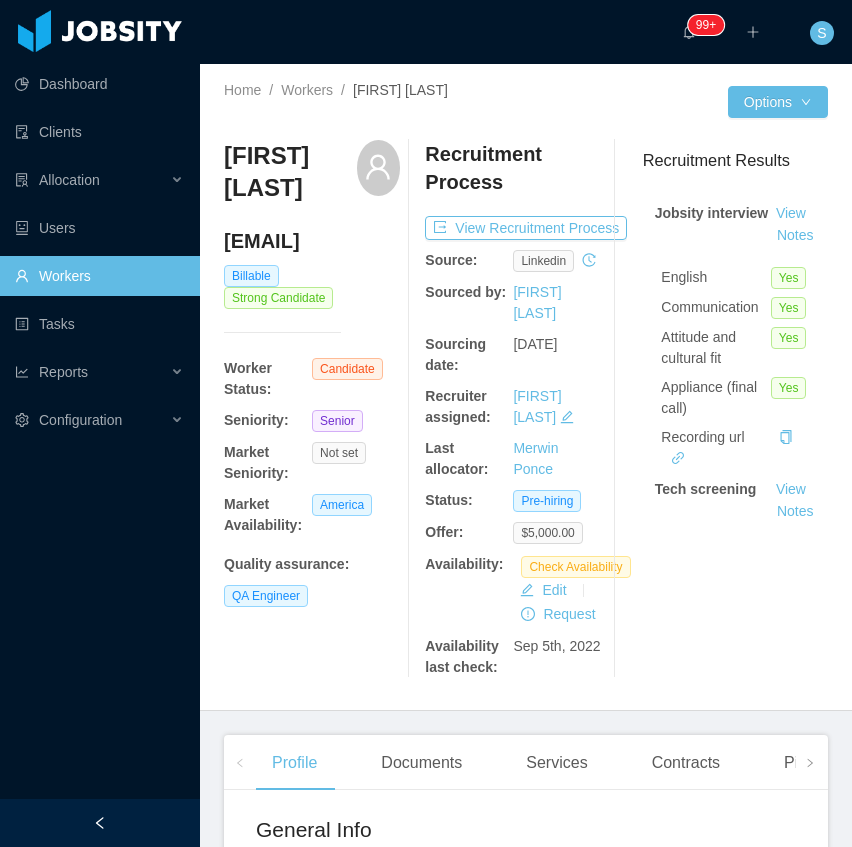 click on "Workers" at bounding box center [99, 276] 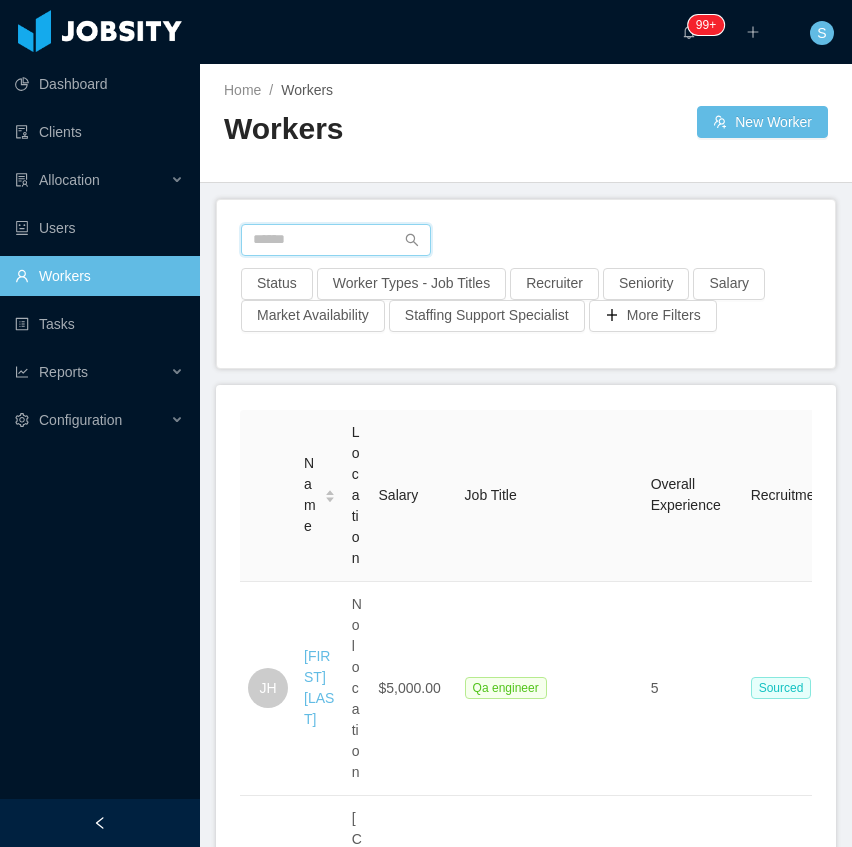 click at bounding box center [336, 240] 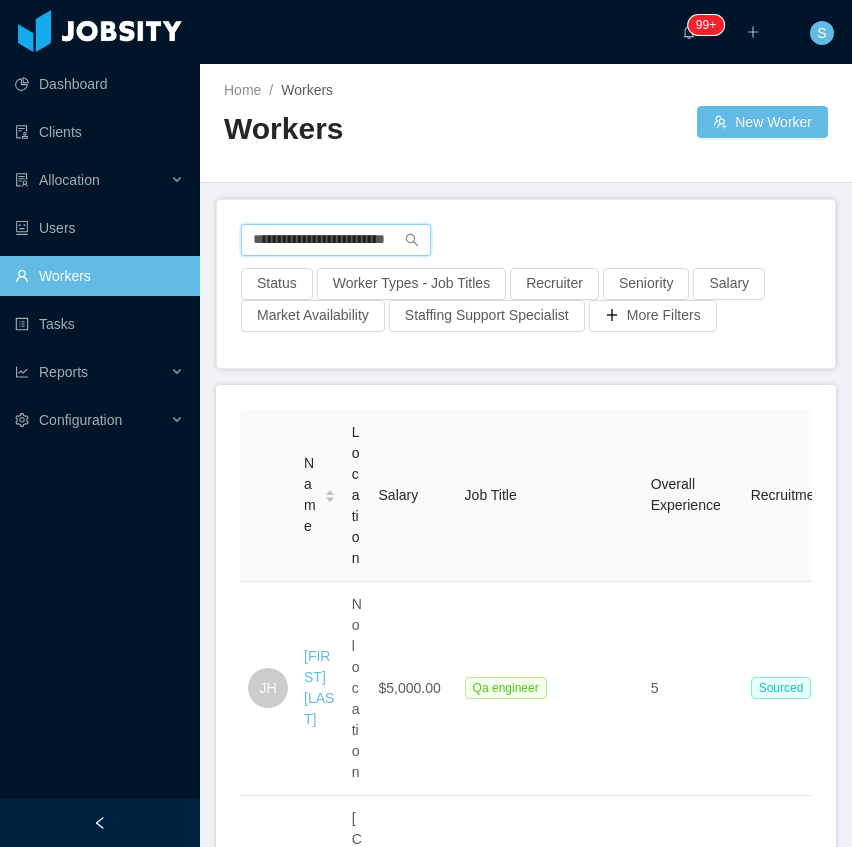 scroll, scrollTop: 0, scrollLeft: 38, axis: horizontal 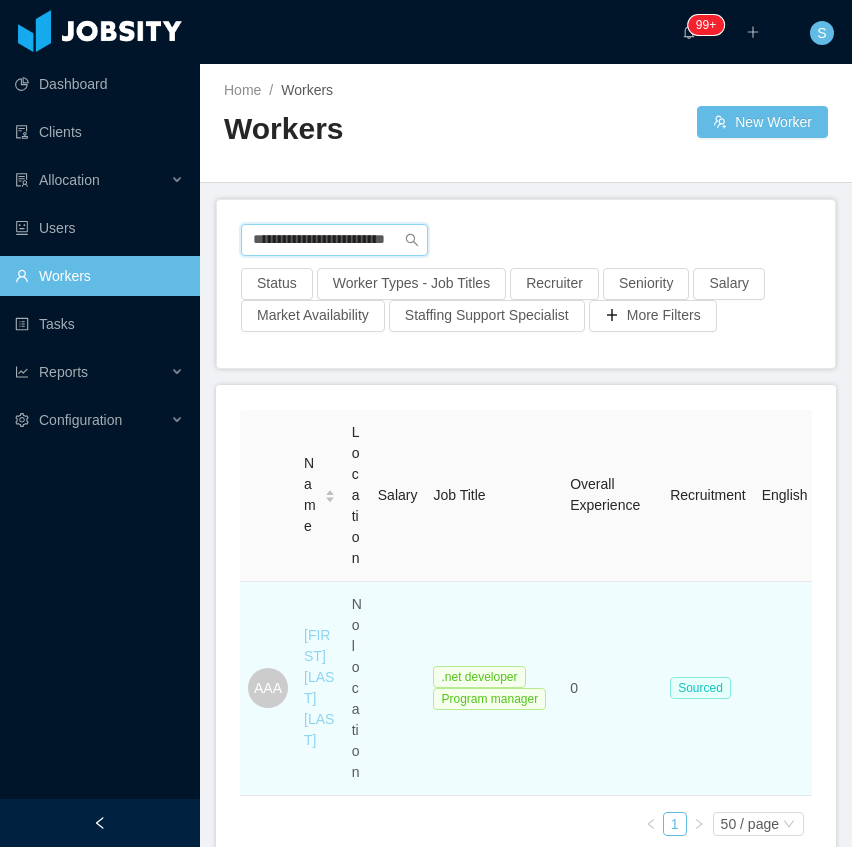 type on "**********" 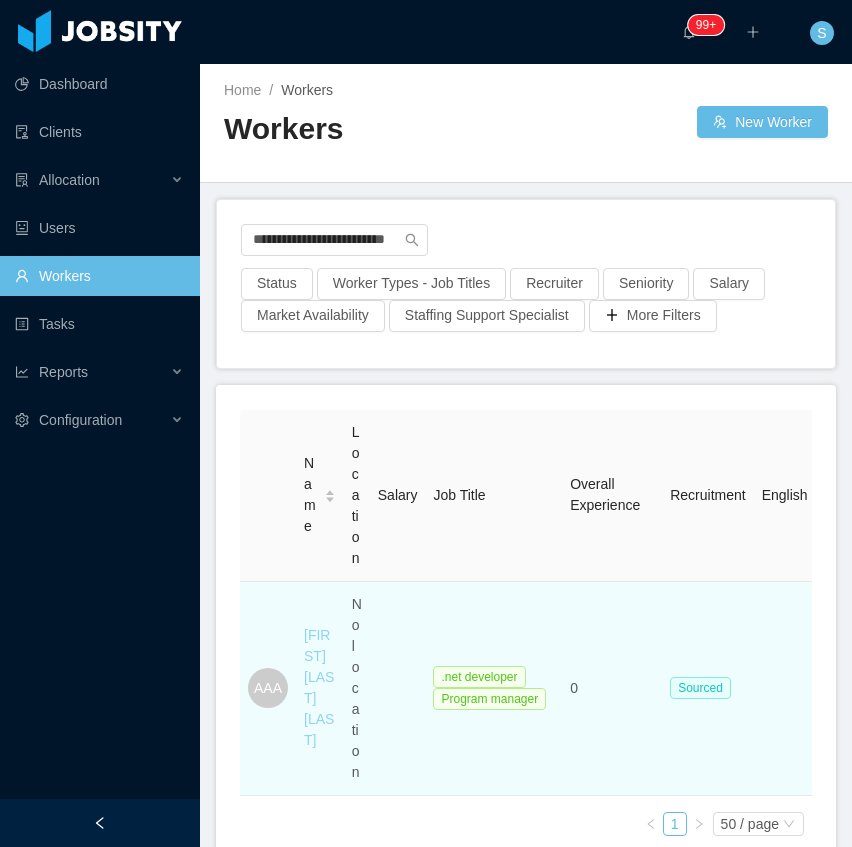 scroll, scrollTop: 0, scrollLeft: 0, axis: both 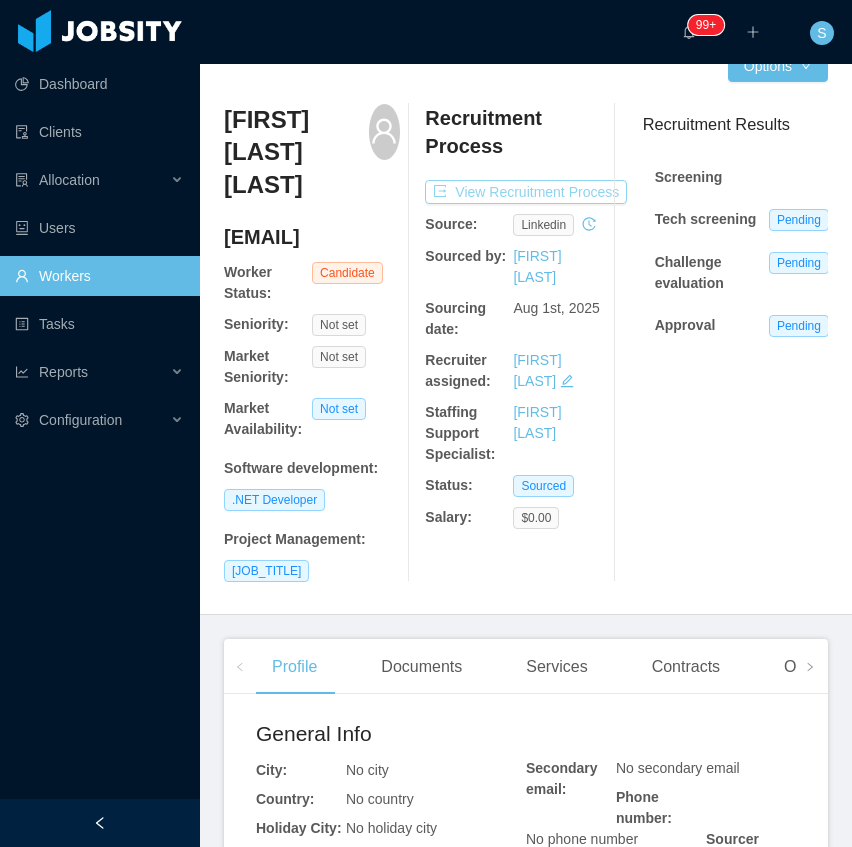 click on "View Recruitment Process" at bounding box center (526, 192) 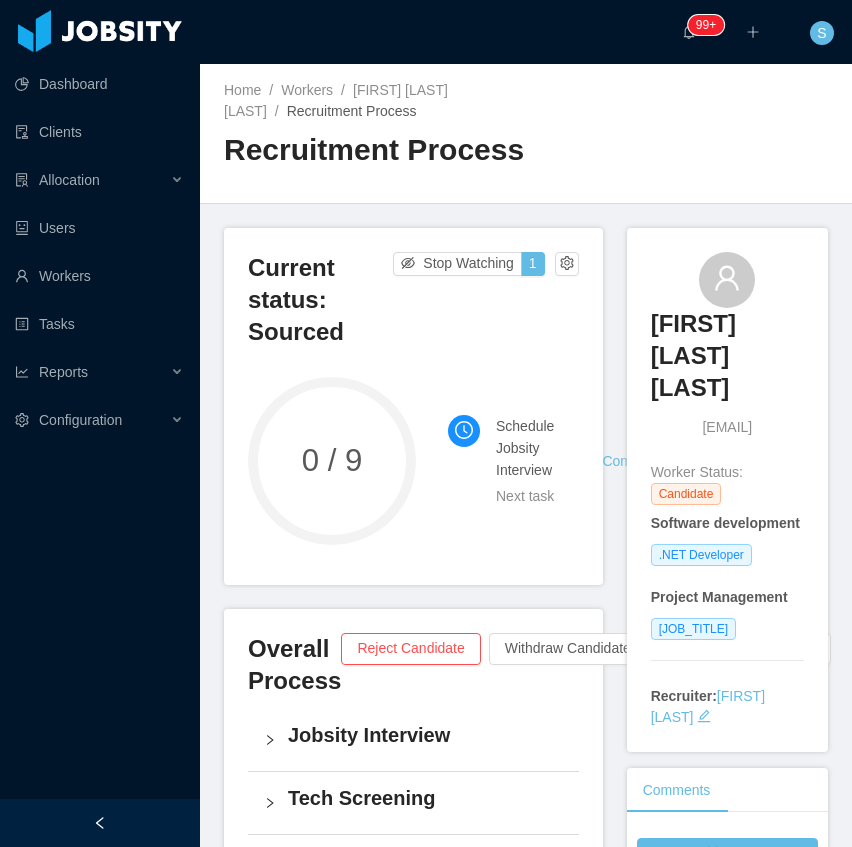 click at bounding box center [100, 823] 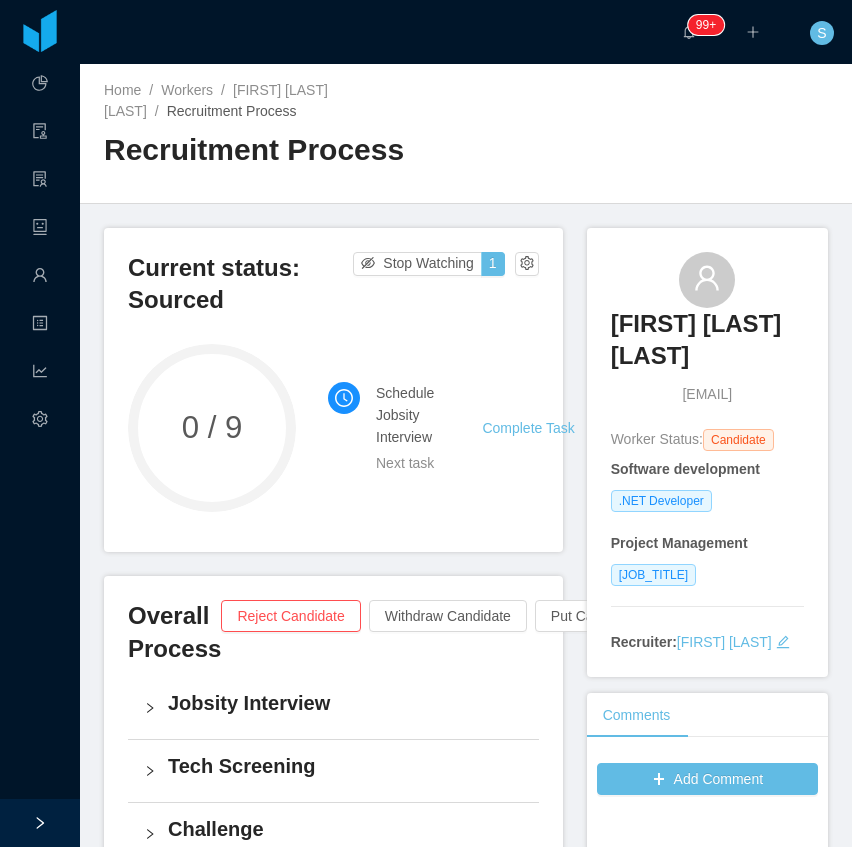 click on "Schedule Jobsity Interview Next task Complete Task" at bounding box center [439, 428] 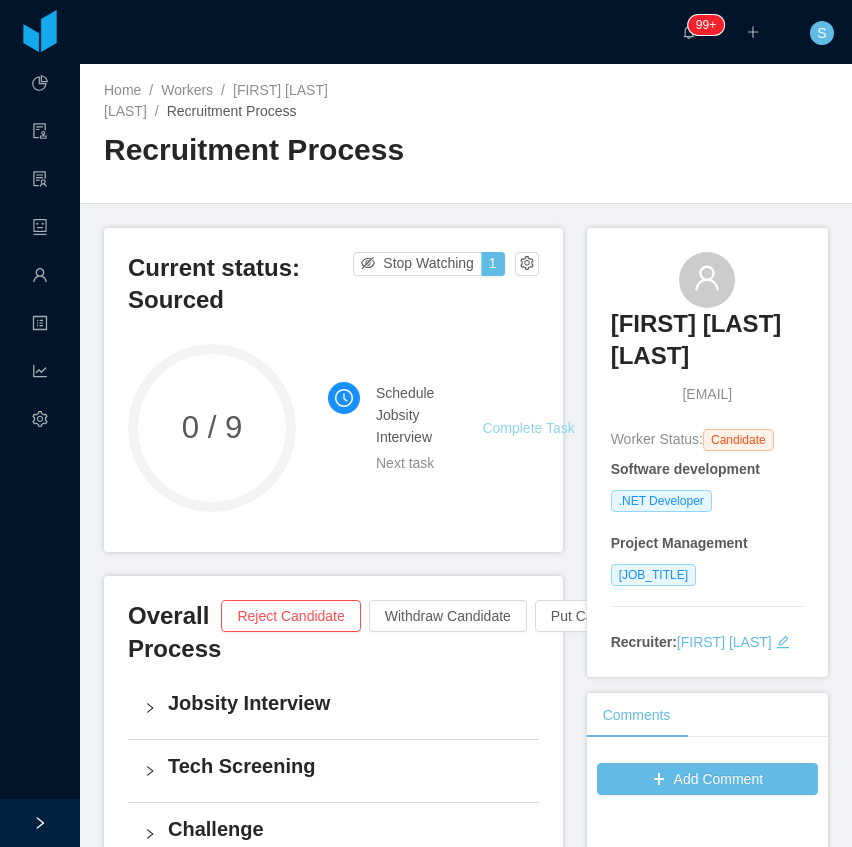 click on "Complete Task" at bounding box center [528, 428] 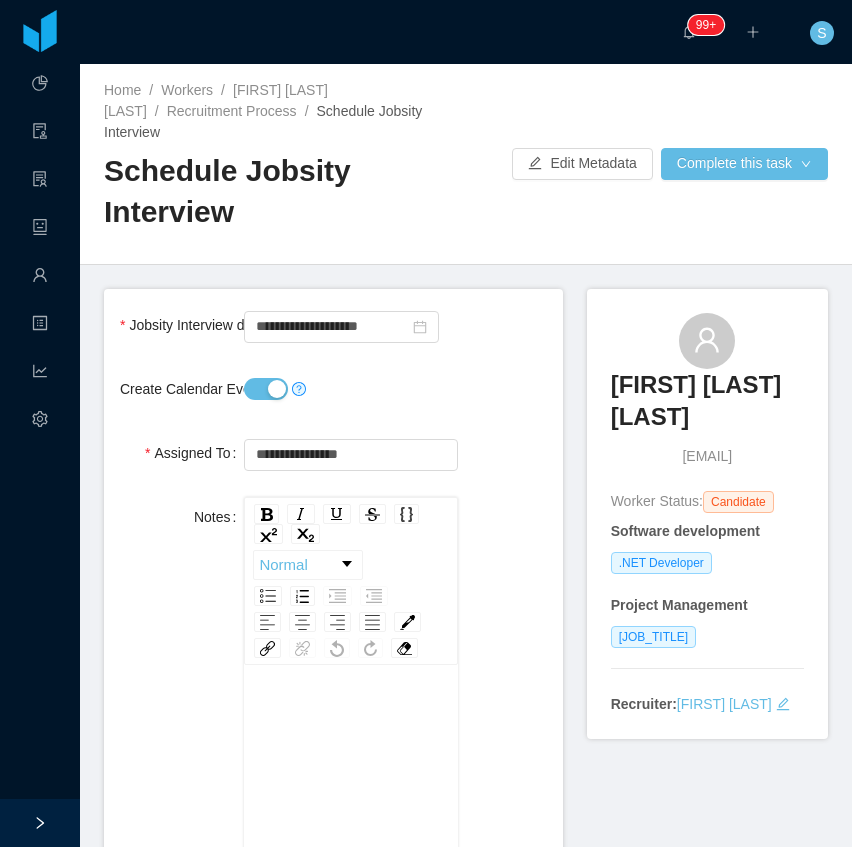 click on "Create Calendar Event?" at bounding box center (266, 389) 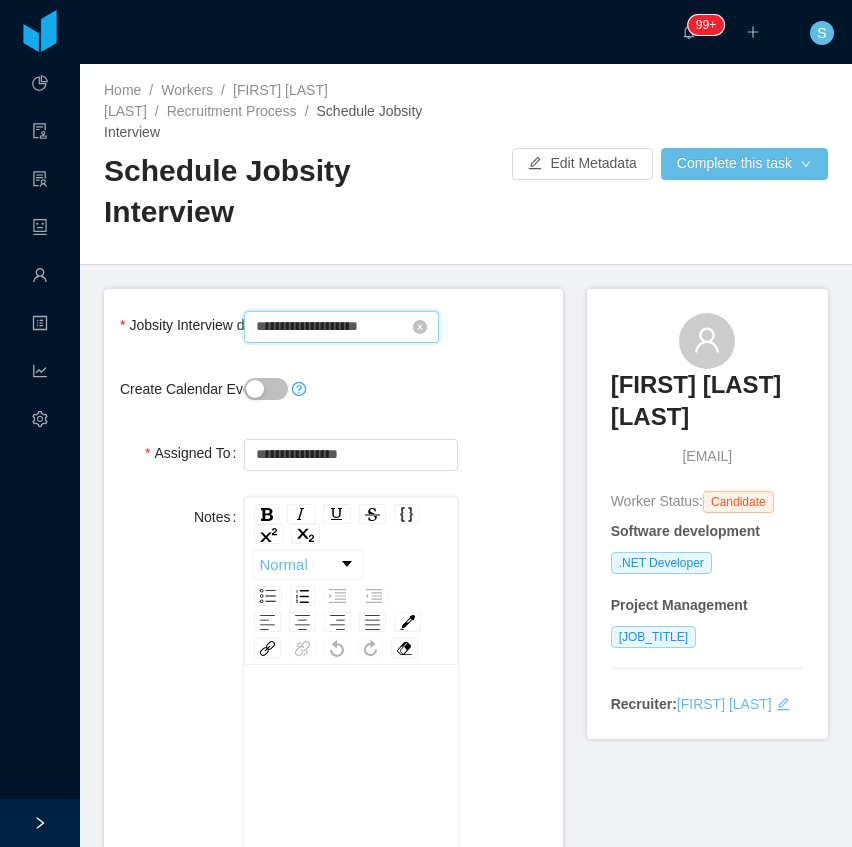 click on "**********" at bounding box center [341, 327] 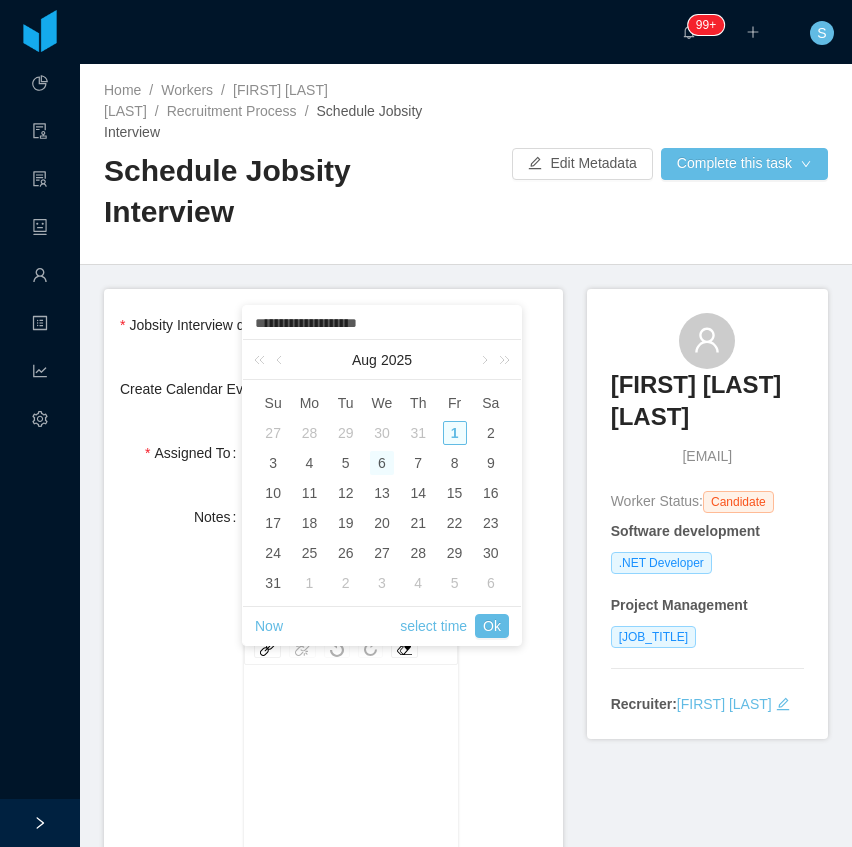 click on "1" at bounding box center [455, 433] 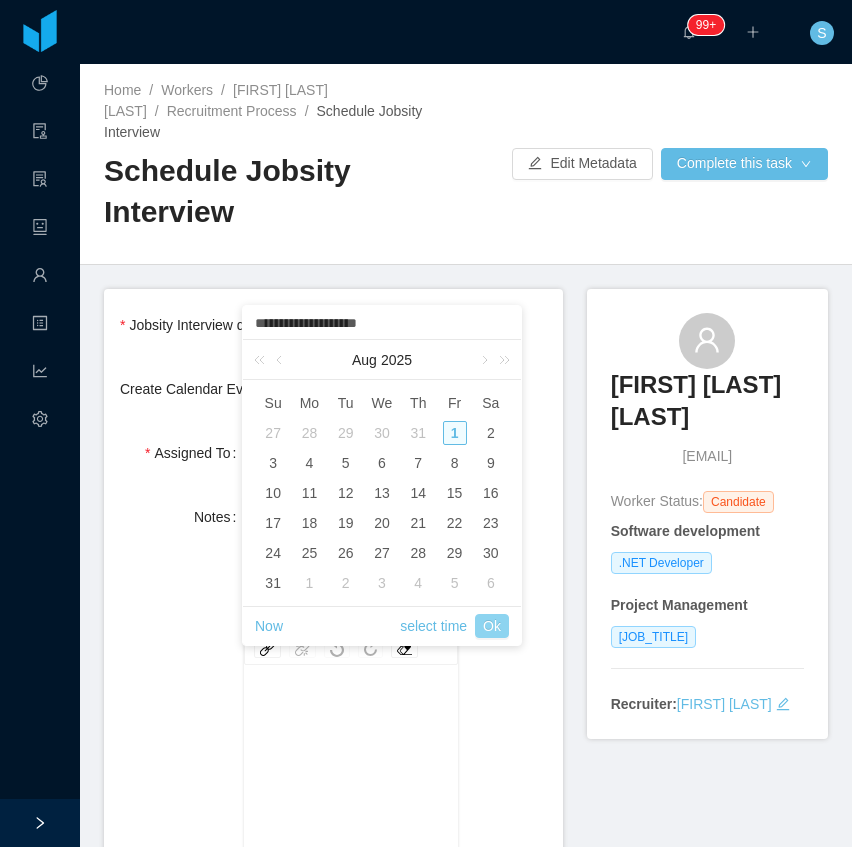 click on "Ok" at bounding box center [492, 626] 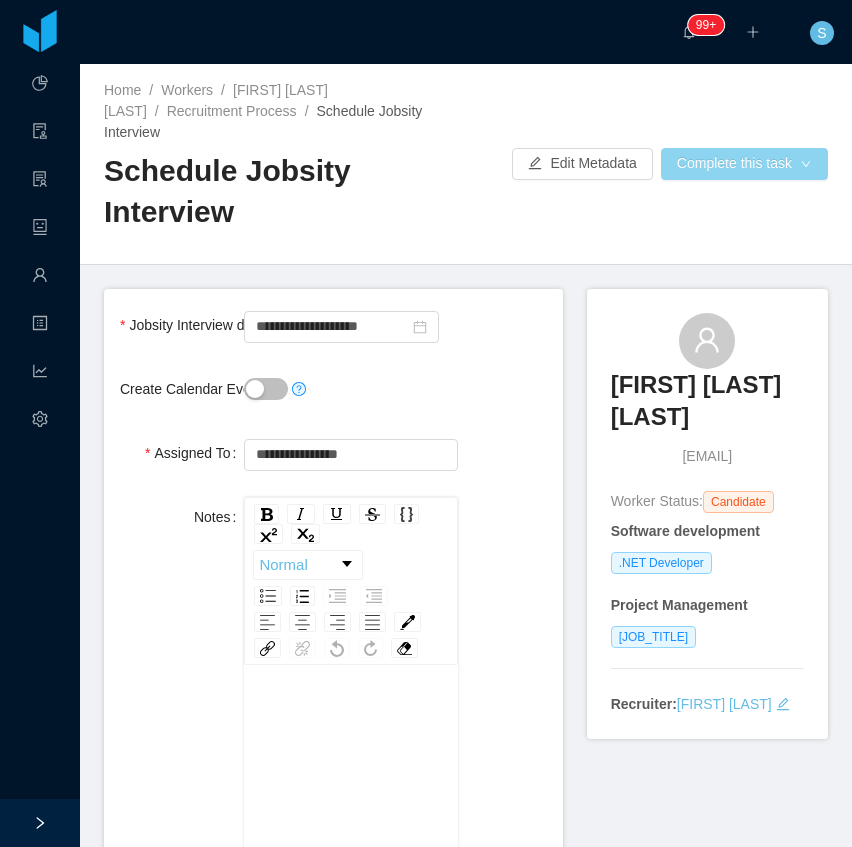 click on "Complete this task" at bounding box center (744, 164) 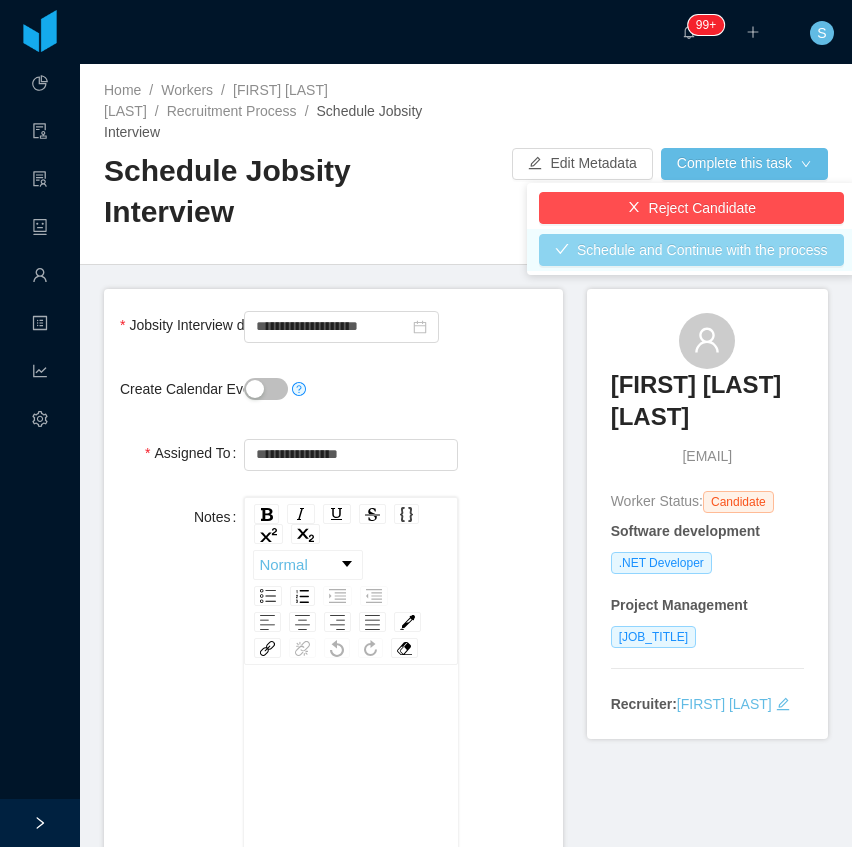 click on "Schedule and Continue with the process" at bounding box center (691, 250) 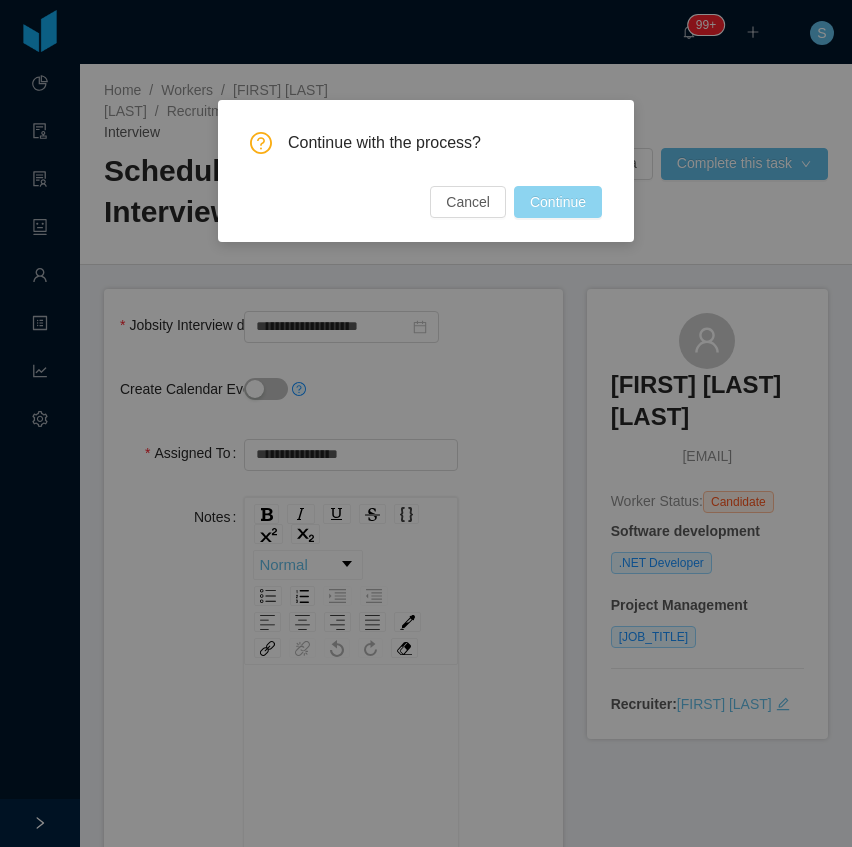 click on "Continue" at bounding box center (558, 202) 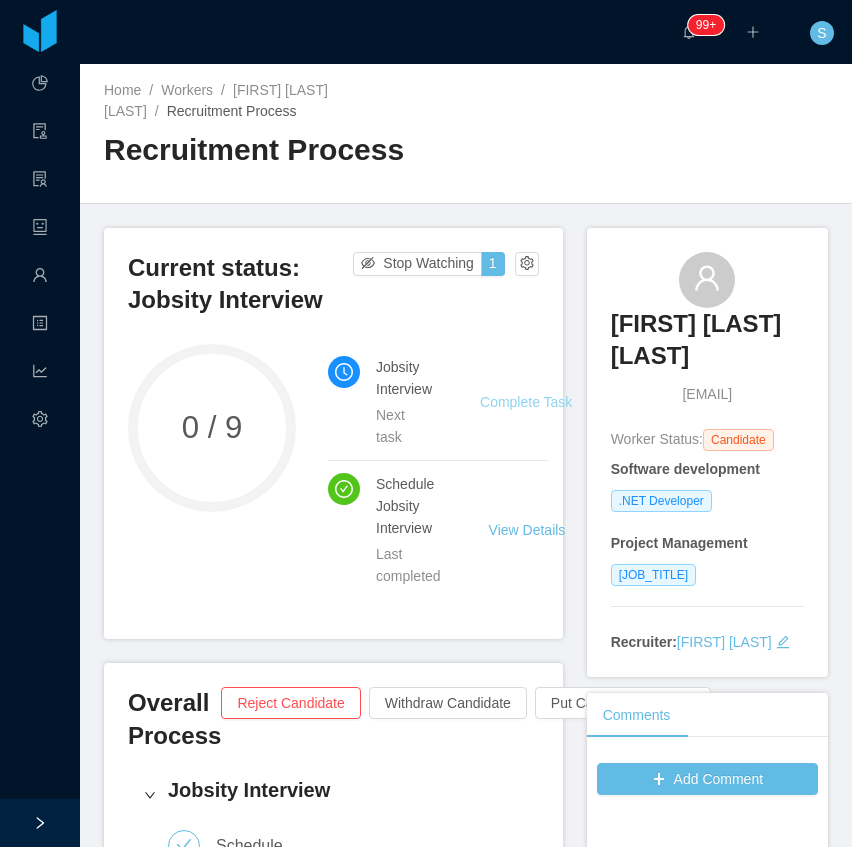 click on "Complete Task" at bounding box center (526, 402) 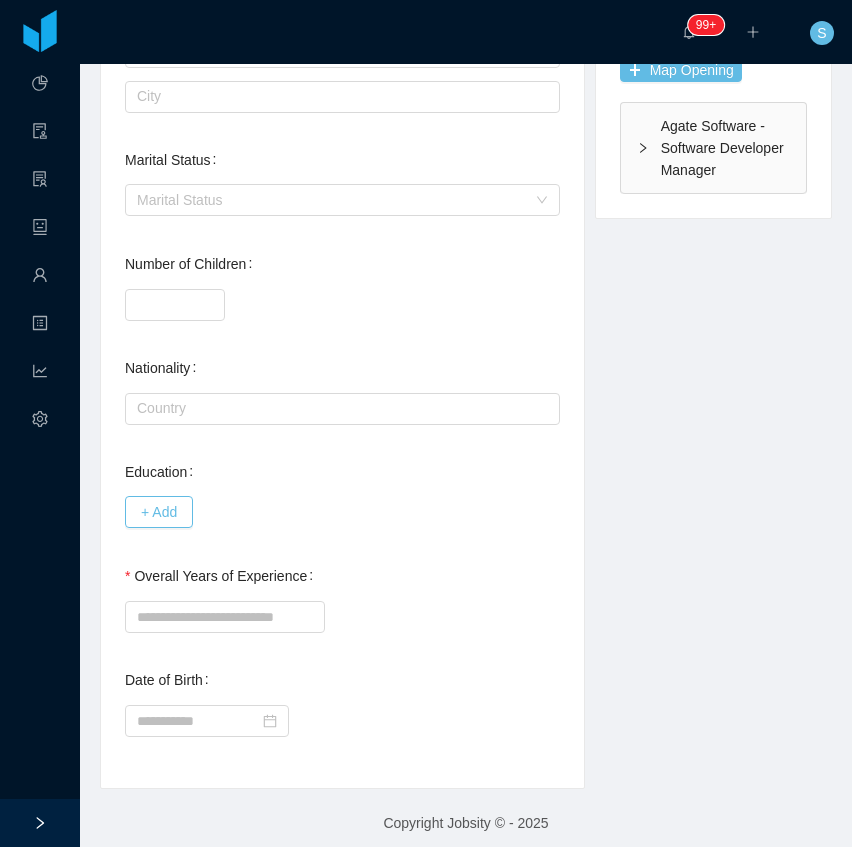 scroll, scrollTop: 689, scrollLeft: 0, axis: vertical 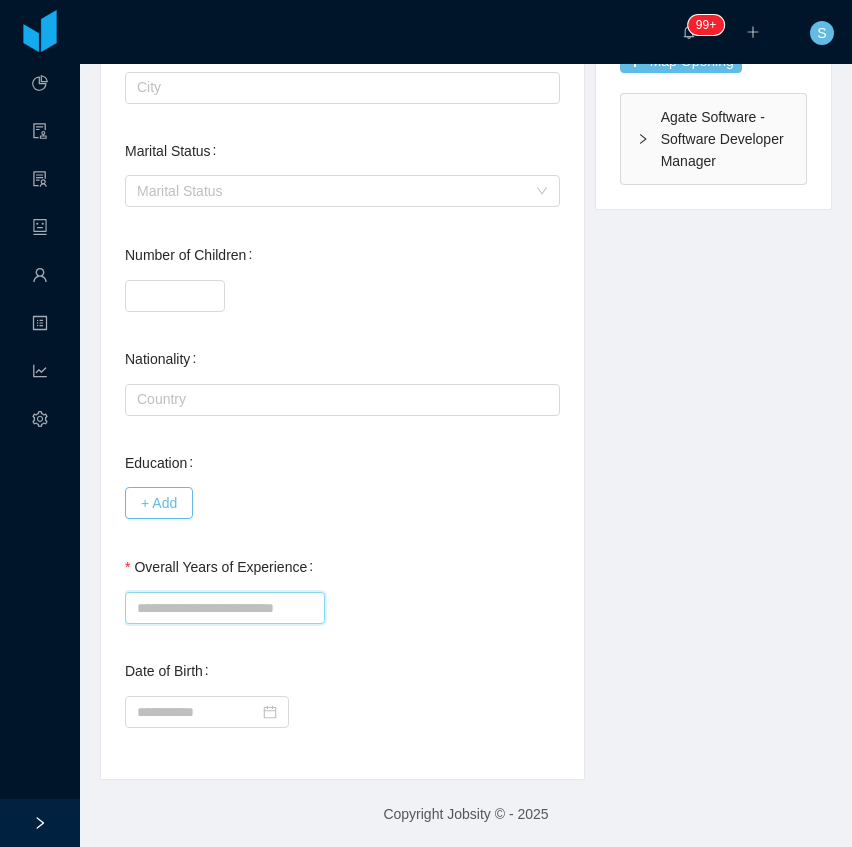 click on "Overall Years of Experience" at bounding box center [225, 608] 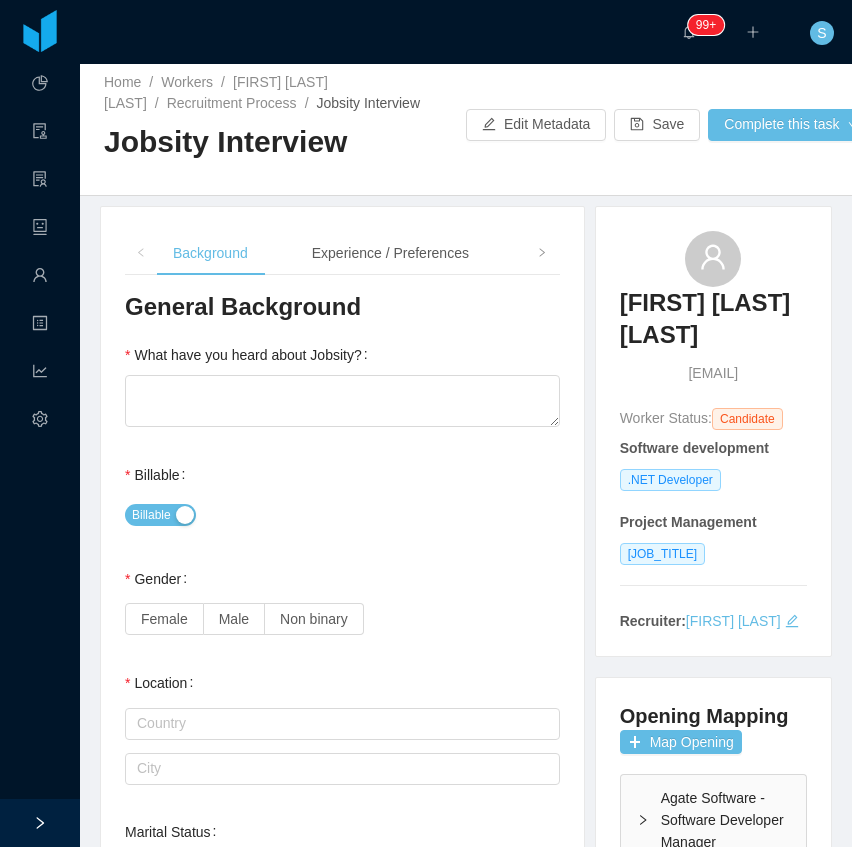 scroll, scrollTop: 0, scrollLeft: 0, axis: both 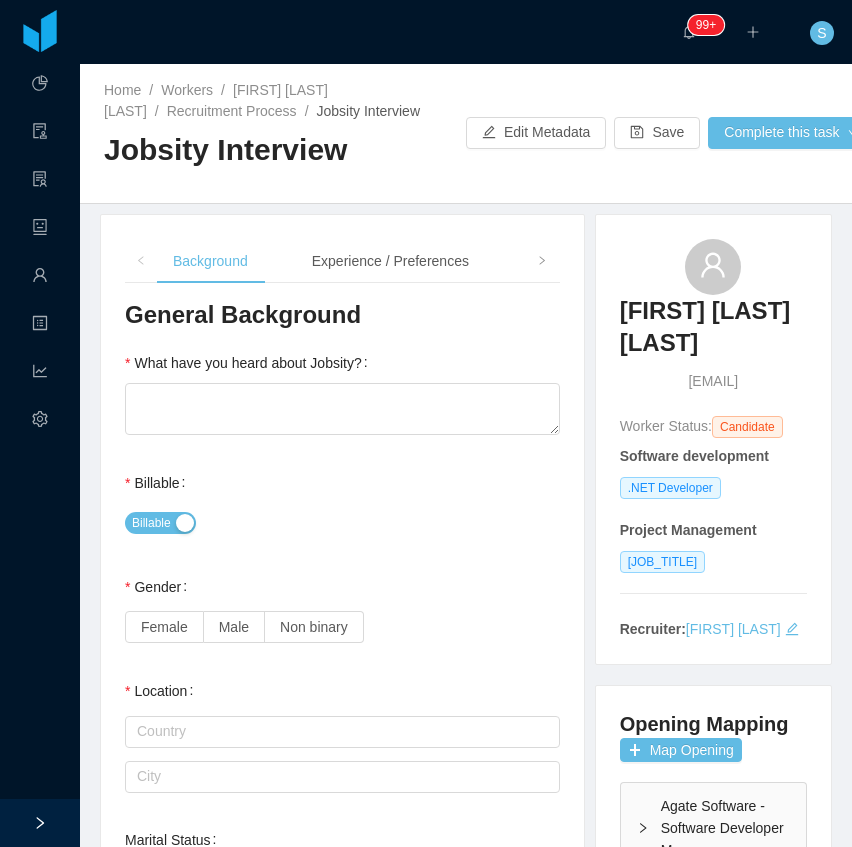 type on "**" 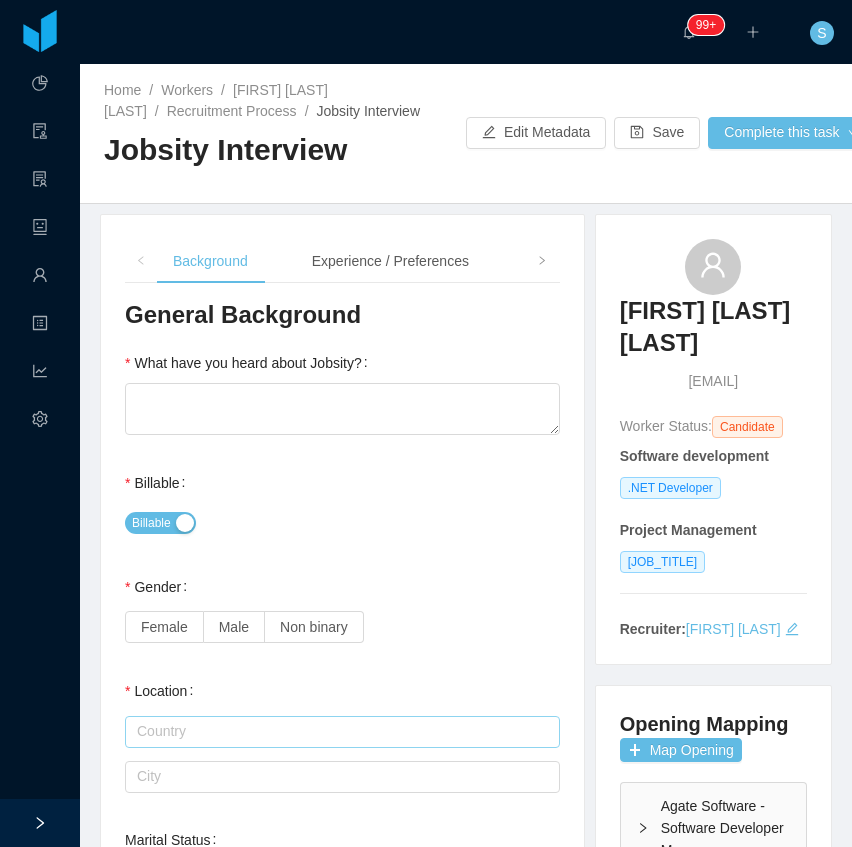 click at bounding box center (342, 732) 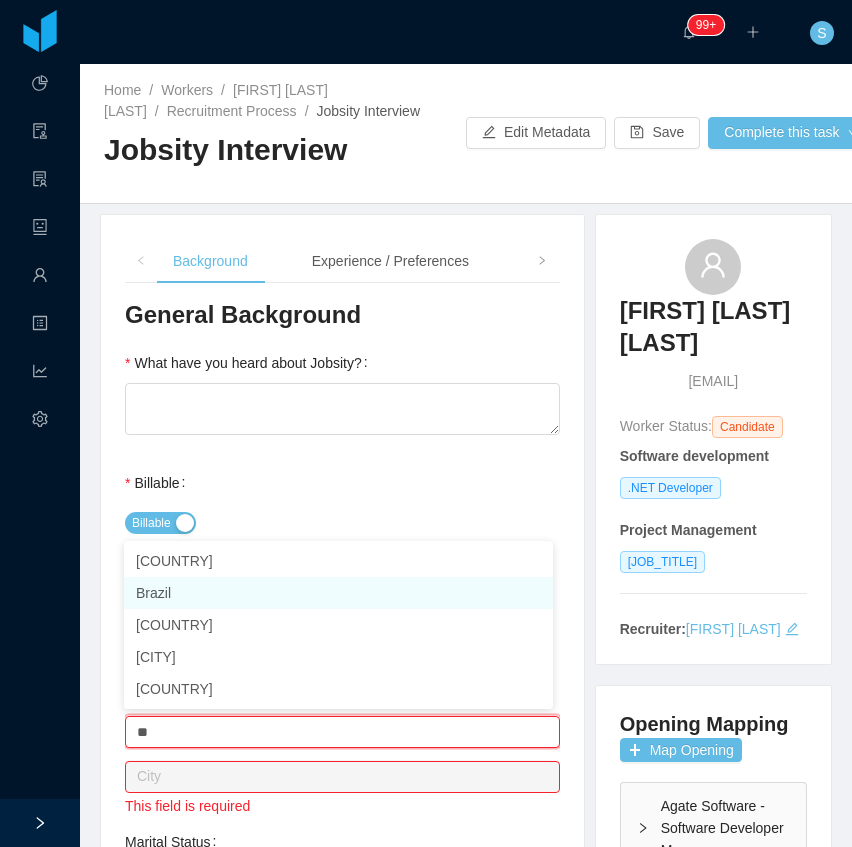 click on "Brazil" at bounding box center [338, 593] 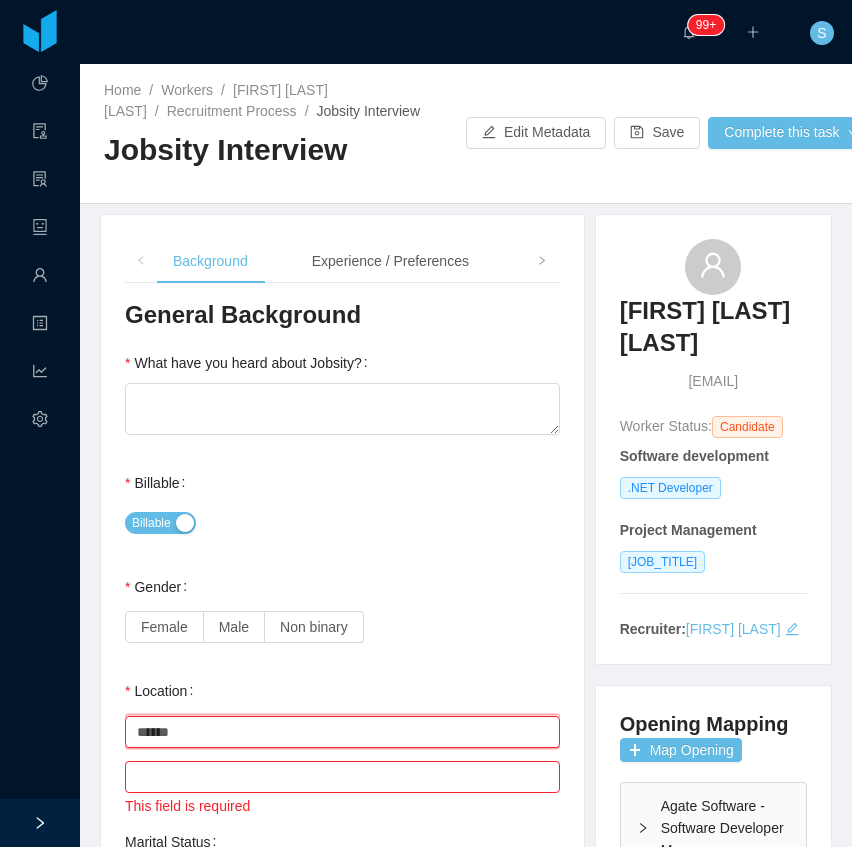 type on "******" 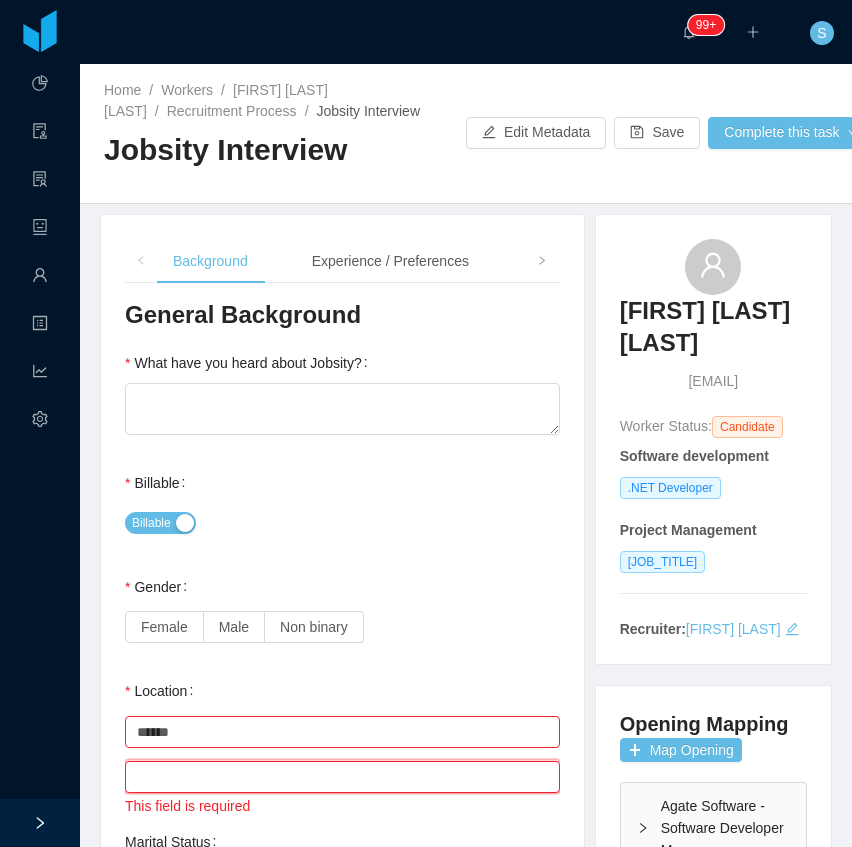 click at bounding box center (342, 777) 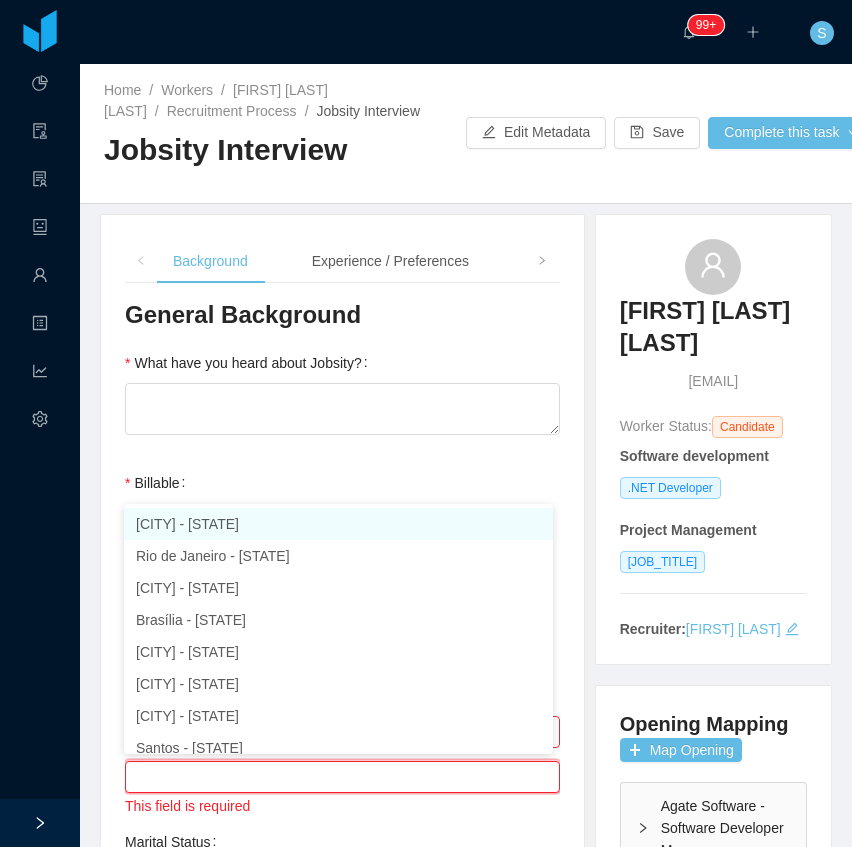 type on "*" 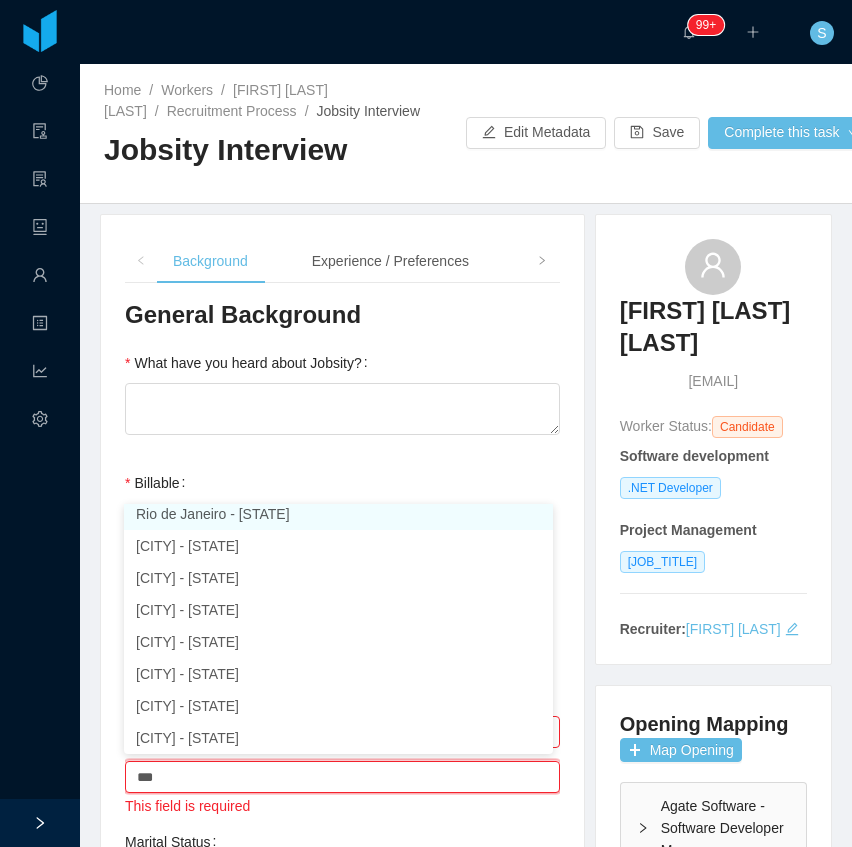 scroll, scrollTop: 0, scrollLeft: 0, axis: both 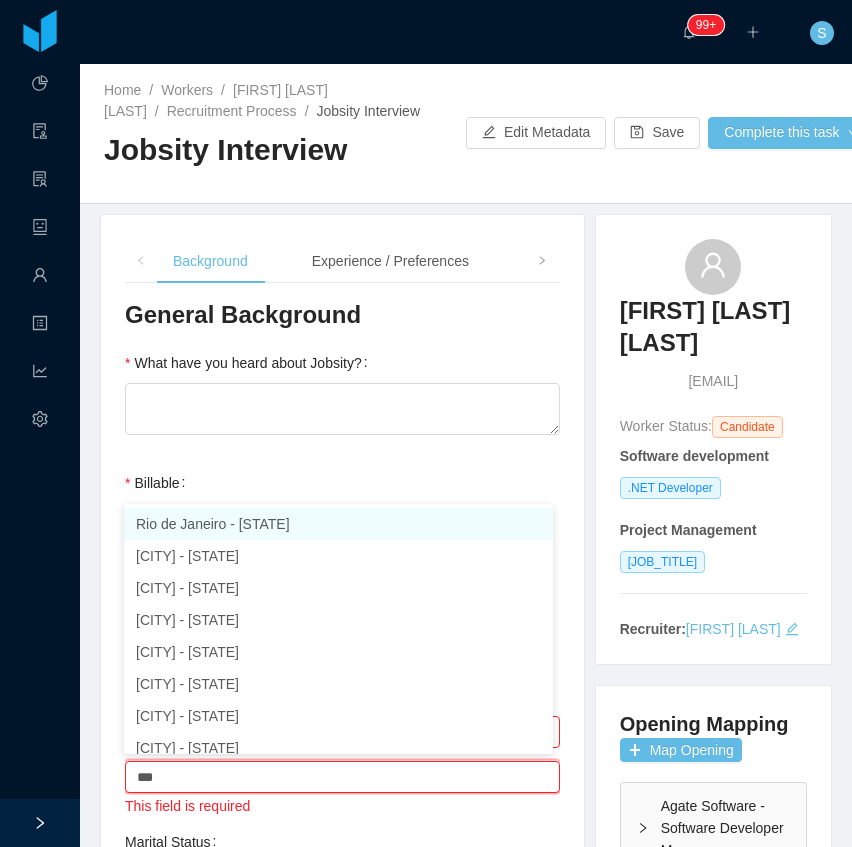 click on "Rio de Janeiro - [STATE]" at bounding box center (338, 524) 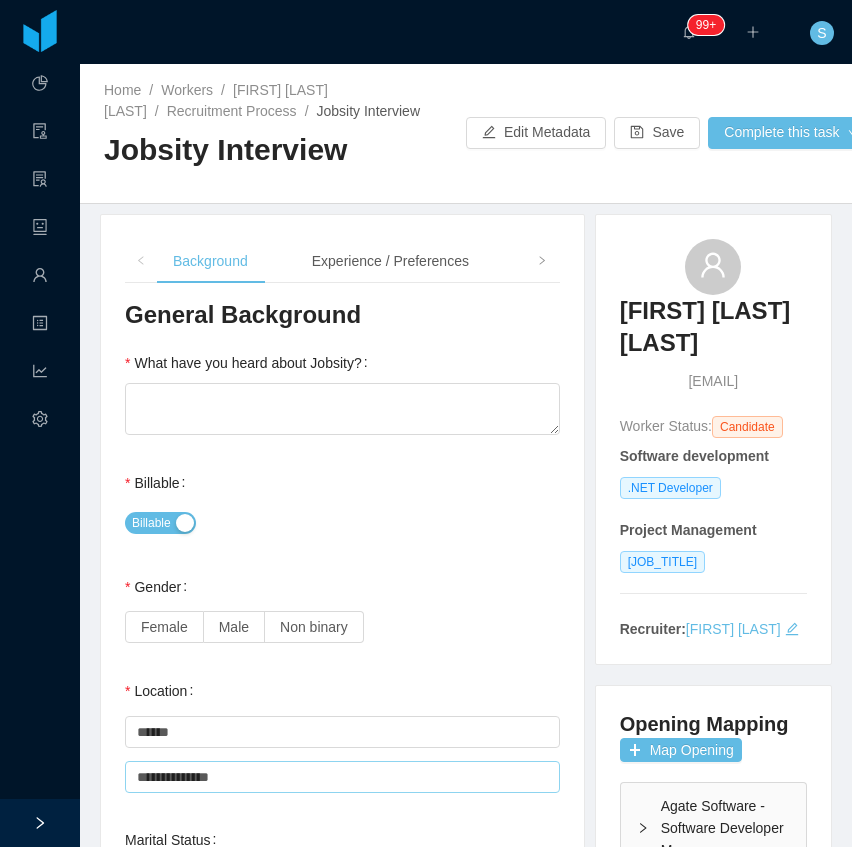 type on "**********" 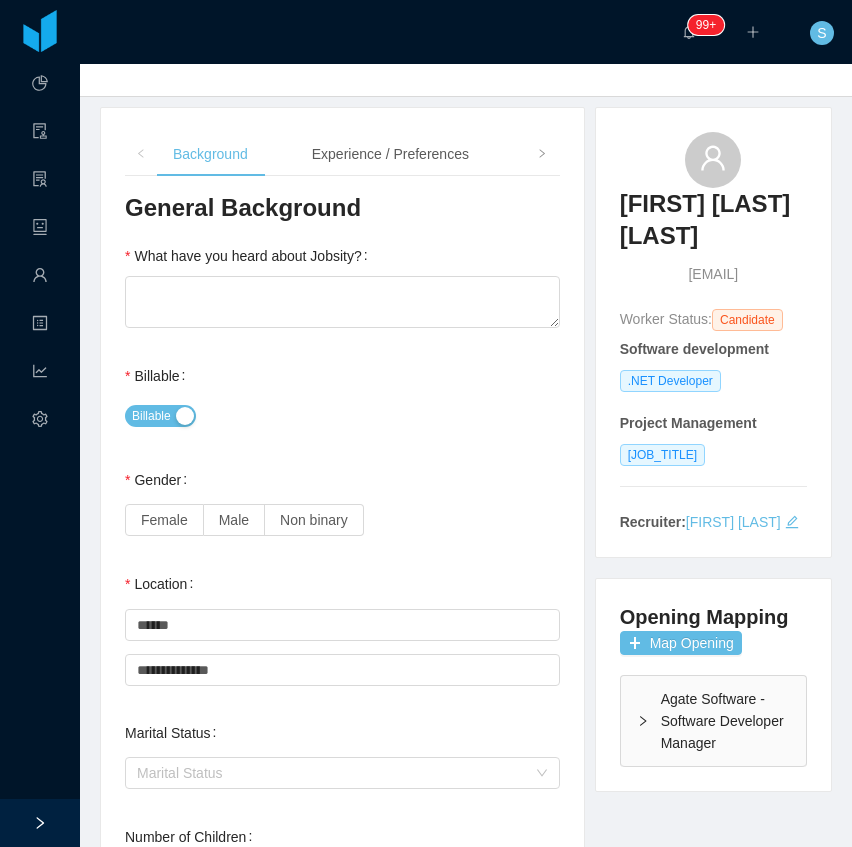 scroll, scrollTop: 200, scrollLeft: 0, axis: vertical 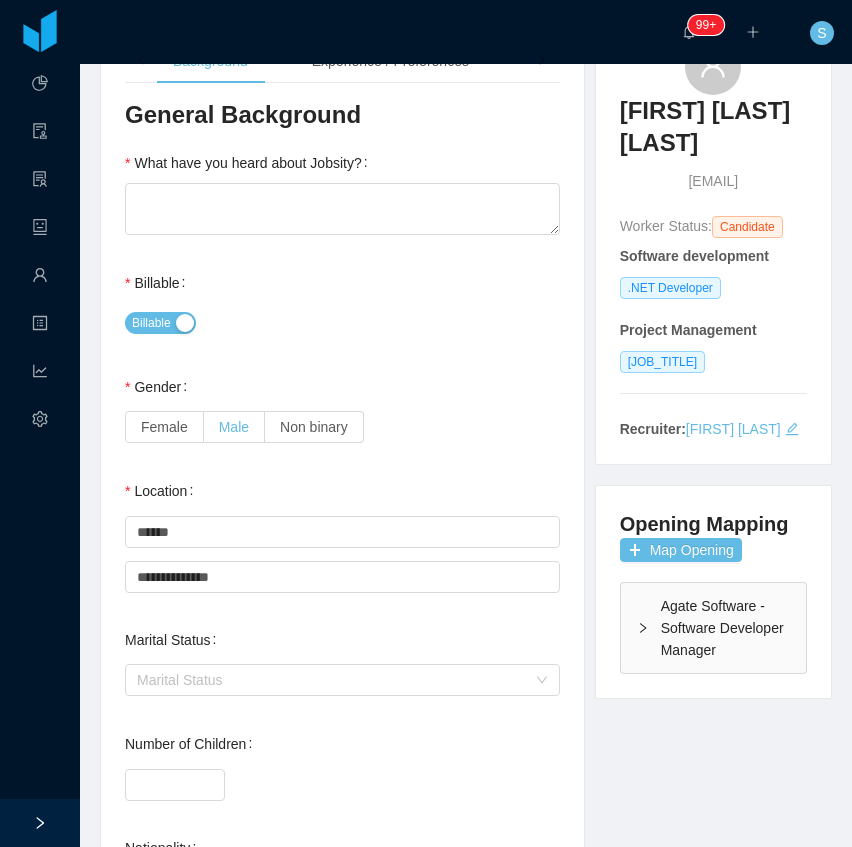 click on "Male" at bounding box center (234, 427) 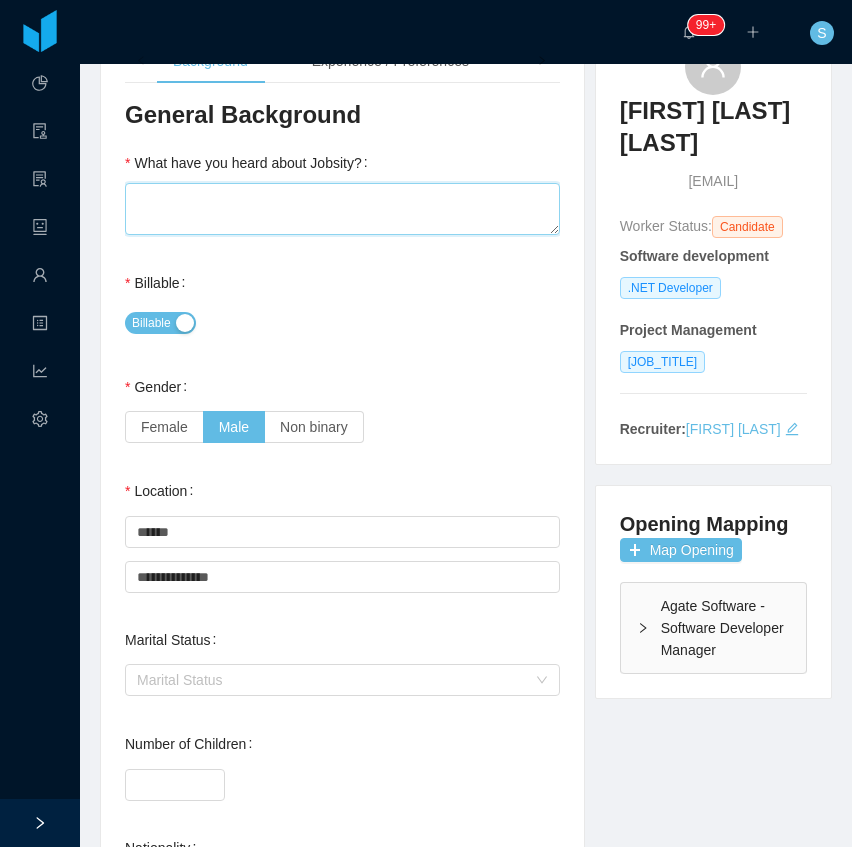 click on "What have you heard about Jobsity?" at bounding box center [342, 209] 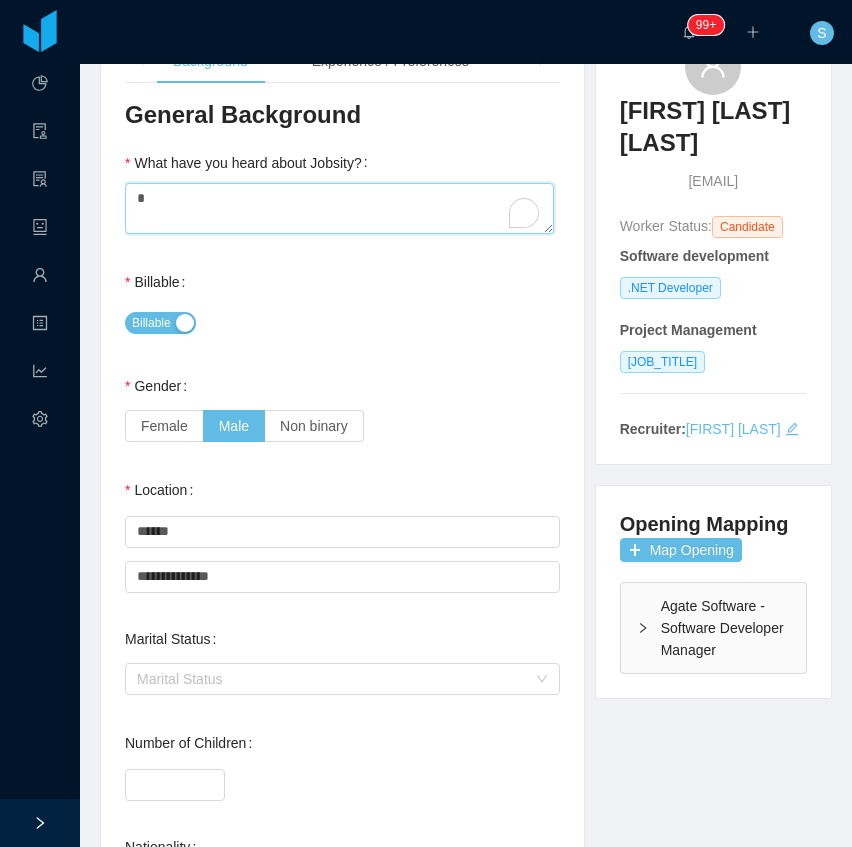 type on "*" 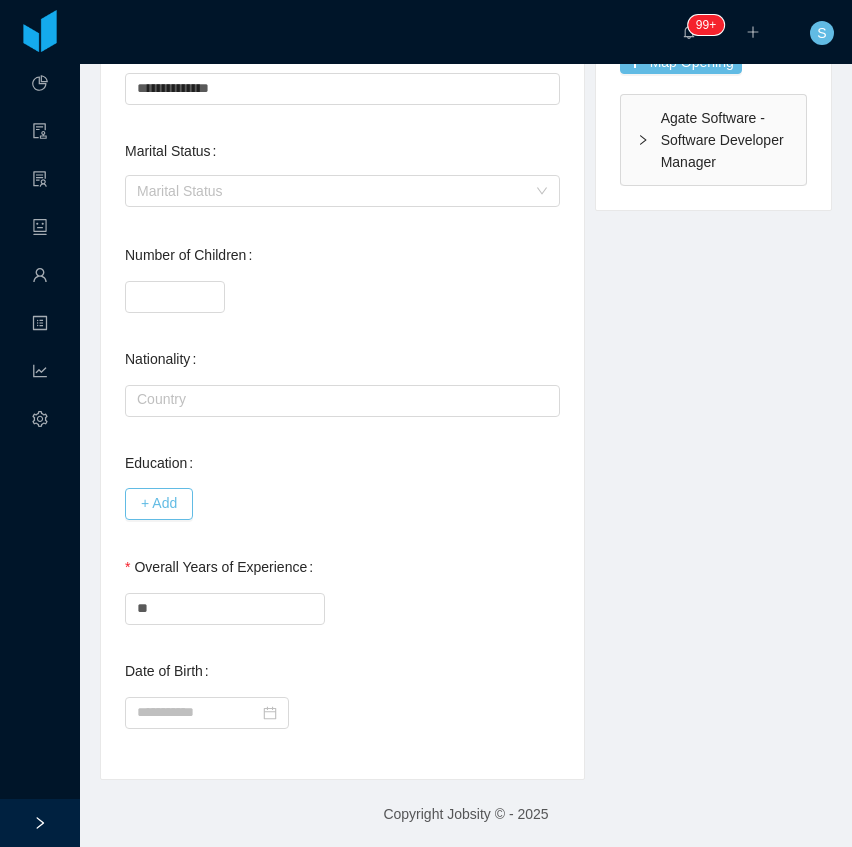 scroll, scrollTop: 689, scrollLeft: 0, axis: vertical 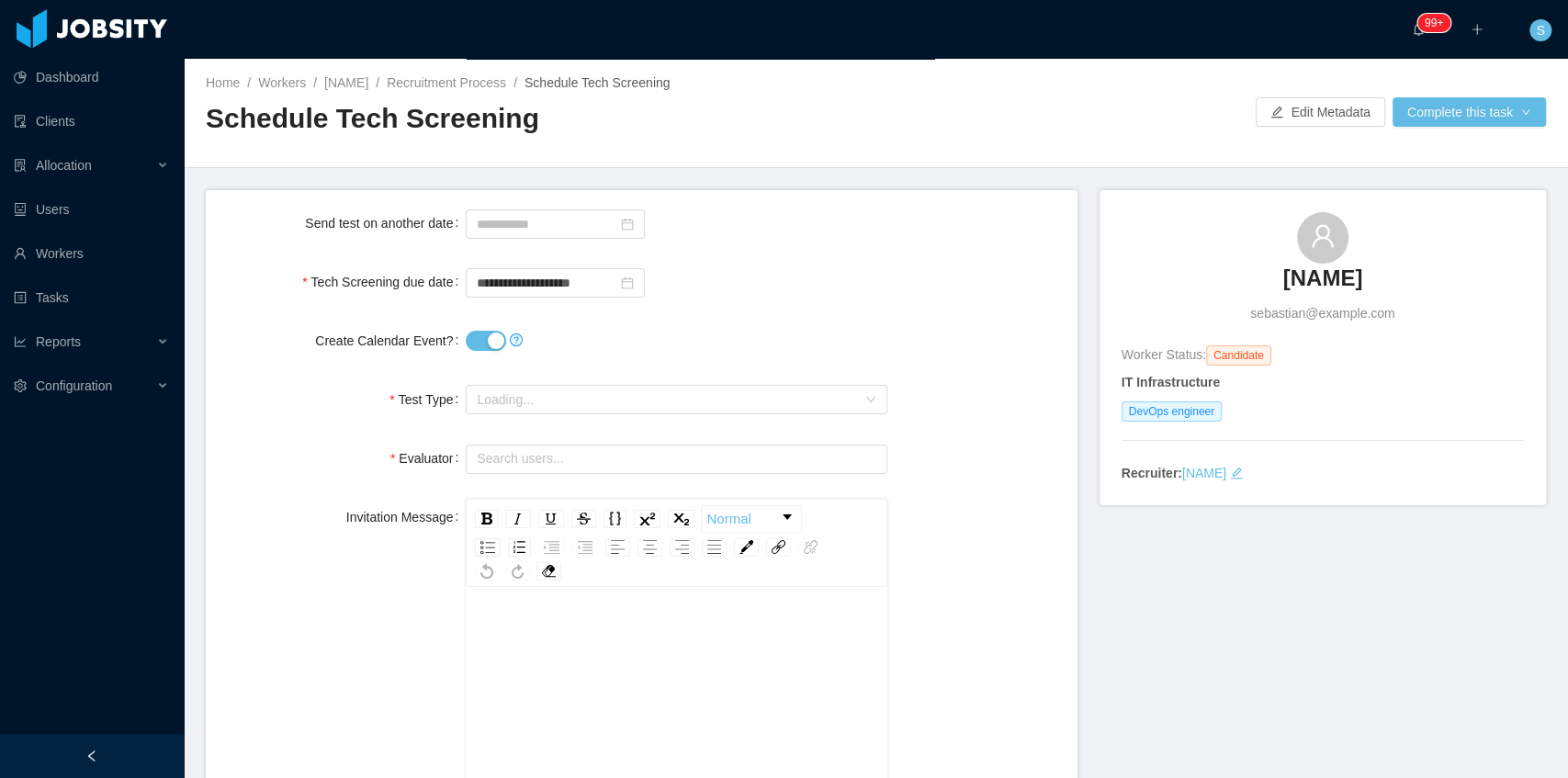 click on "Create Calendar Event?" at bounding box center [486, 341] 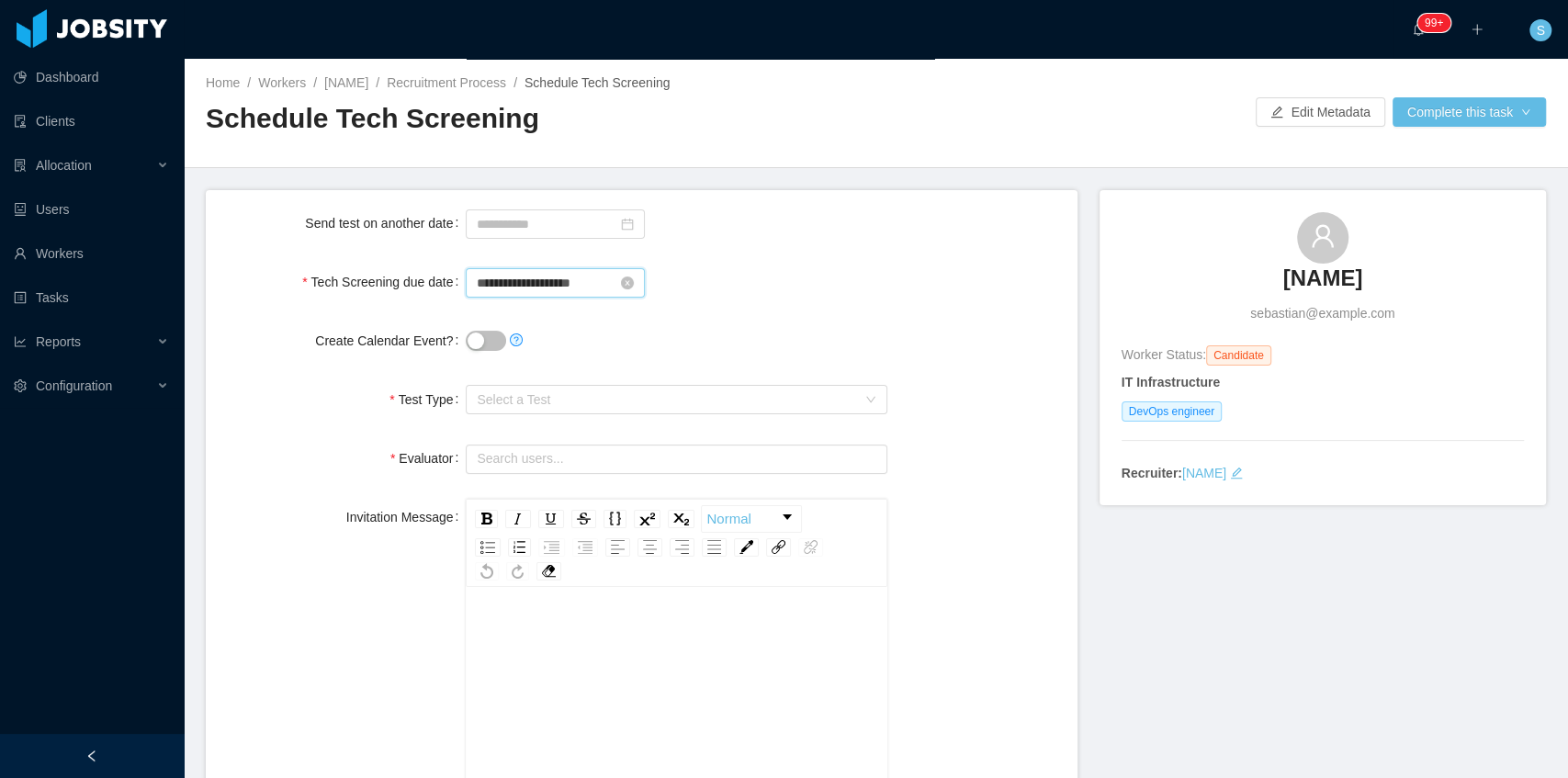 click on "**********" at bounding box center [555, 283] 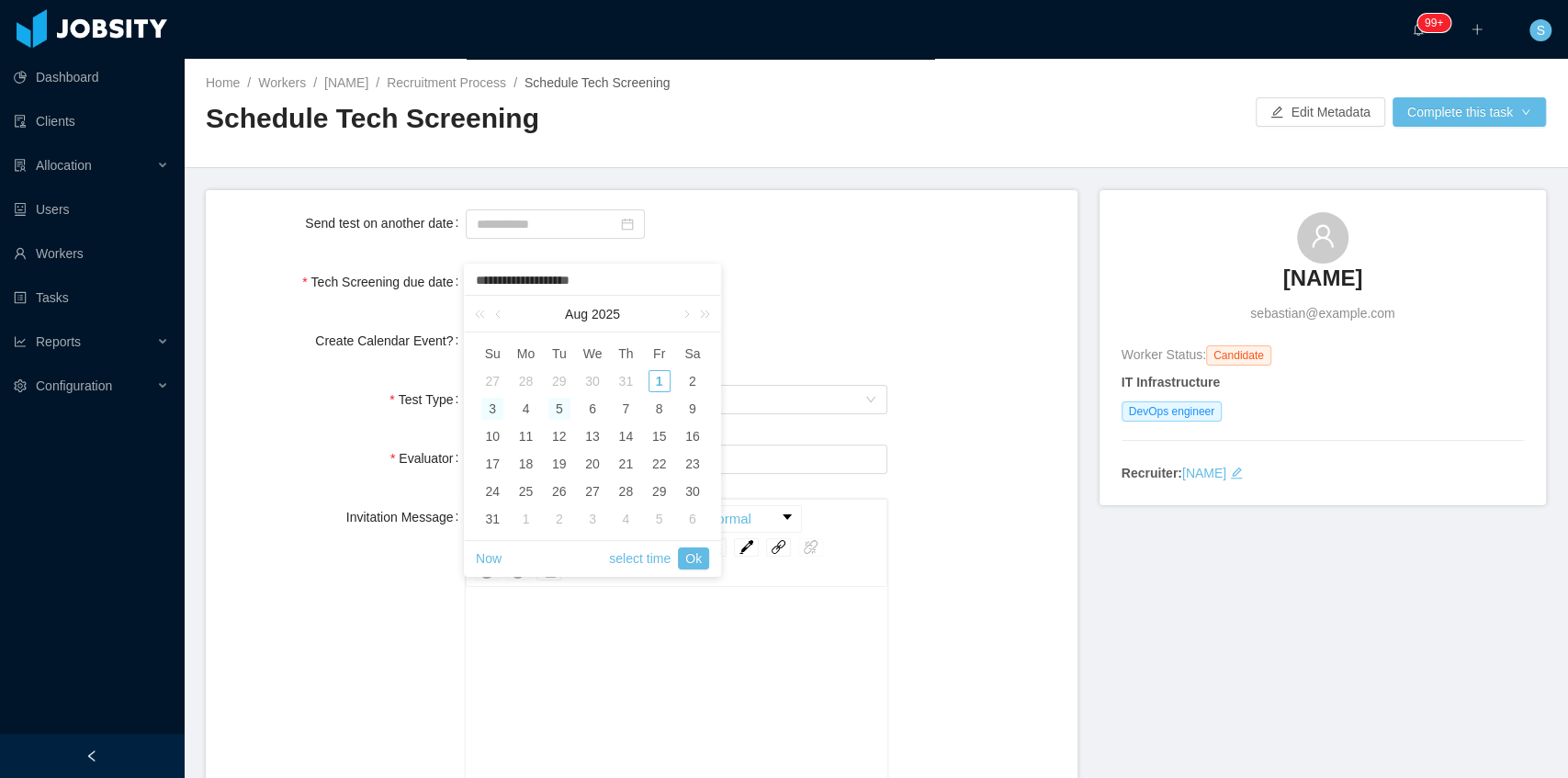 click on "3" at bounding box center (492, 409) 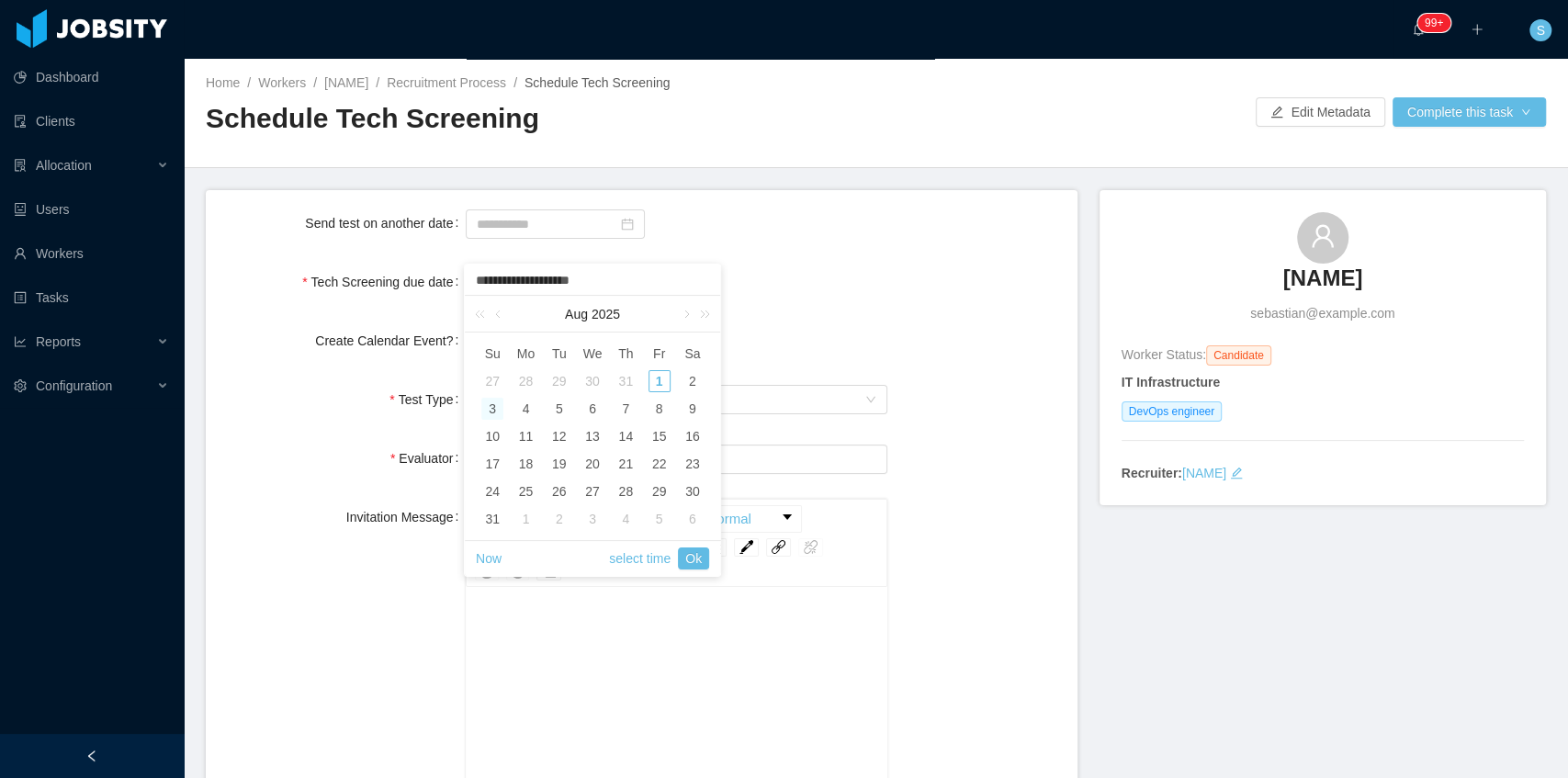 drag, startPoint x: 560, startPoint y: 283, endPoint x: 683, endPoint y: 285, distance: 123.01626 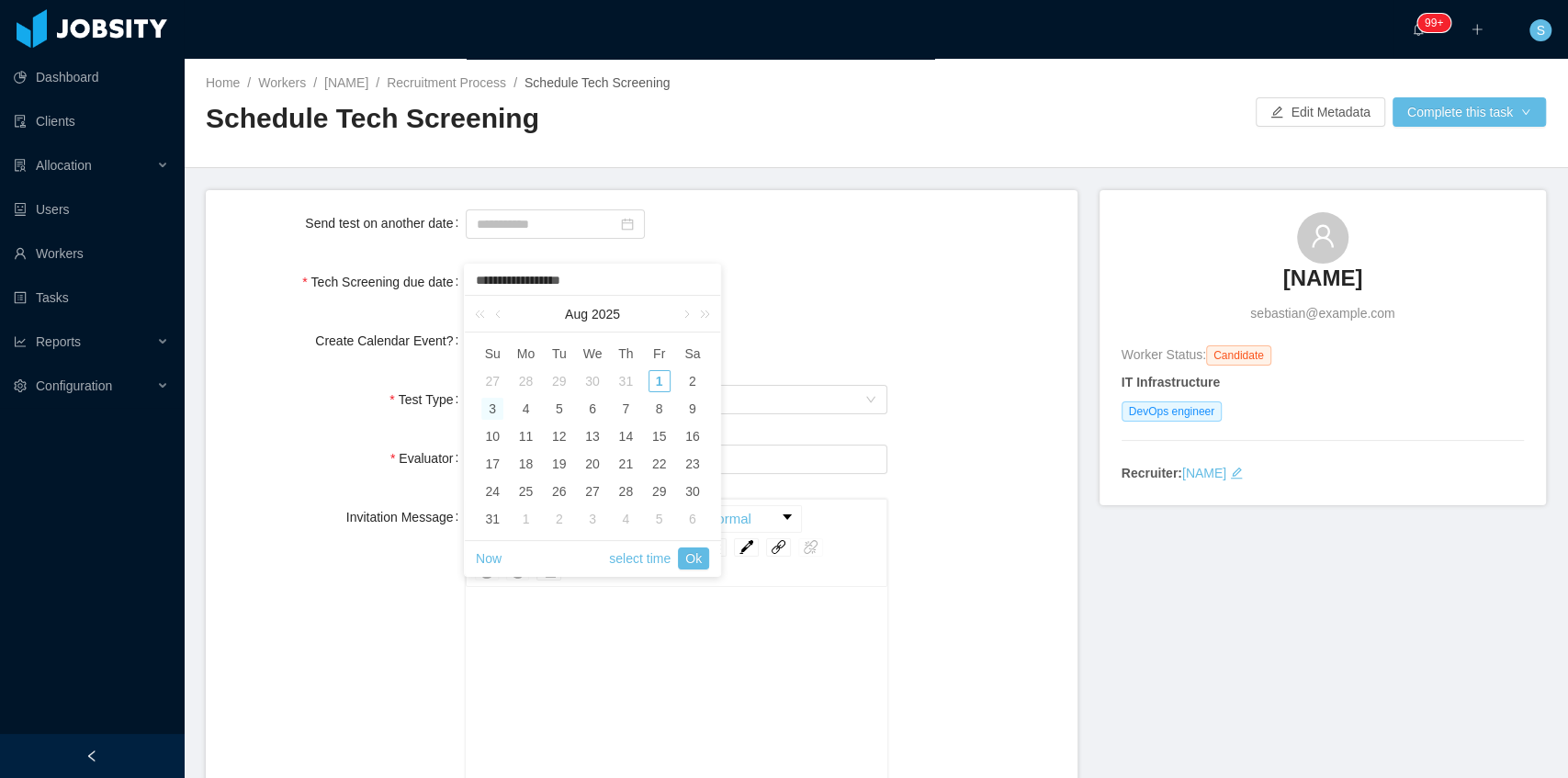 type on "**********" 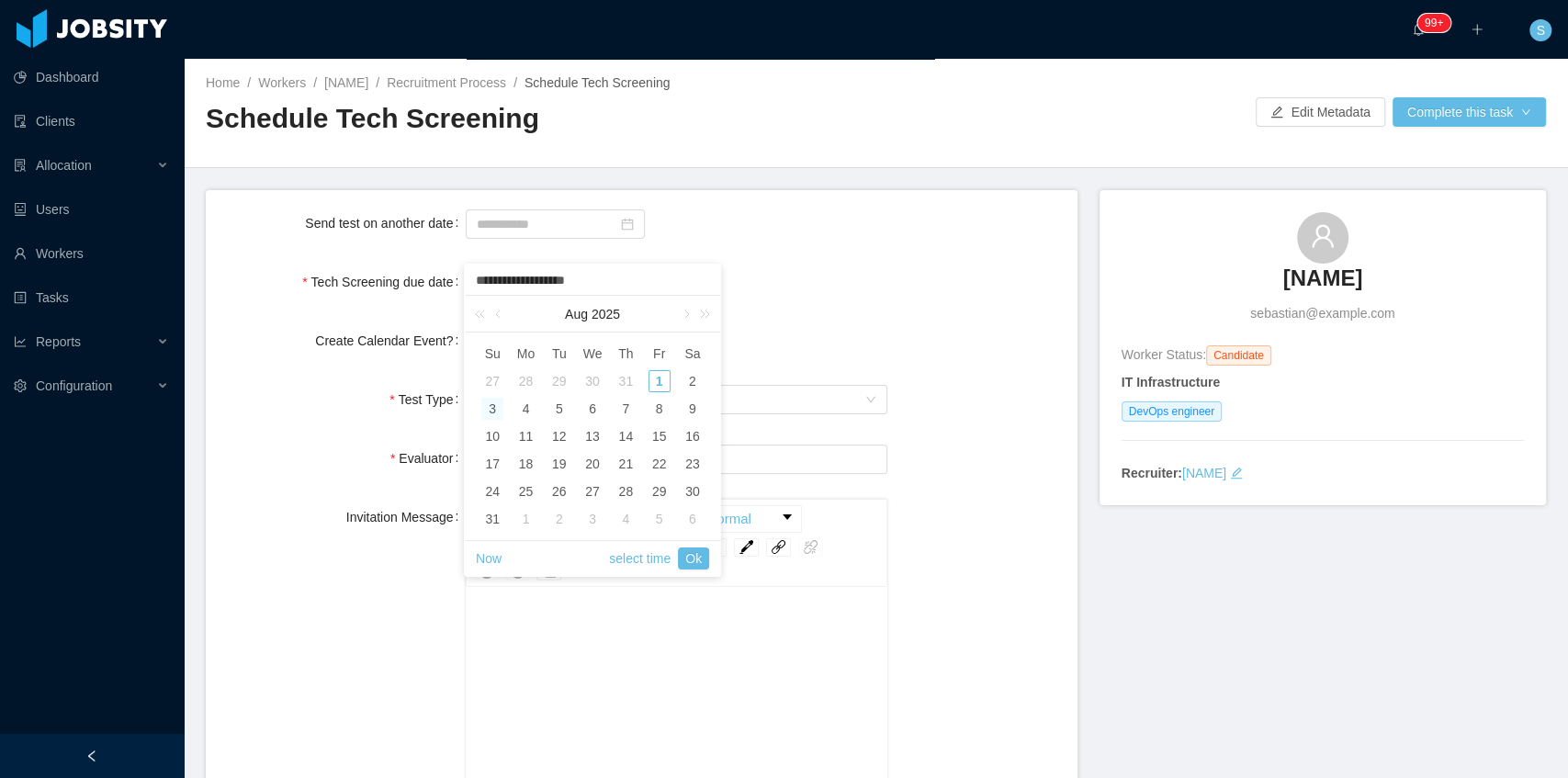 type on "**********" 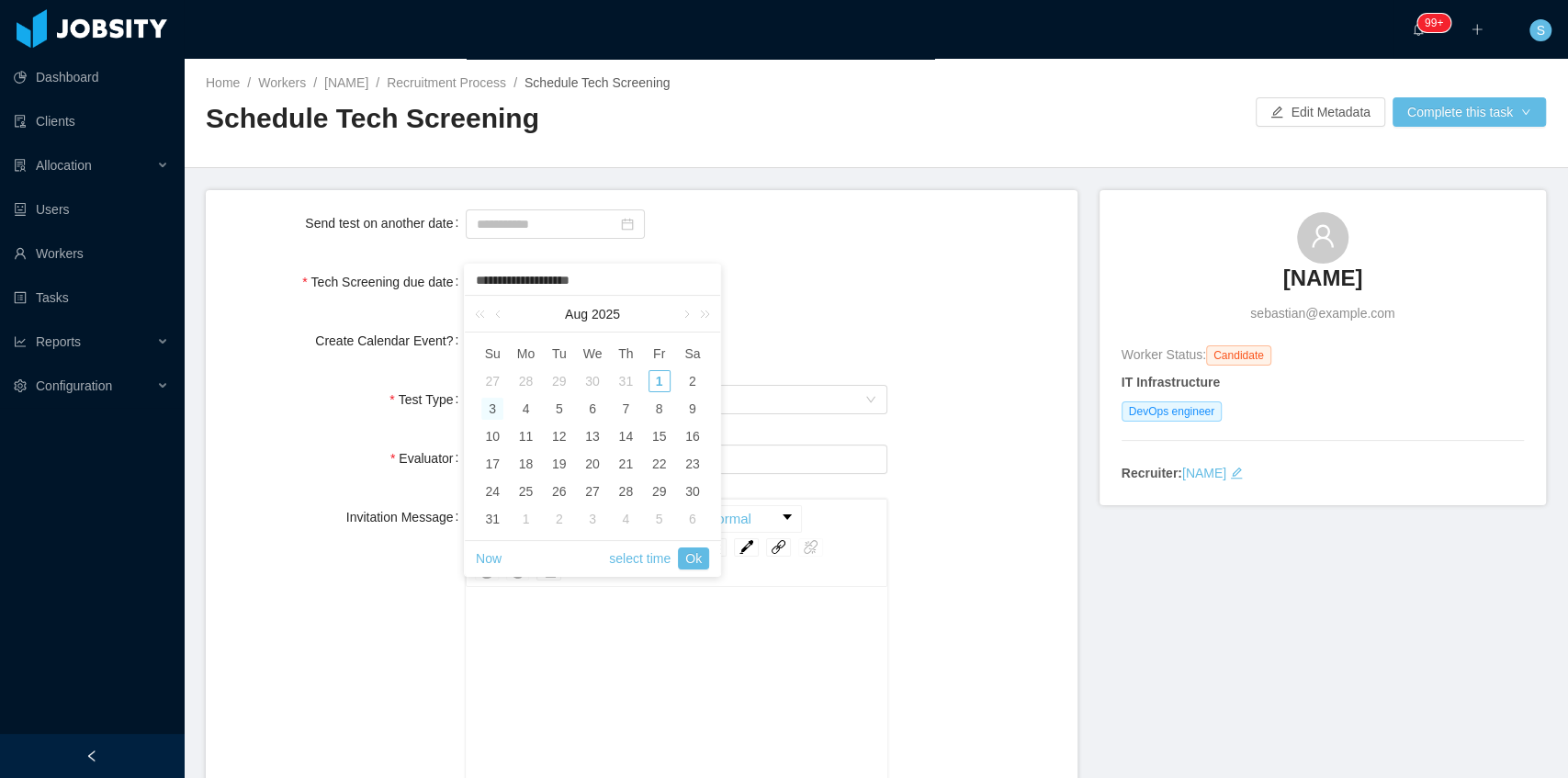 type on "**********" 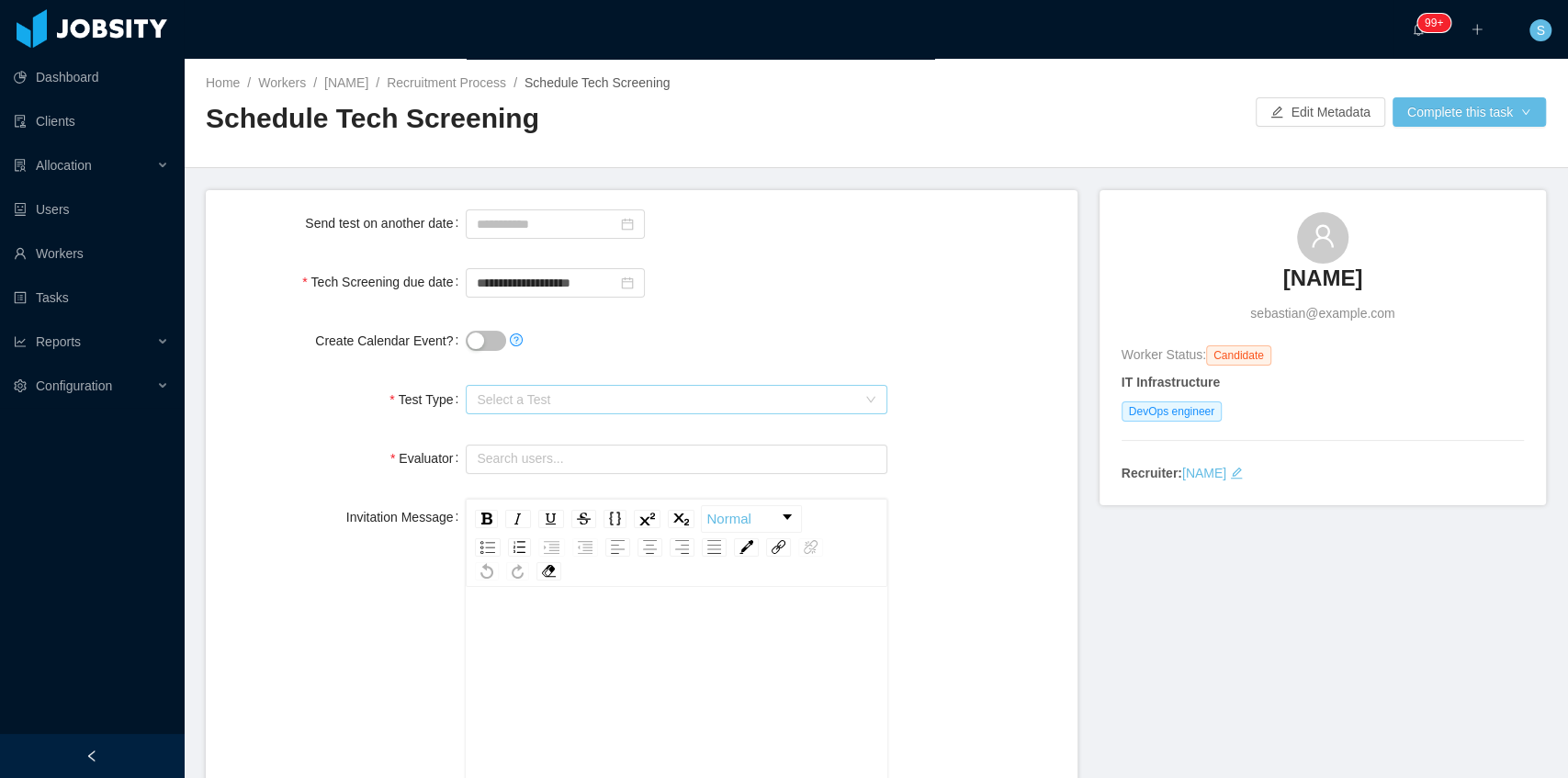click on "Select a Test" at bounding box center [666, 400] 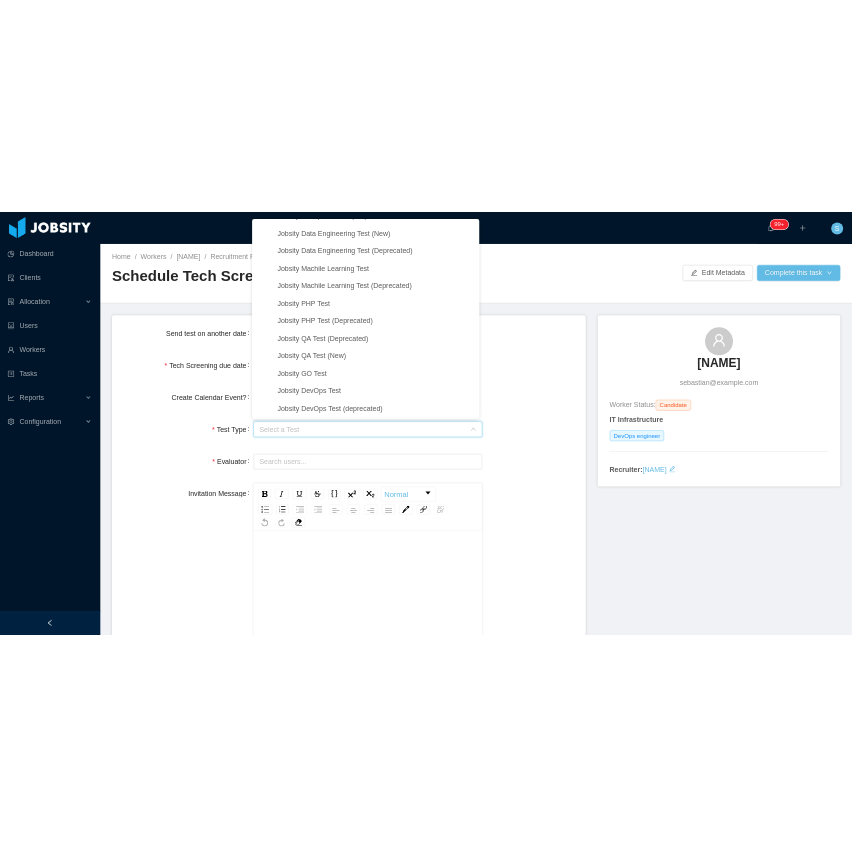 scroll, scrollTop: 2834, scrollLeft: 0, axis: vertical 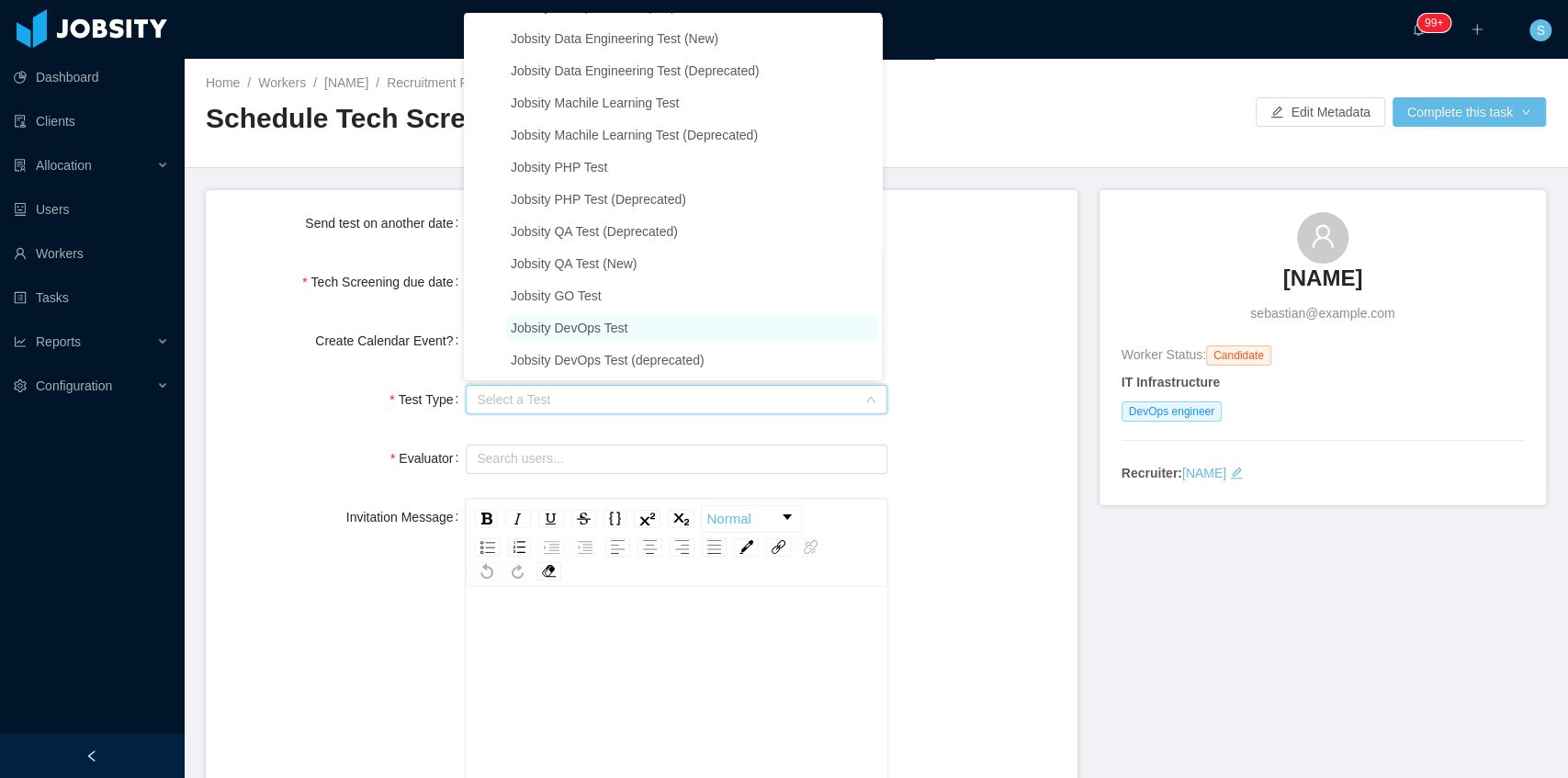 click on "Jobsity DevOps Test" at bounding box center [569, 328] 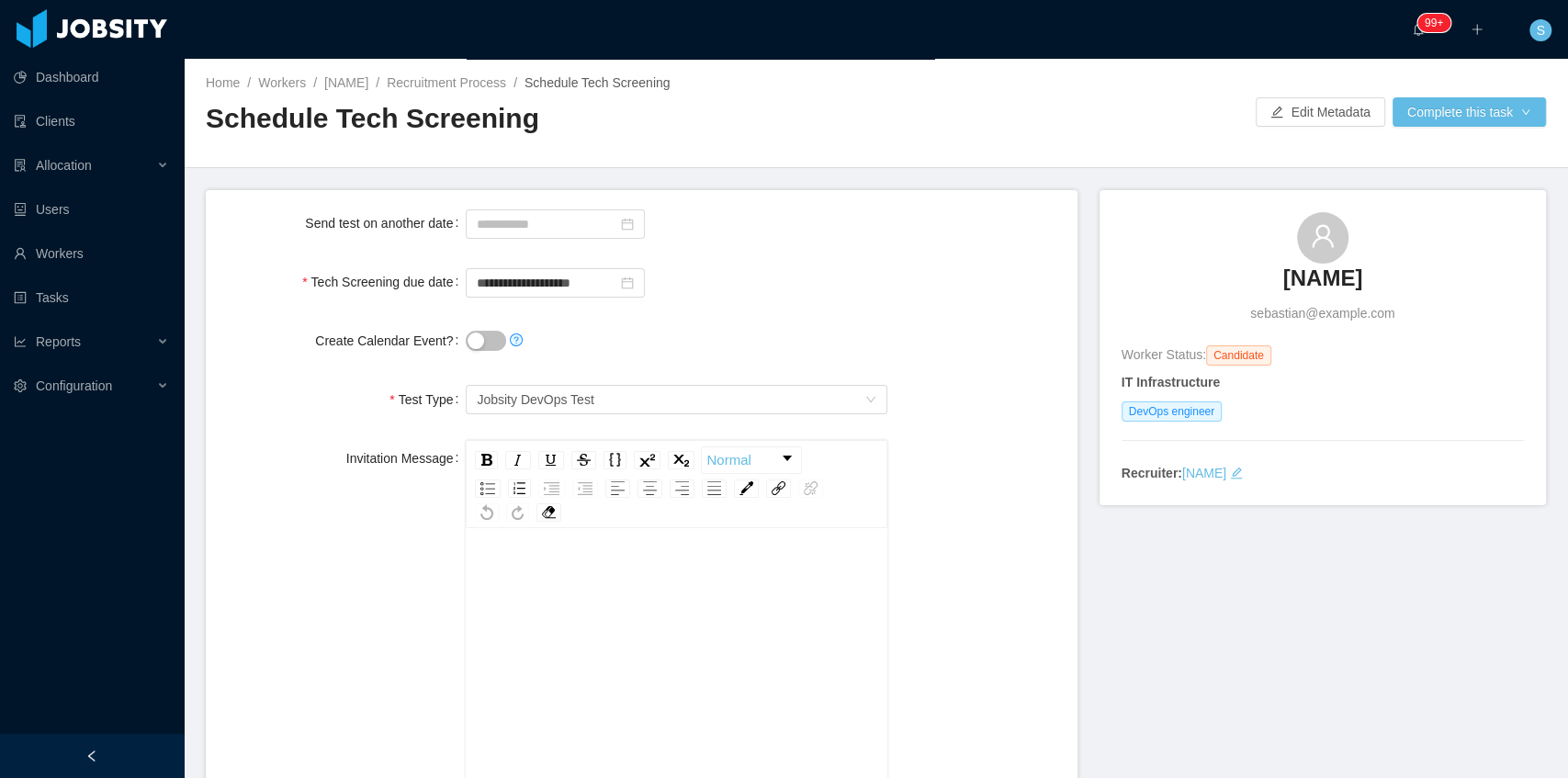 click on "Create Calendar Event?" at bounding box center [486, 341] 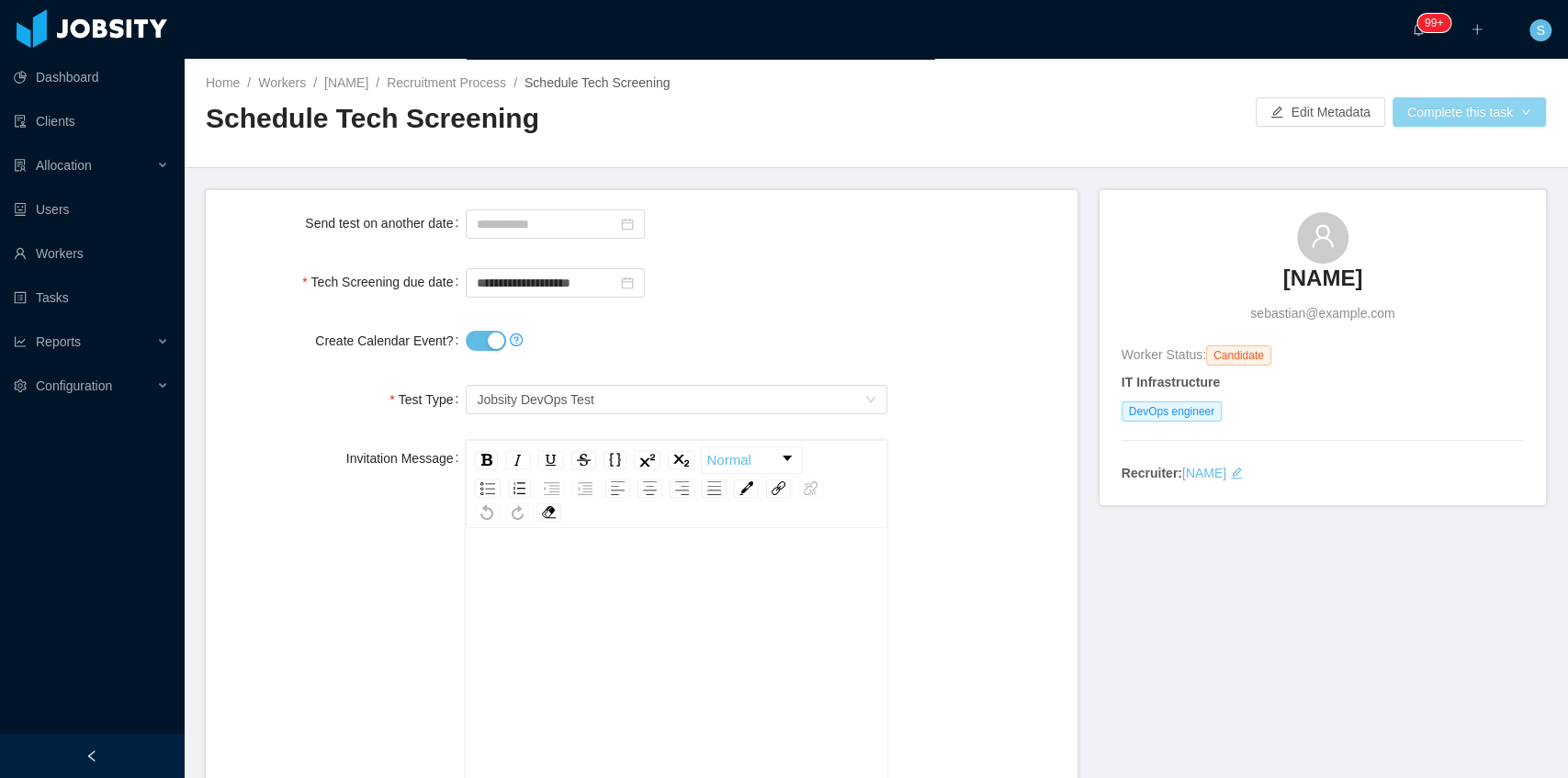 click on "Complete this task" at bounding box center [1469, 112] 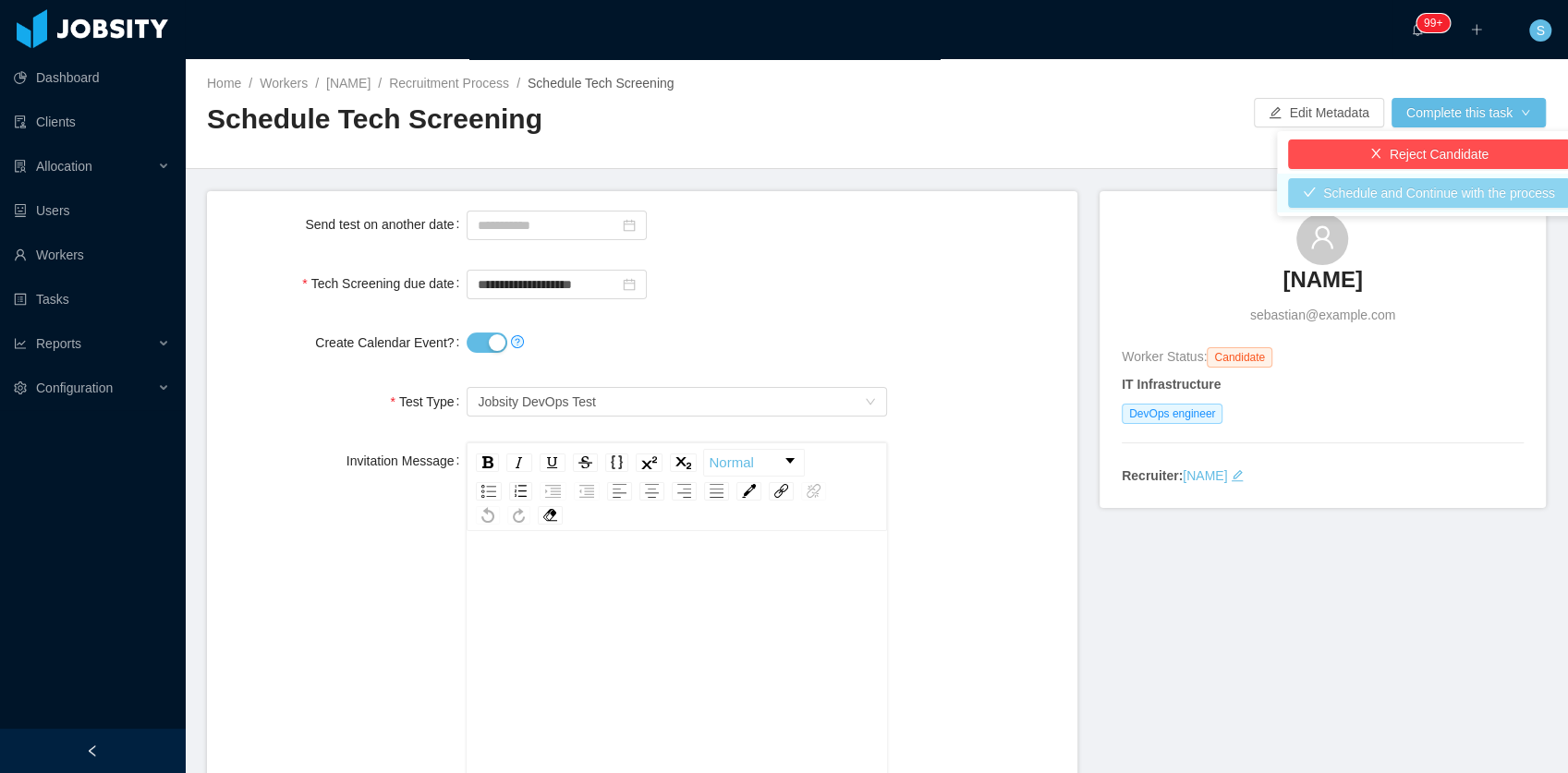 click on "Schedule and Continue with the process" at bounding box center (1428, 193) 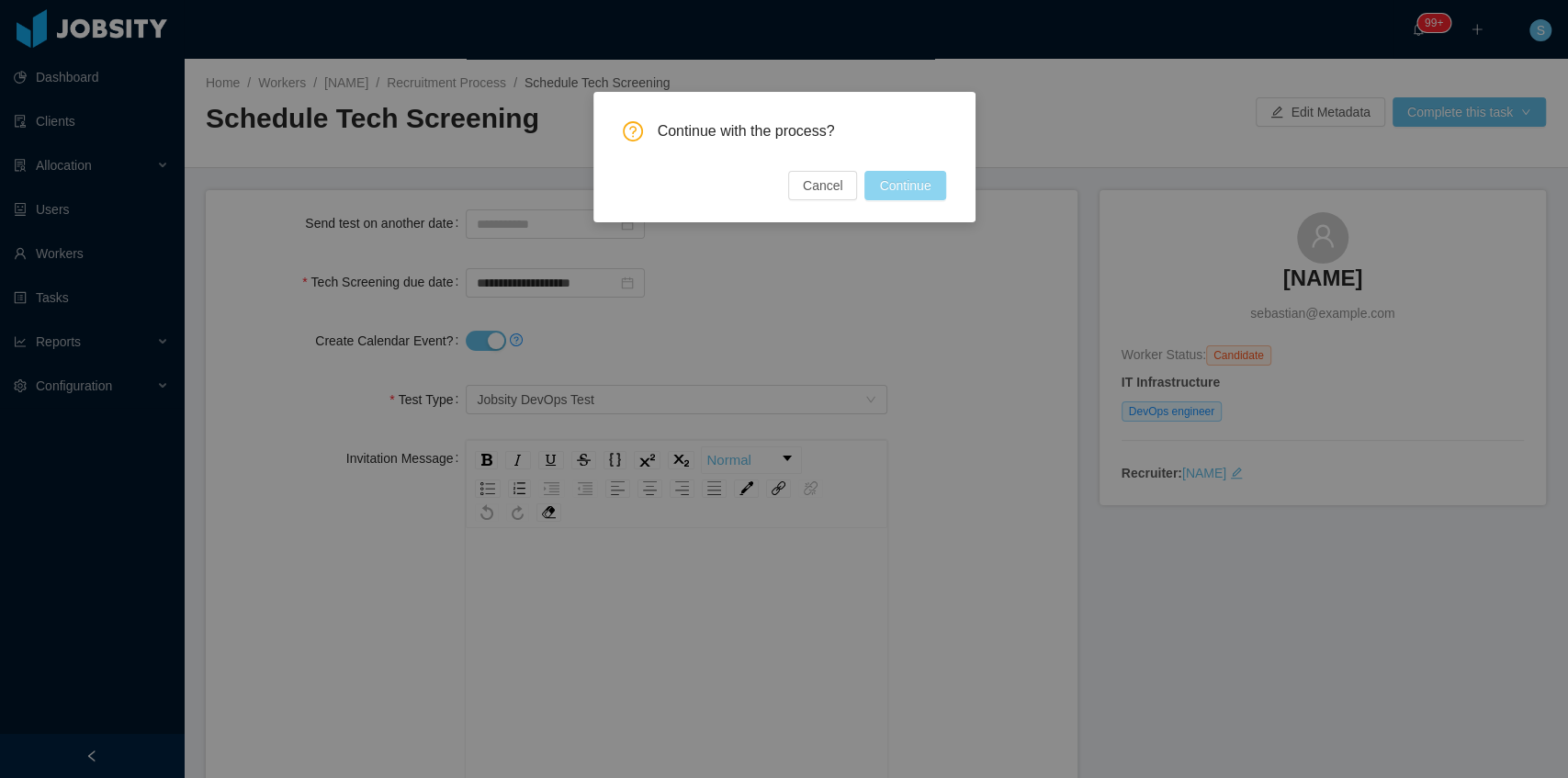 click on "Continue" at bounding box center (905, 186) 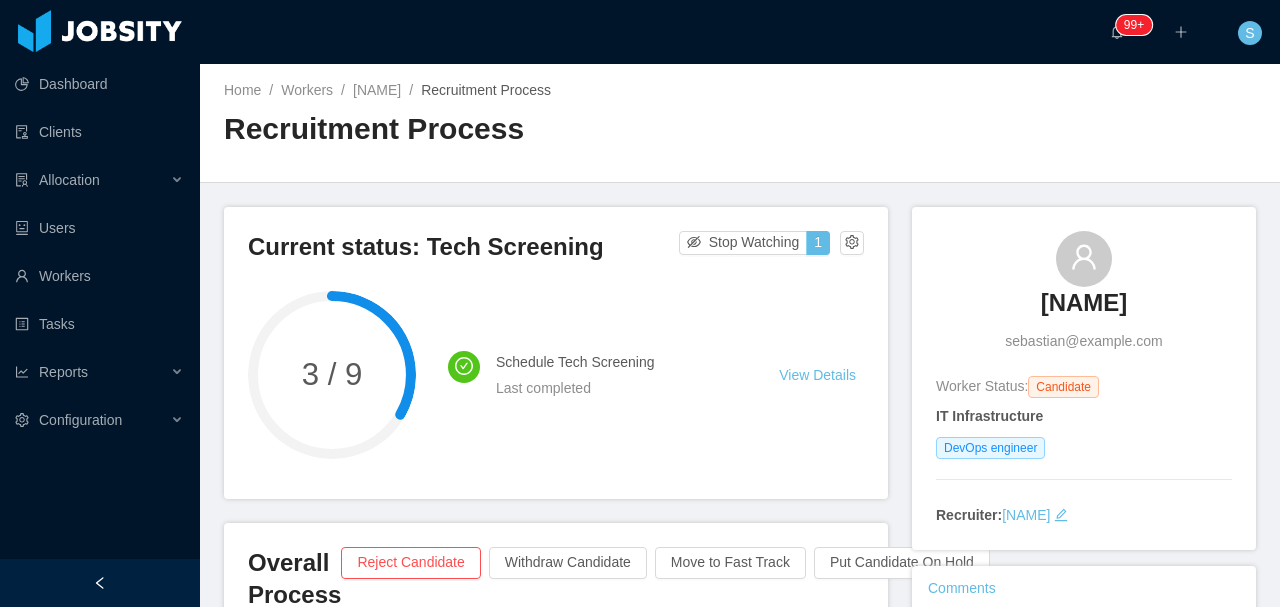 click on "Home / Workers / Sebastián P. / Recruitment Process / Recruitment Process" at bounding box center [740, 123] 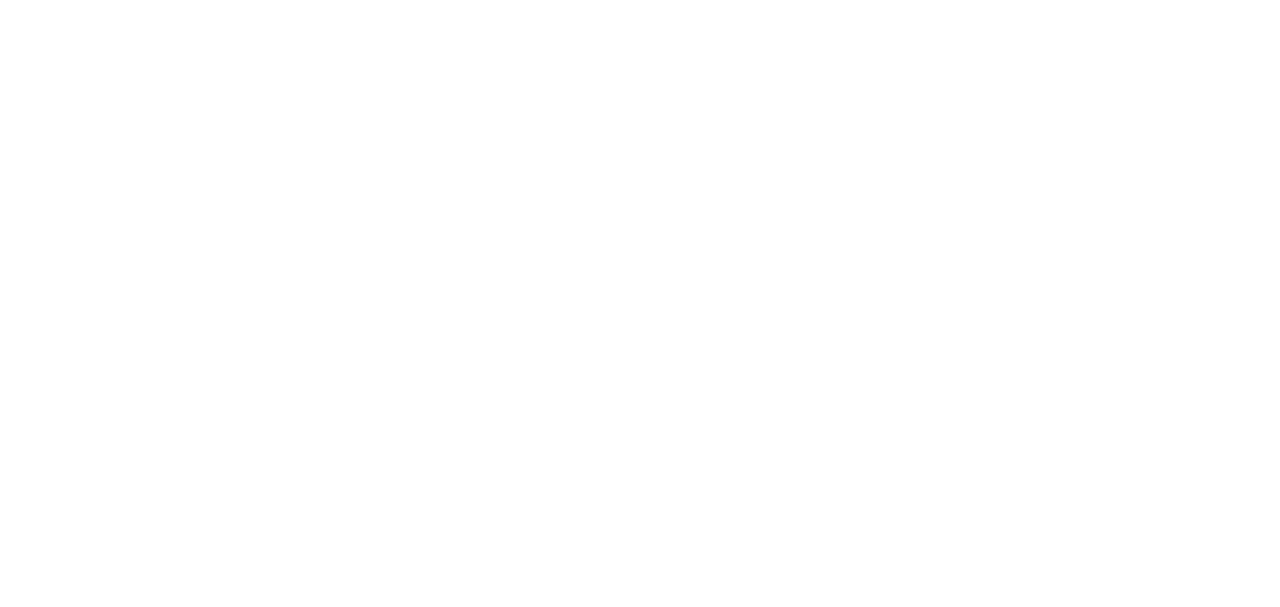 scroll, scrollTop: 0, scrollLeft: 0, axis: both 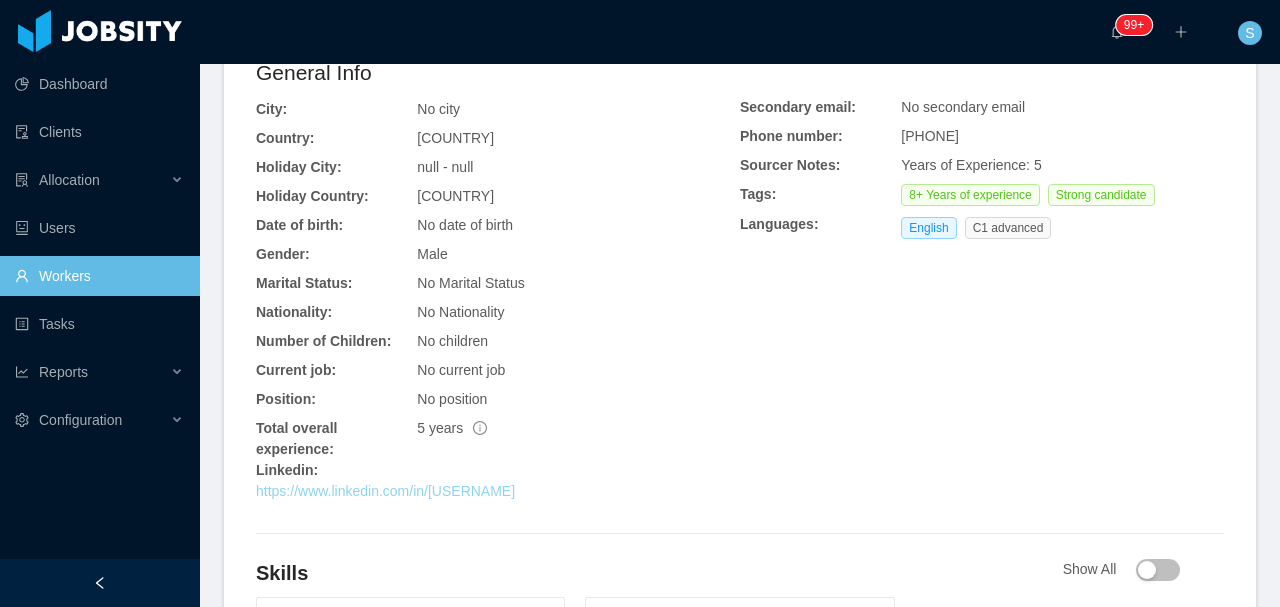 click on "https://www.linkedin.com/in/giovannydeleon2309" at bounding box center (385, 491) 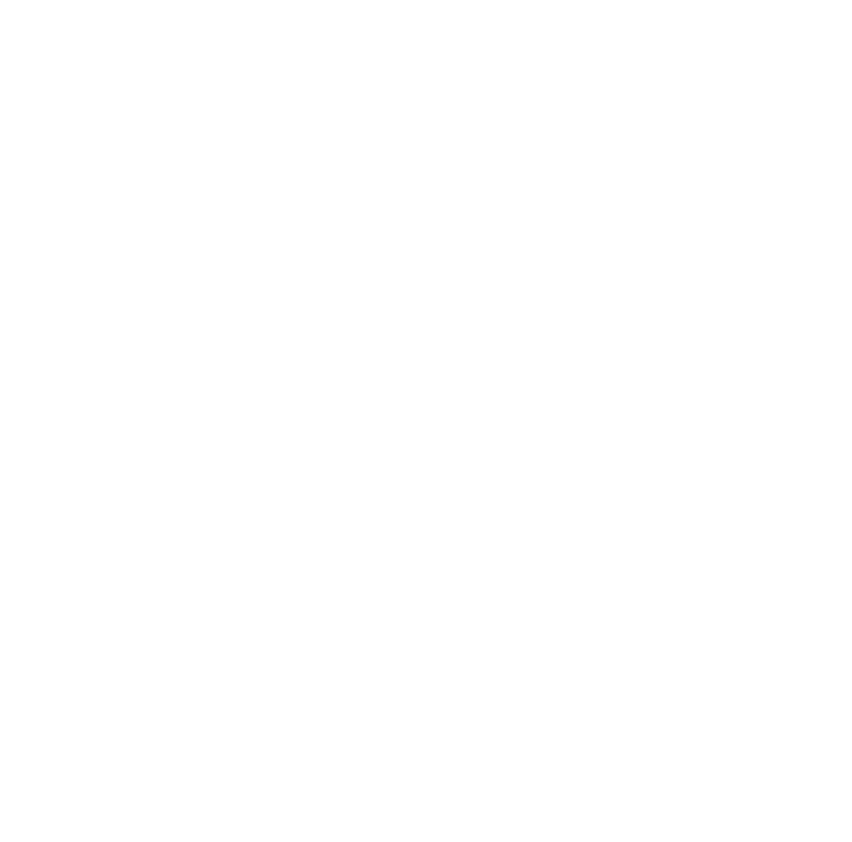 scroll, scrollTop: 0, scrollLeft: 0, axis: both 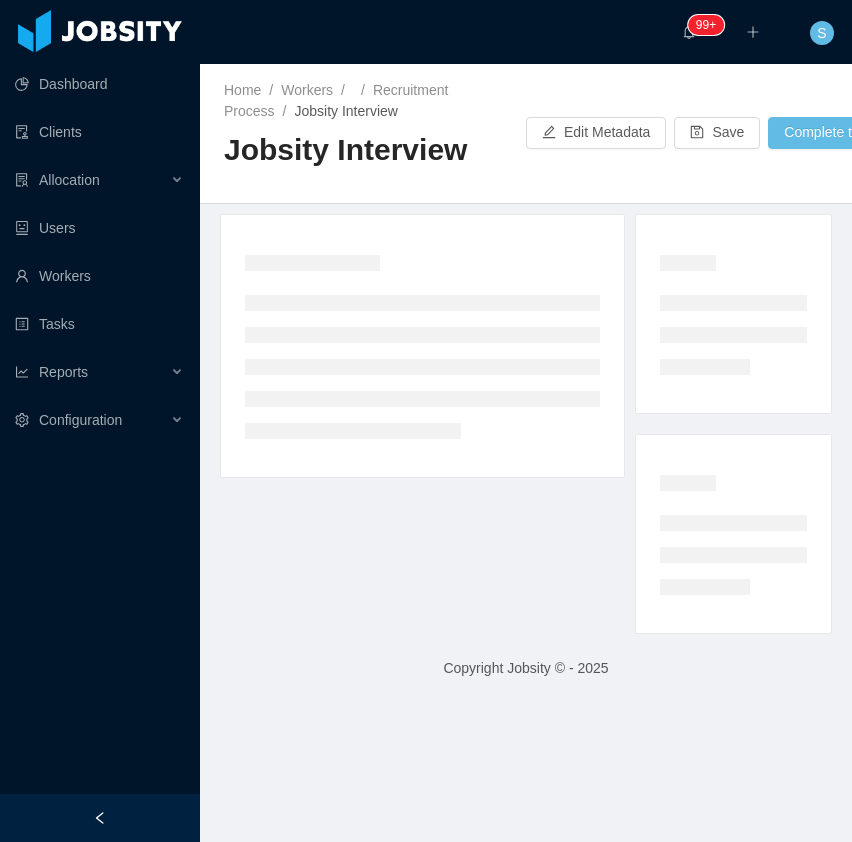click at bounding box center [100, 818] 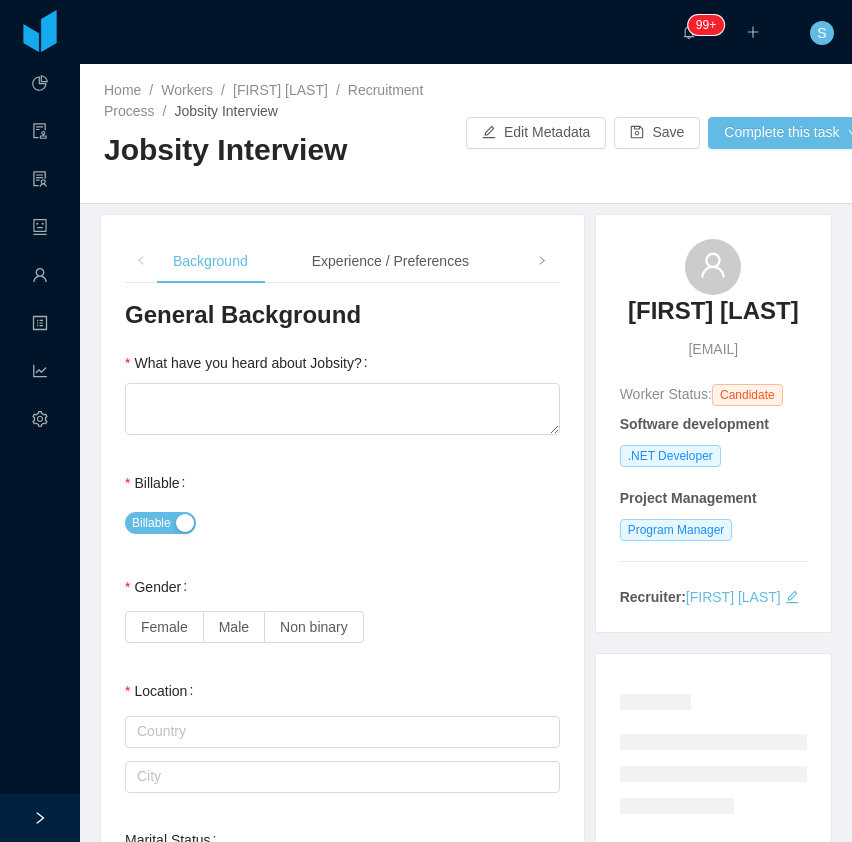 type 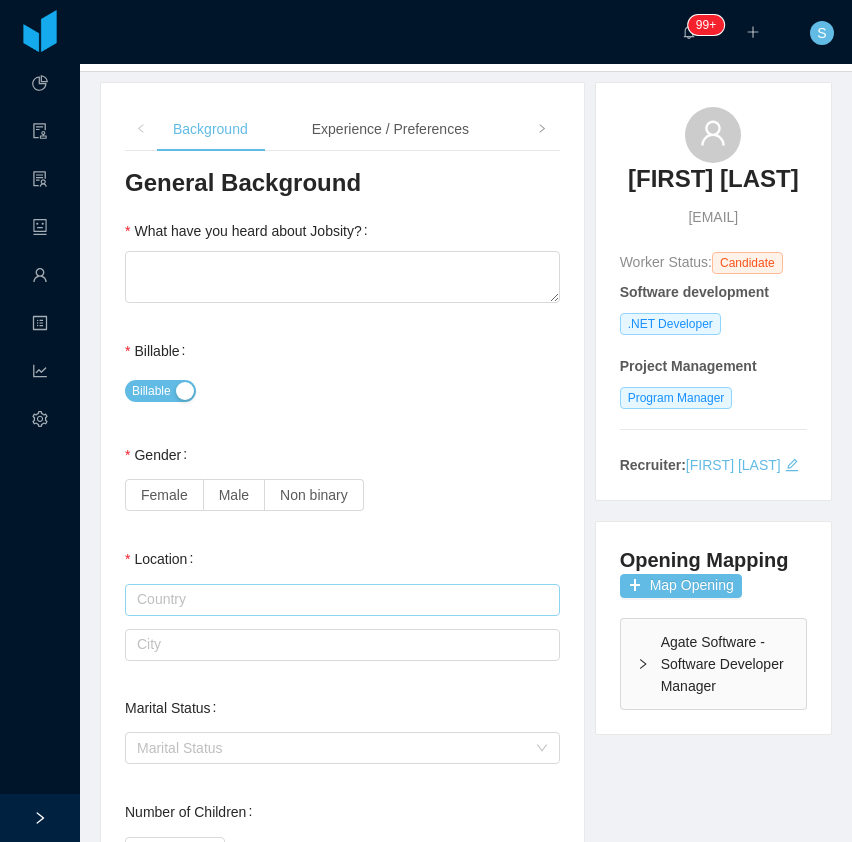 scroll, scrollTop: 133, scrollLeft: 0, axis: vertical 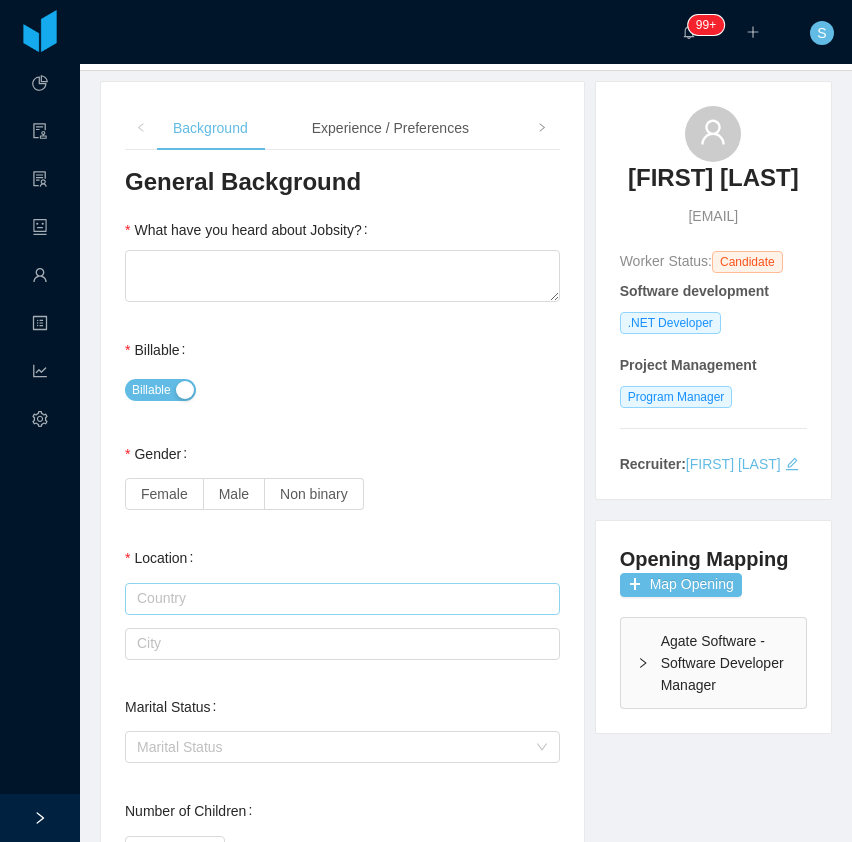 click at bounding box center (342, 599) 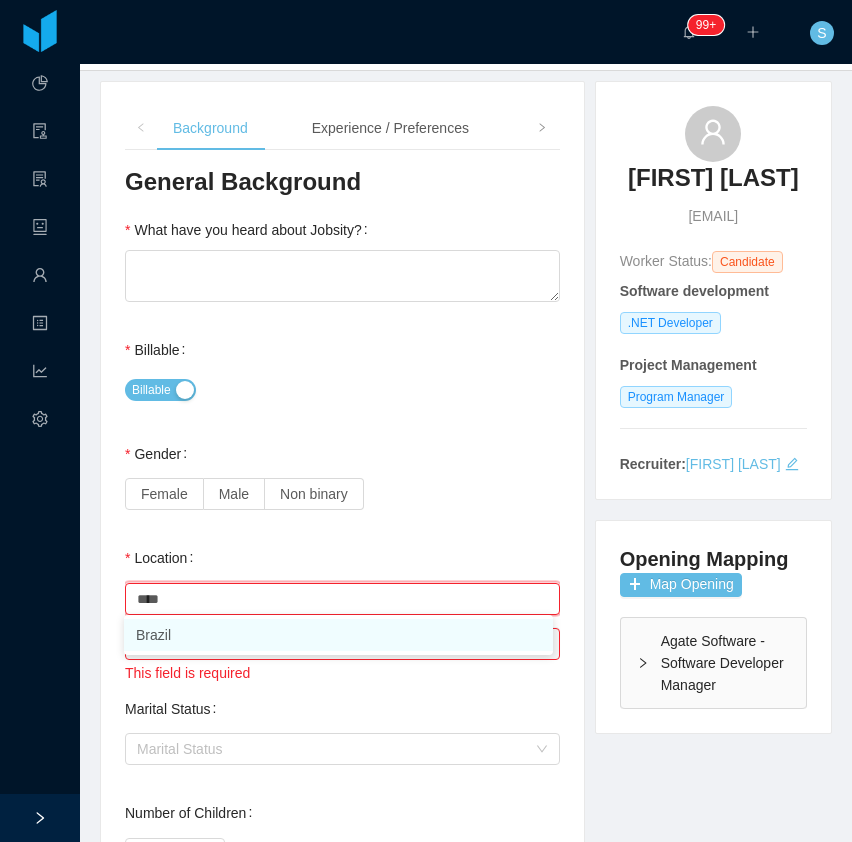 click on "Brazil" at bounding box center [338, 635] 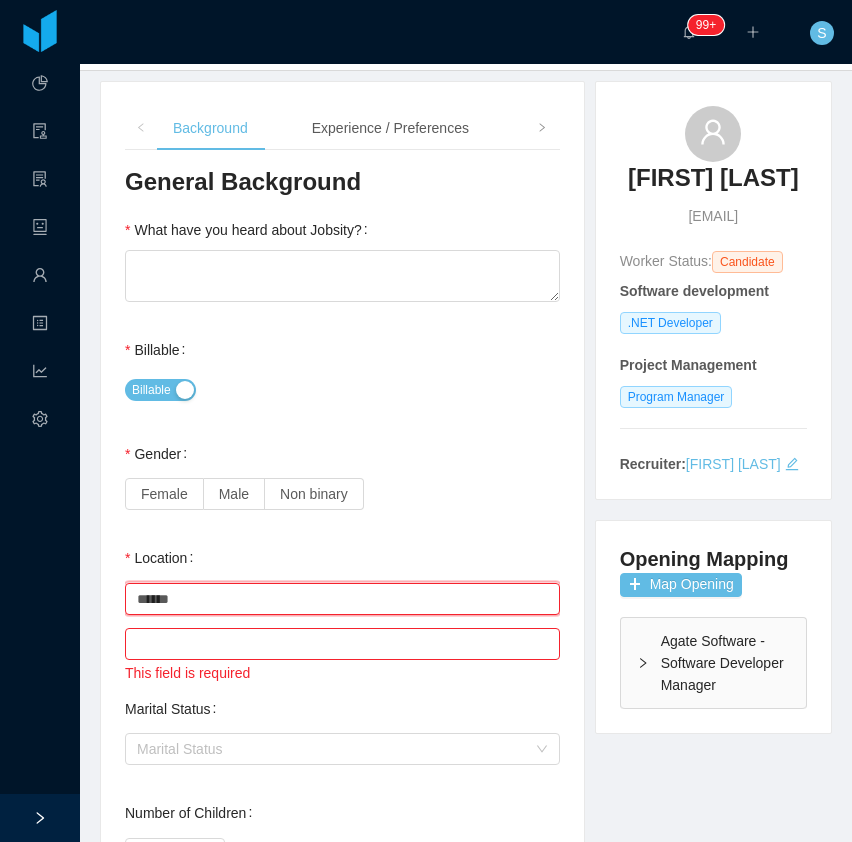 type on "******" 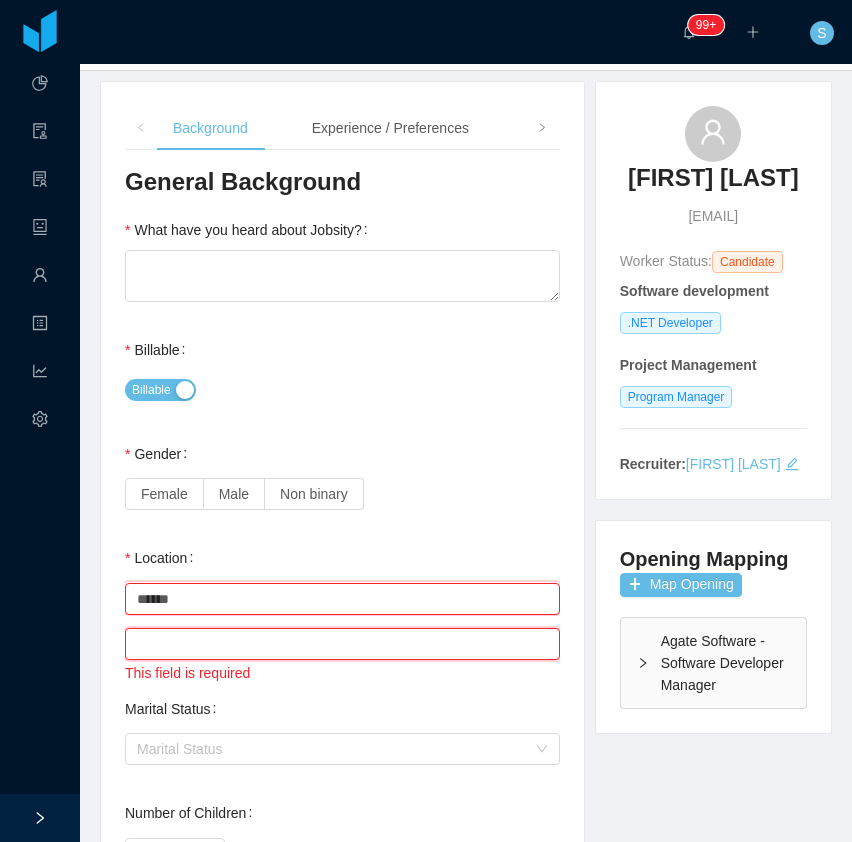 click at bounding box center [342, 644] 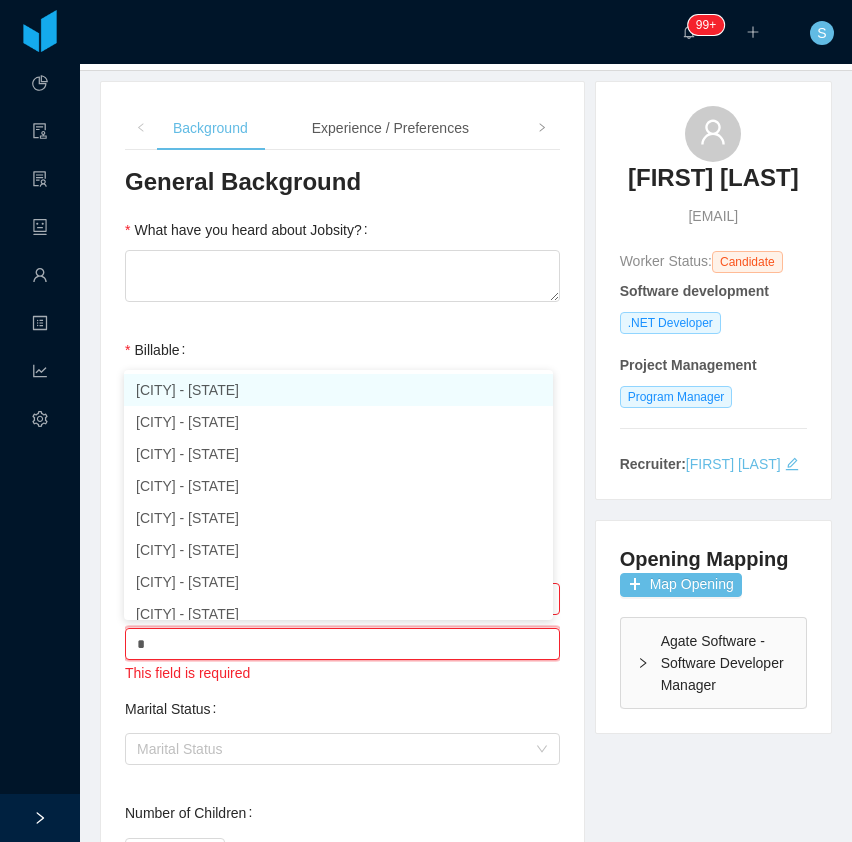 type on "*" 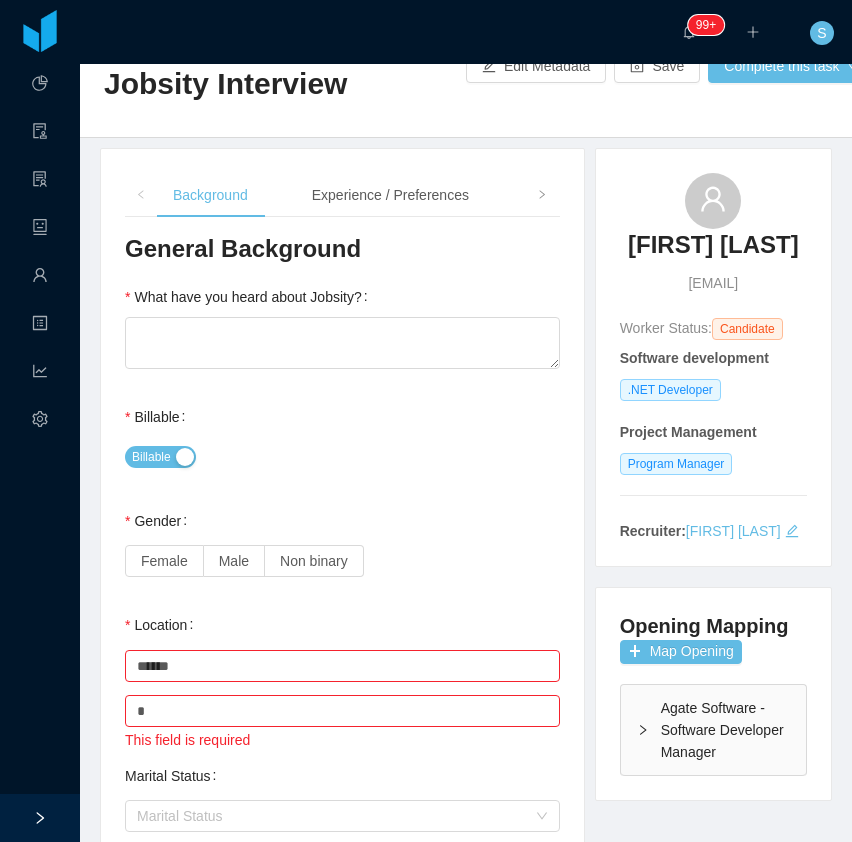 scroll, scrollTop: 0, scrollLeft: 0, axis: both 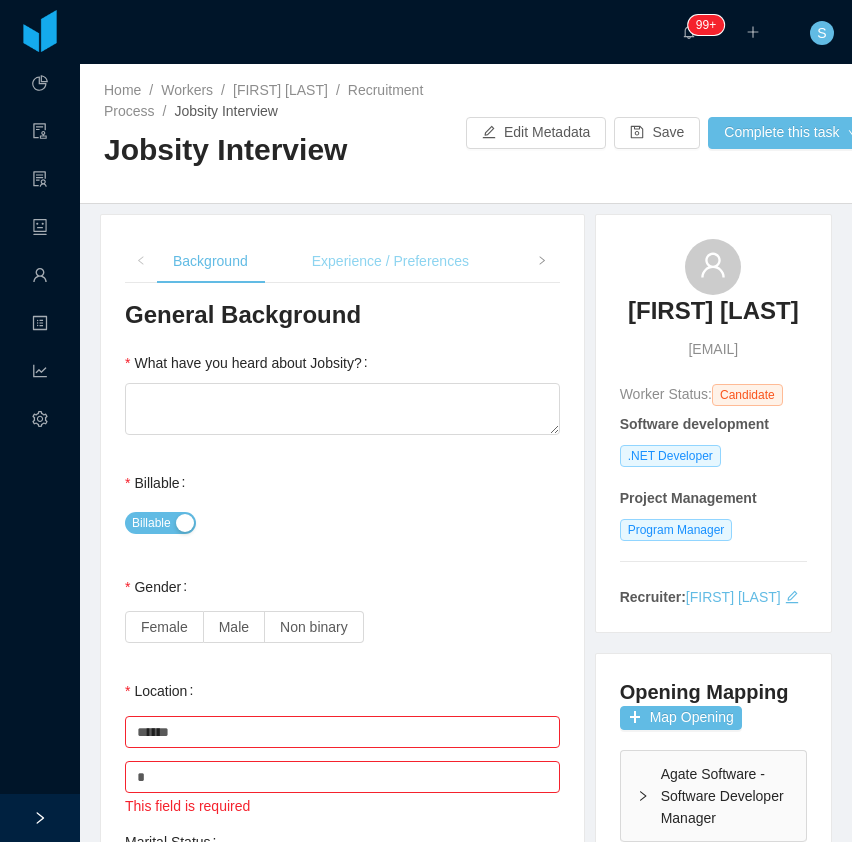 click on "Experience / Preferences" at bounding box center (390, 261) 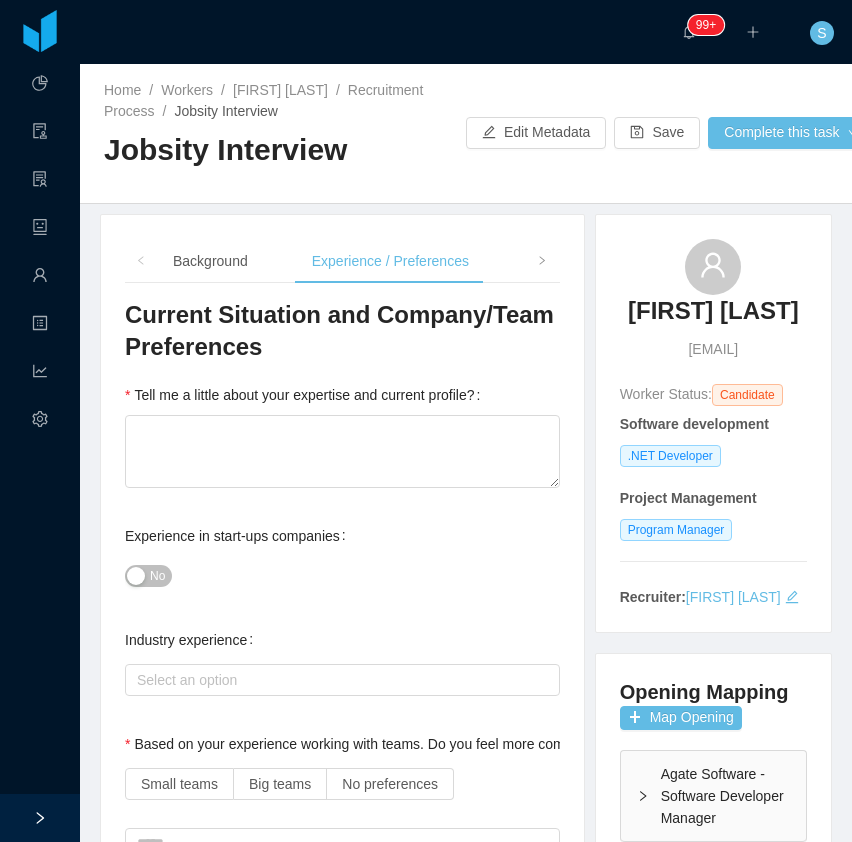 click on "No" at bounding box center (342, 576) 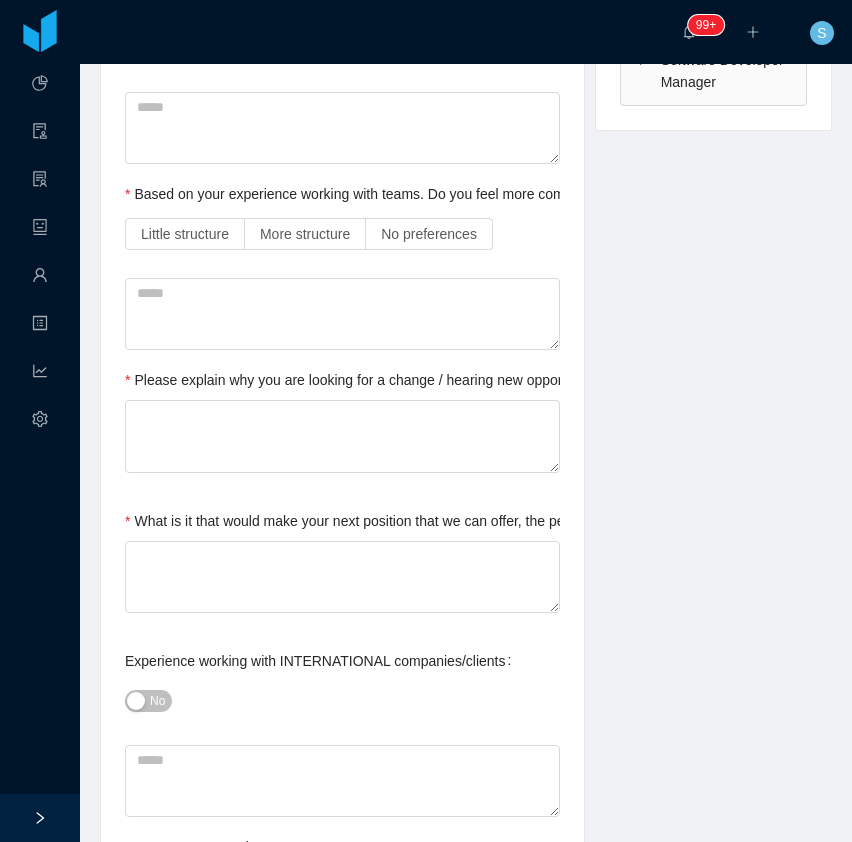 click on "Background Experience / Preferences Profile Soft Skills Language Notes General Background What have you heard about Jobsity? Billable Billable Gender Female Male Non binary Location Country ****** Brazil   City * s   This field is required Marital Status Marital Status Number of Children * Nationality Country   Education + Add Overall Years of Experience Date of Birth Current Situation and Company/Team Preferences Tell me a little about your expertise and current profile? Experience in start-ups companies No Industry experience Select an option   Based on your experience working with teams. Do you feel more comfortable working with larger teams or smaller teams? Small teams Big teams No preferences Based on your experience working with teams. Do you feel more comfortable working with more structured teams or less structured teams? Little structure More structure No preferences Please explain why you are looking for a change / hearing new opportunities No Has remote experience Yes No Unknown     None - -" at bounding box center (466, 903) 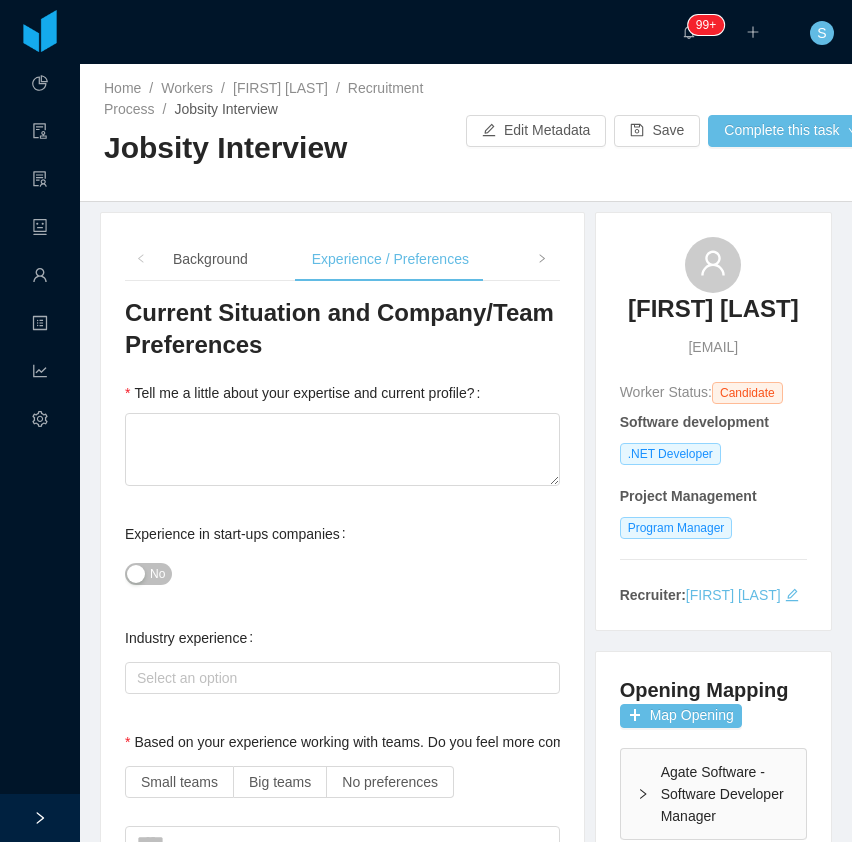 scroll, scrollTop: 0, scrollLeft: 0, axis: both 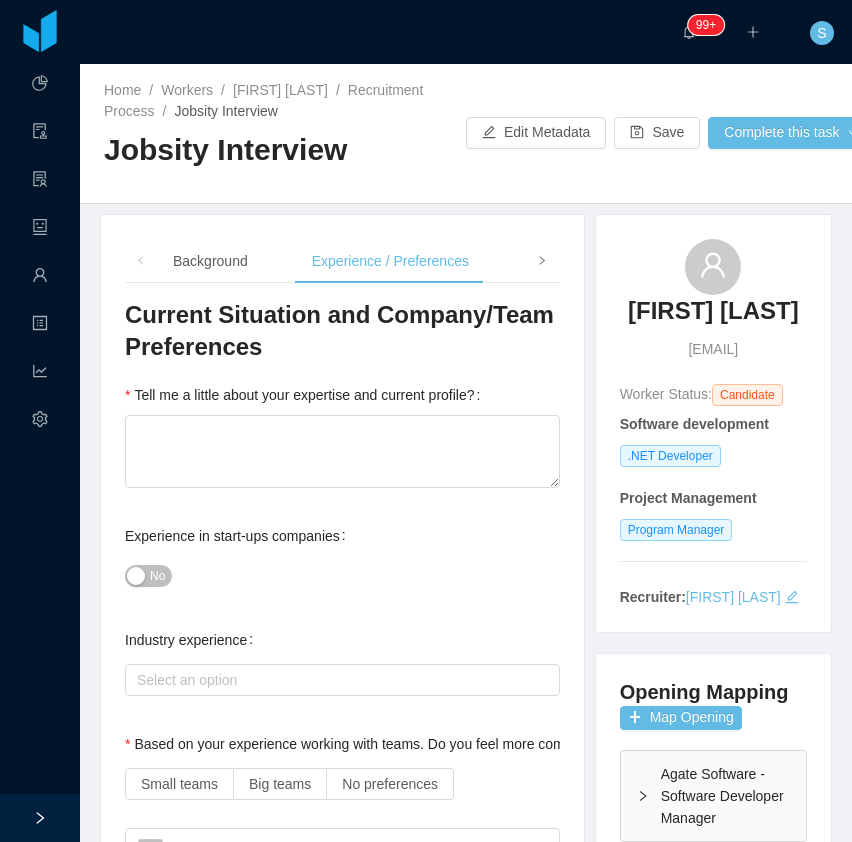 click at bounding box center (542, 261) 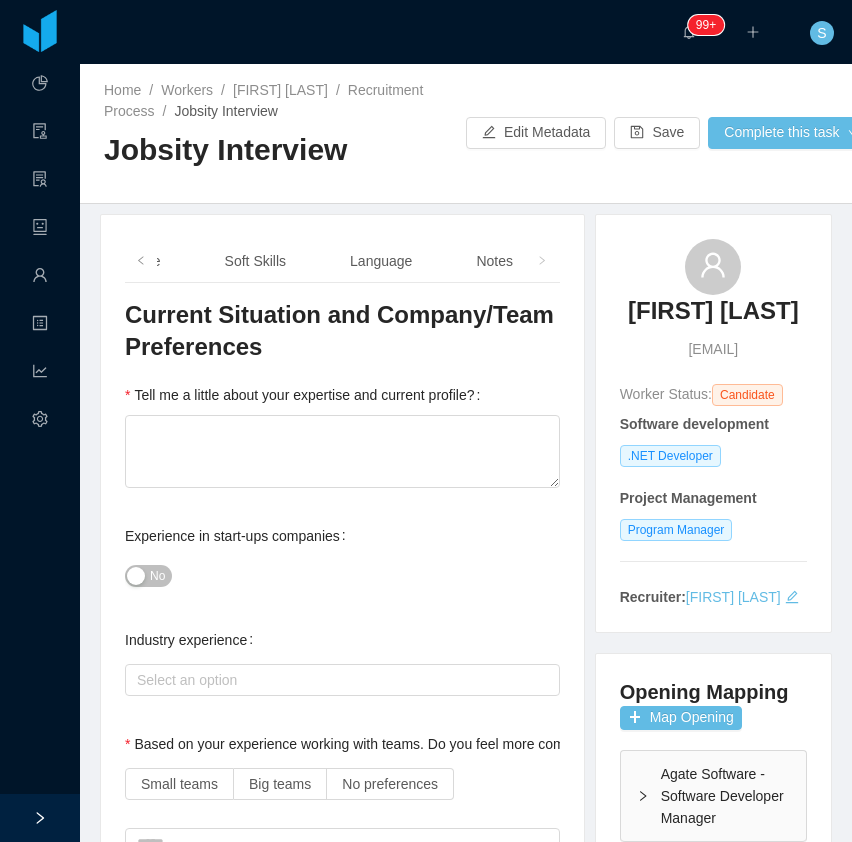 click at bounding box center [542, 261] 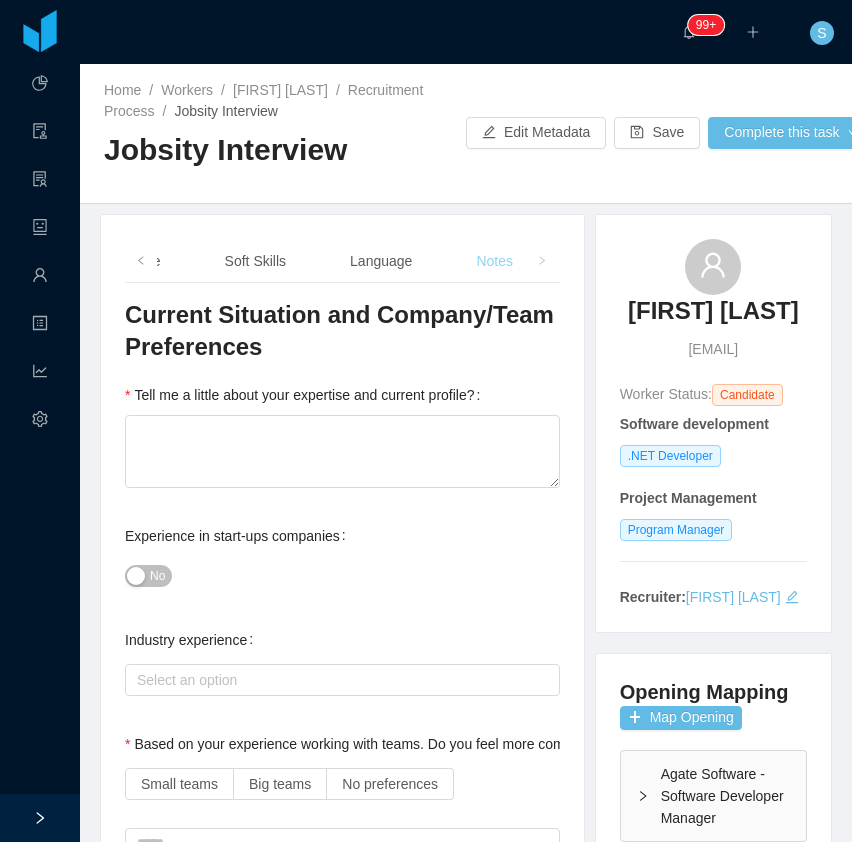 click on "Notes" at bounding box center (494, 261) 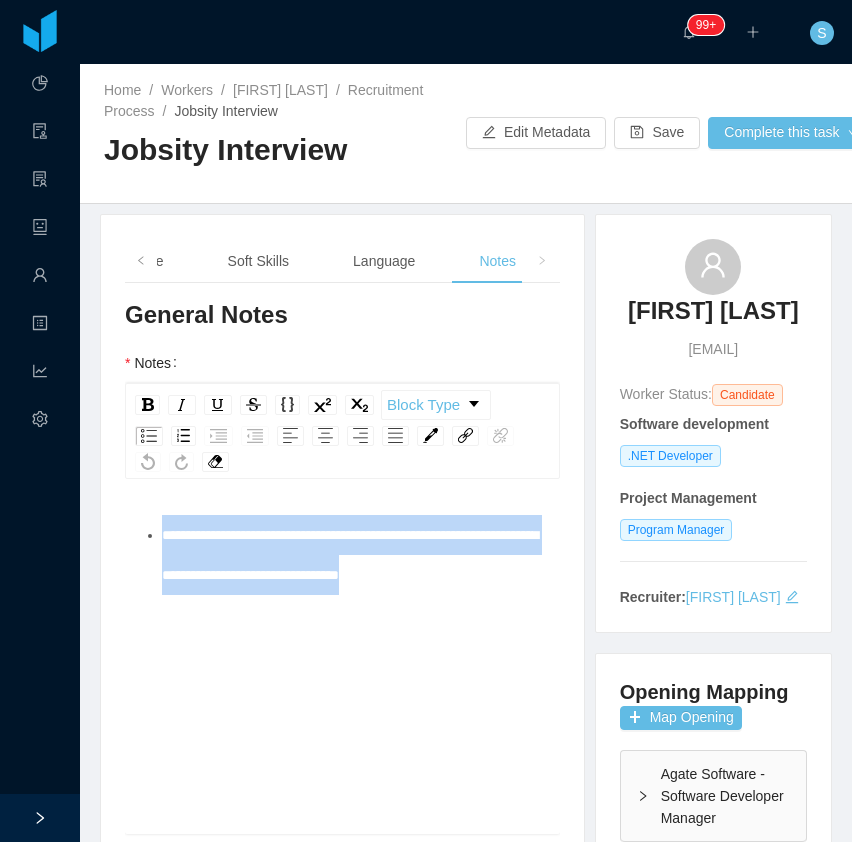 drag, startPoint x: 360, startPoint y: 558, endPoint x: 95, endPoint y: 530, distance: 266.47513 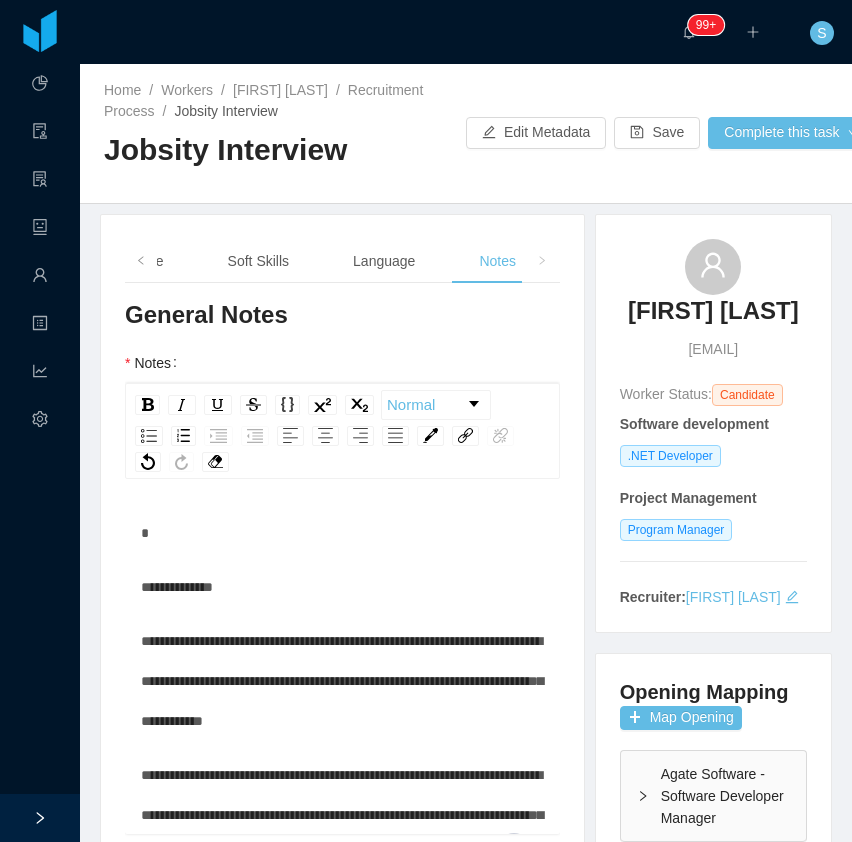 scroll, scrollTop: 22, scrollLeft: 0, axis: vertical 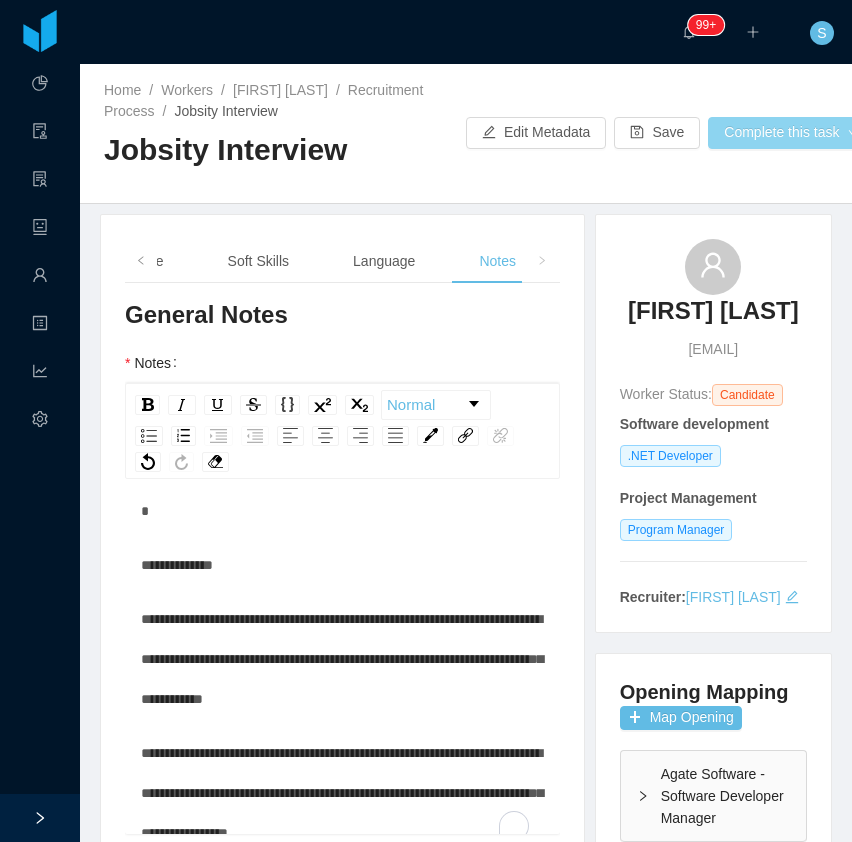 click on "Complete this task" at bounding box center [791, 133] 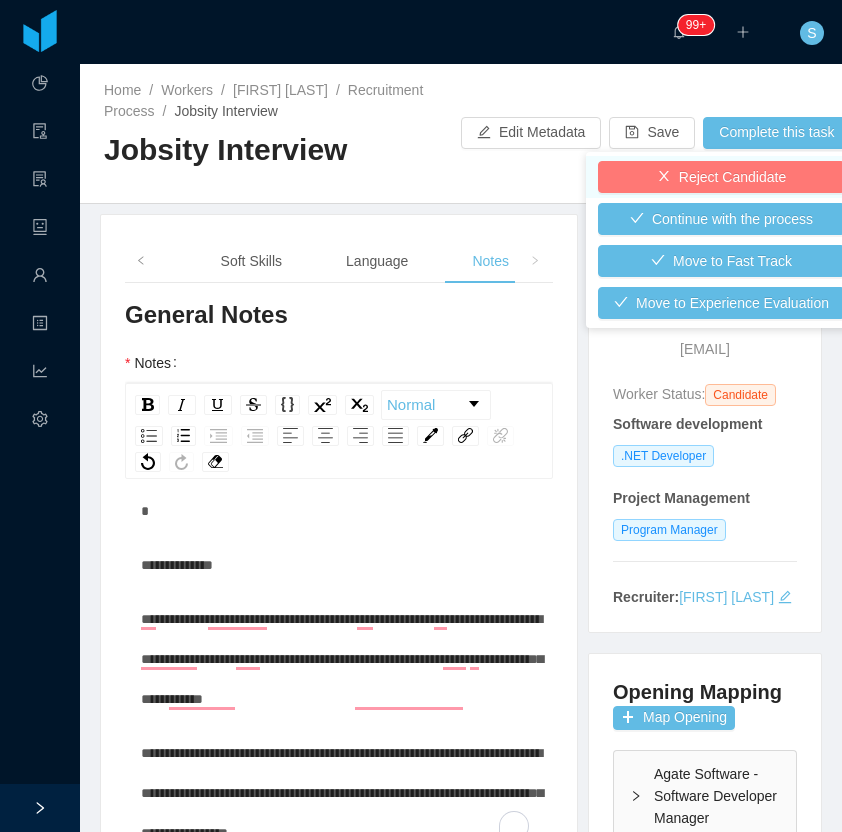 click on "Reject Candidate" at bounding box center (721, 177) 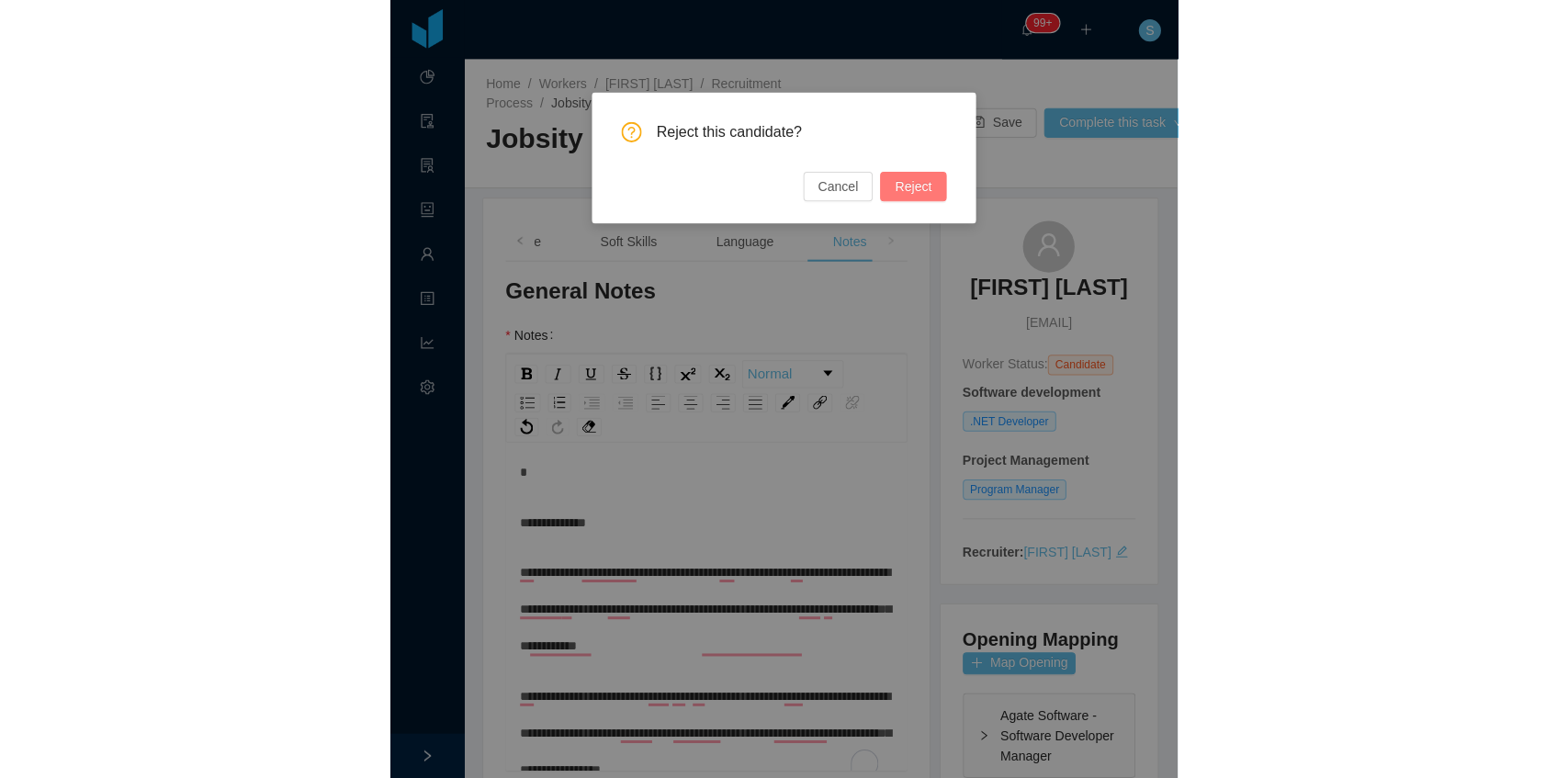 scroll, scrollTop: 20, scrollLeft: 0, axis: vertical 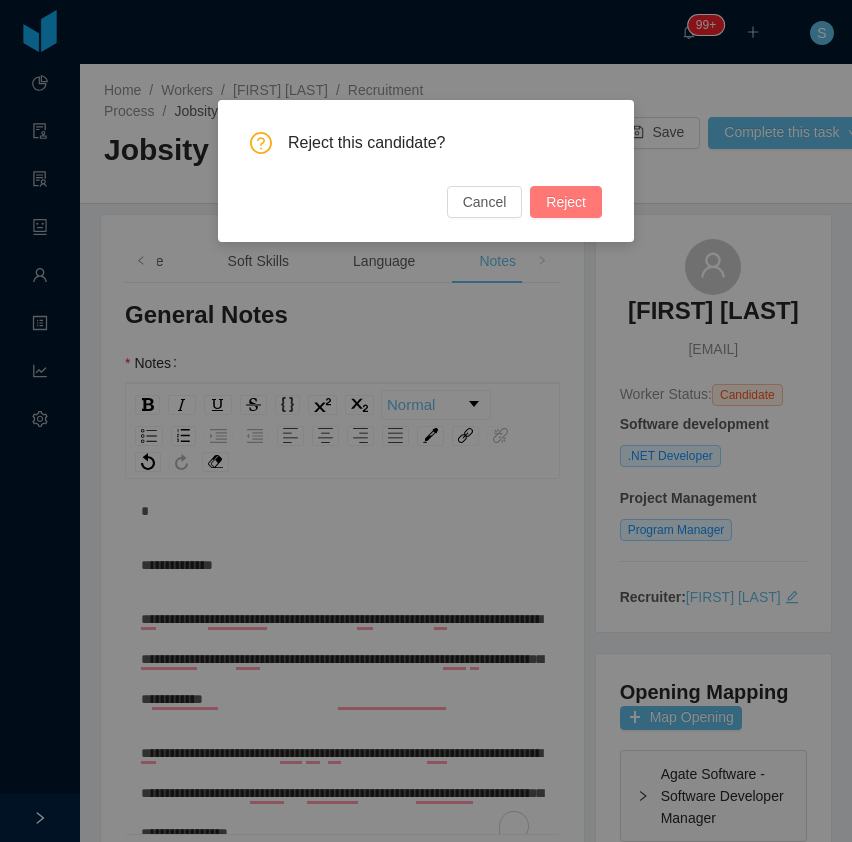 click on "Reject" at bounding box center [566, 202] 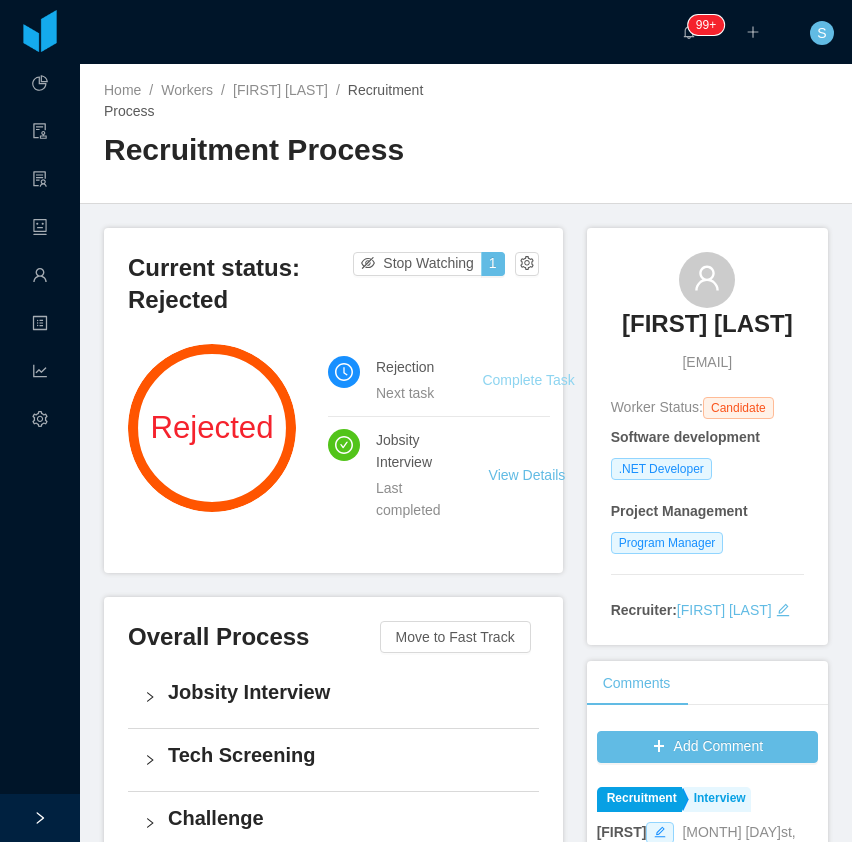 click on "Complete Task" at bounding box center [528, 380] 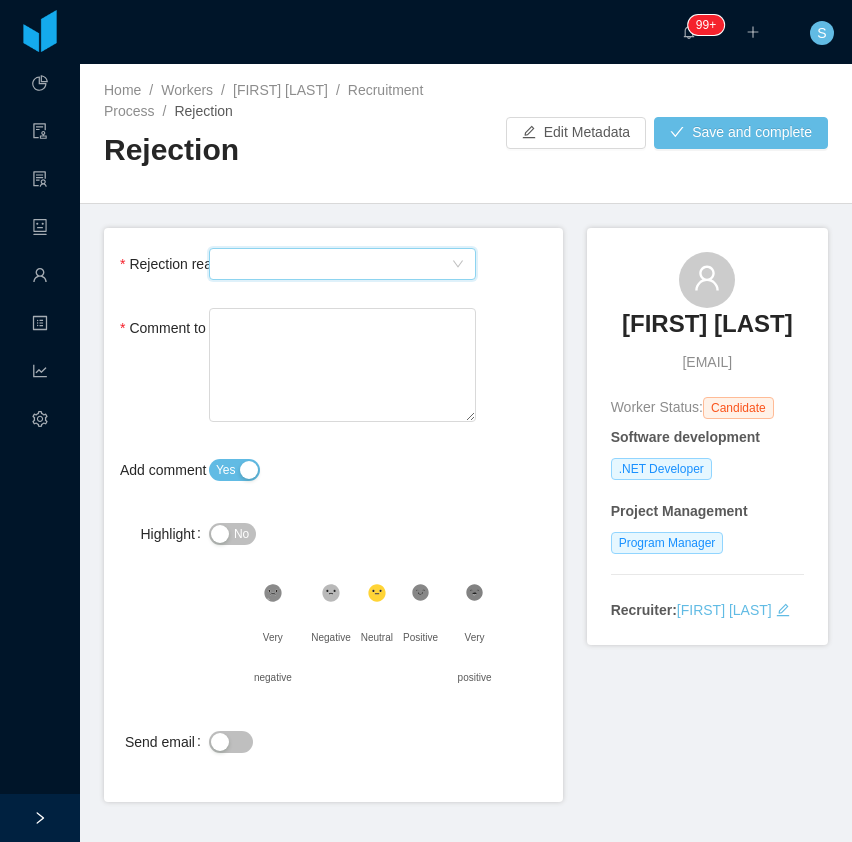 click on "Select Type" at bounding box center [336, 264] 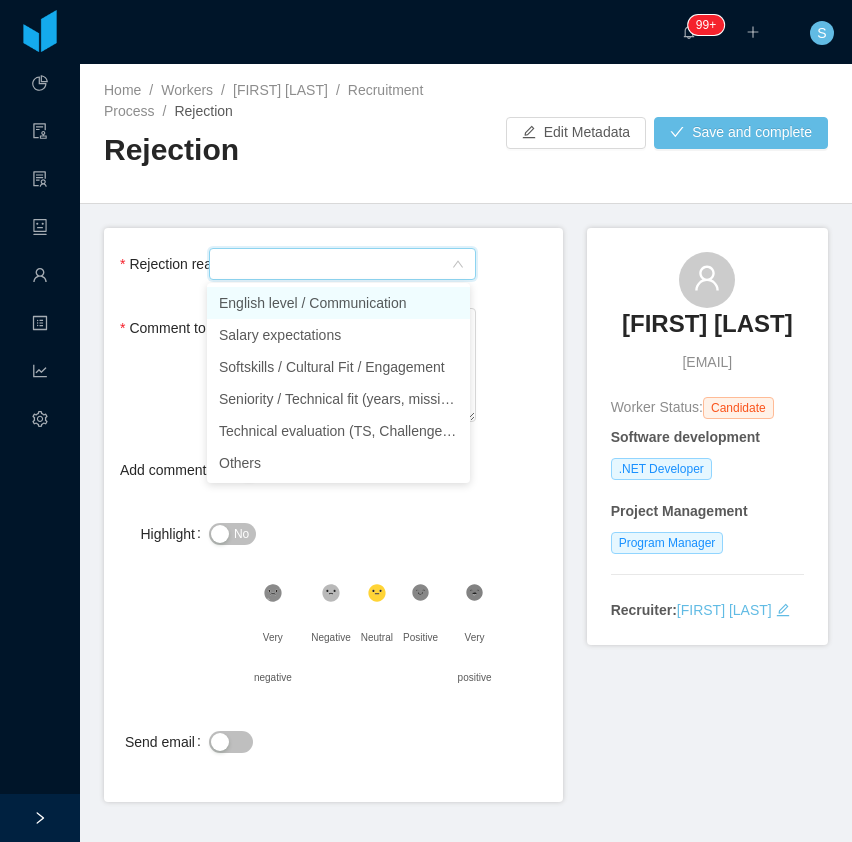 click on "English level / Communication" at bounding box center (338, 303) 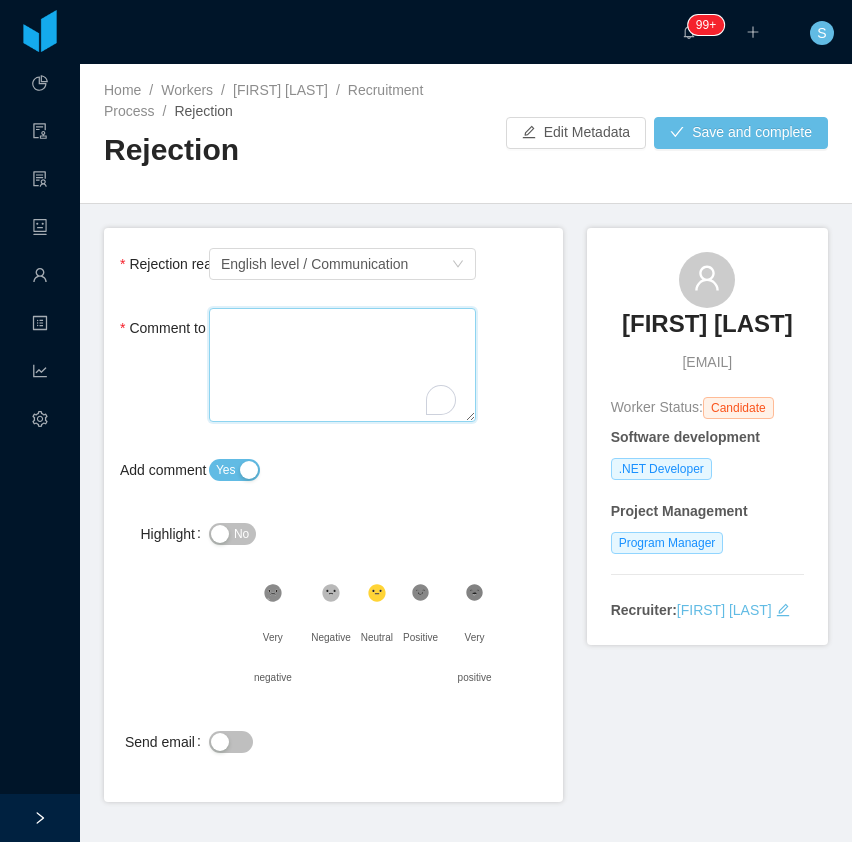 click on "Comment to Timeline" at bounding box center [342, 365] 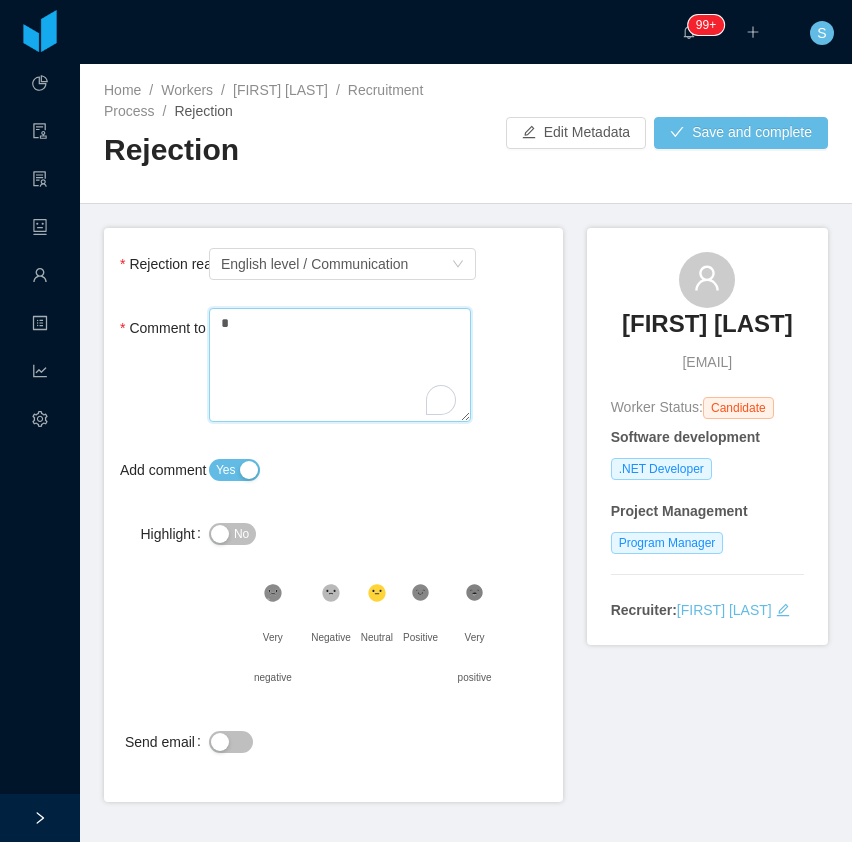 type 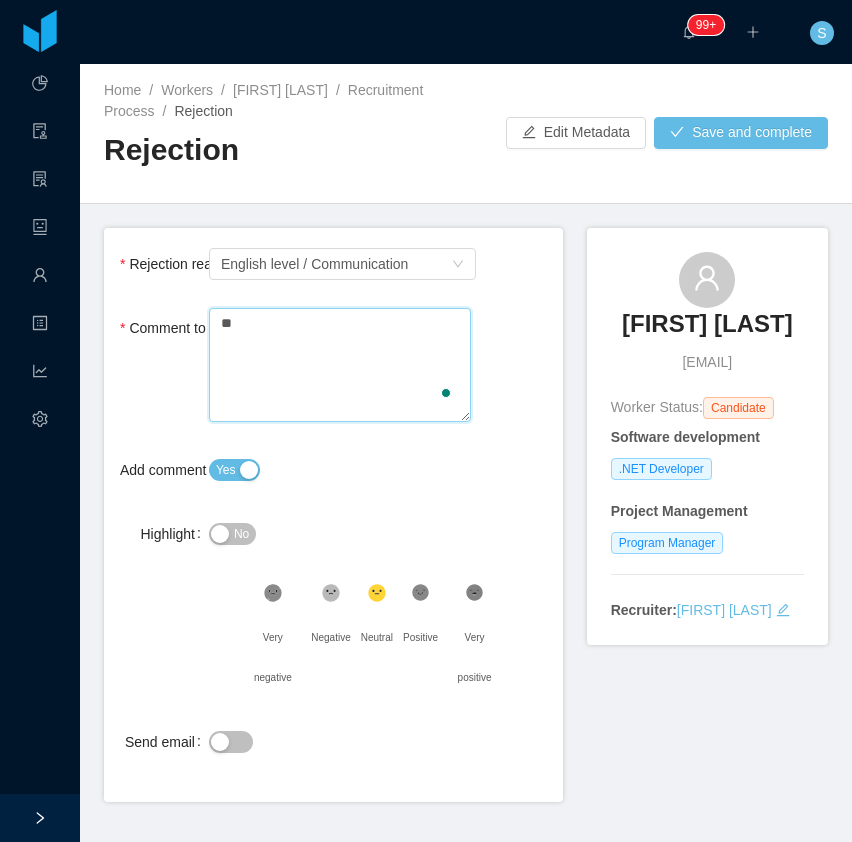 type 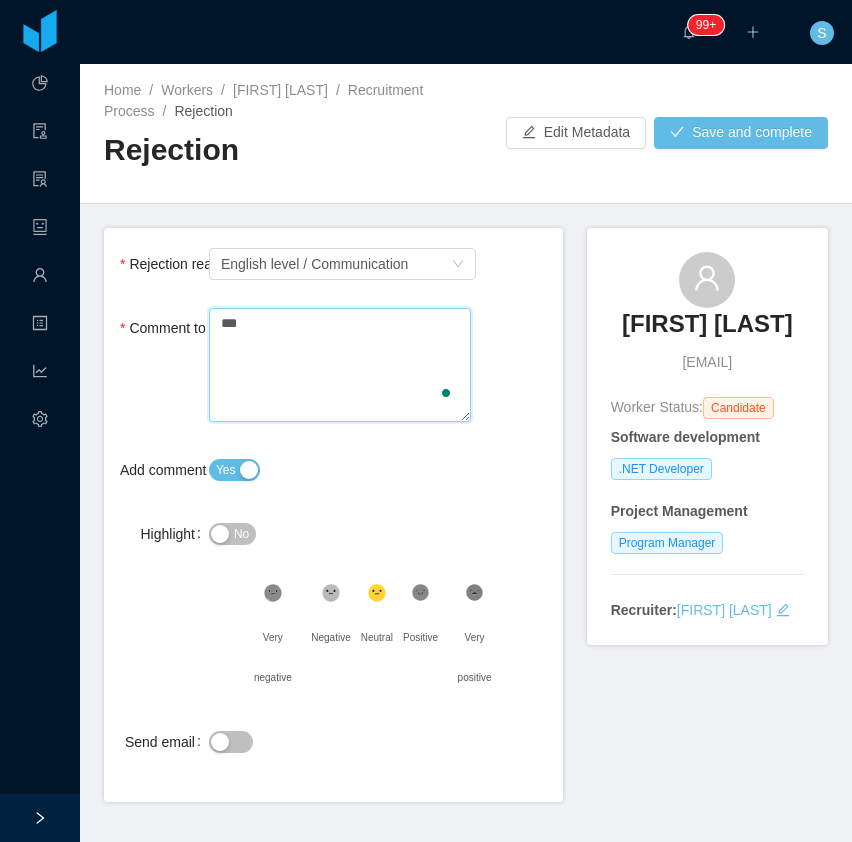 type 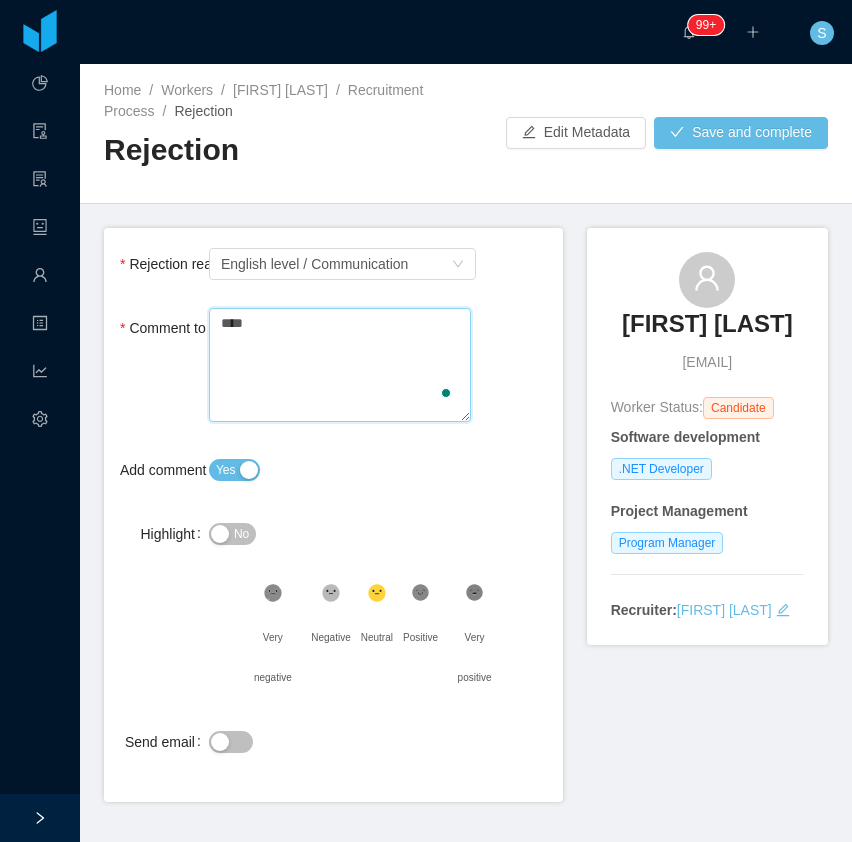 type 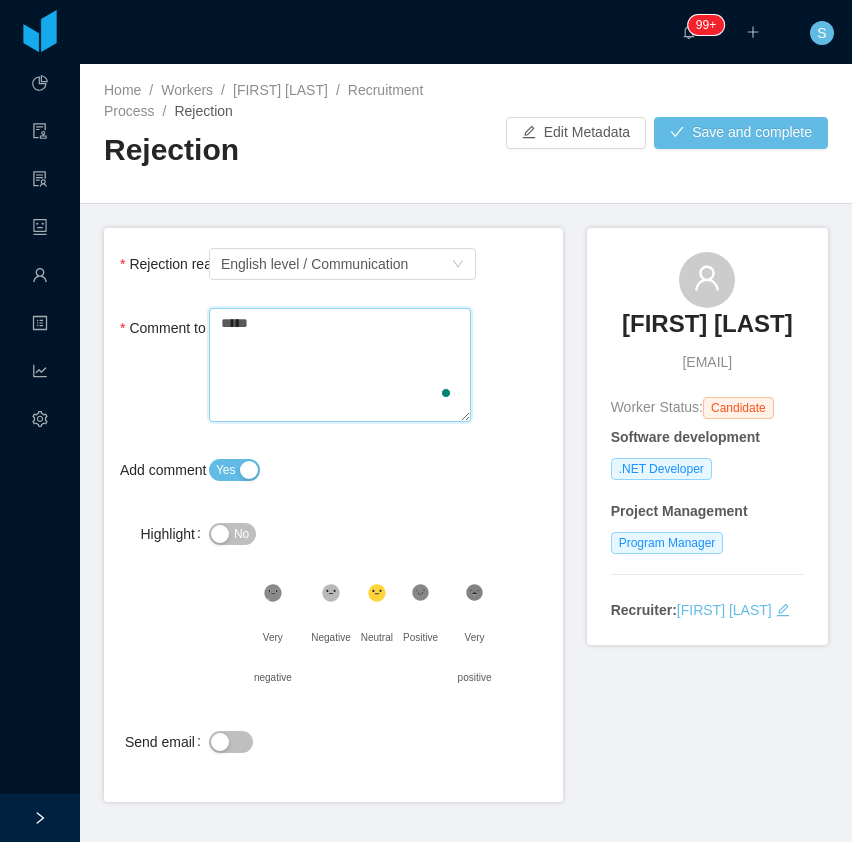type 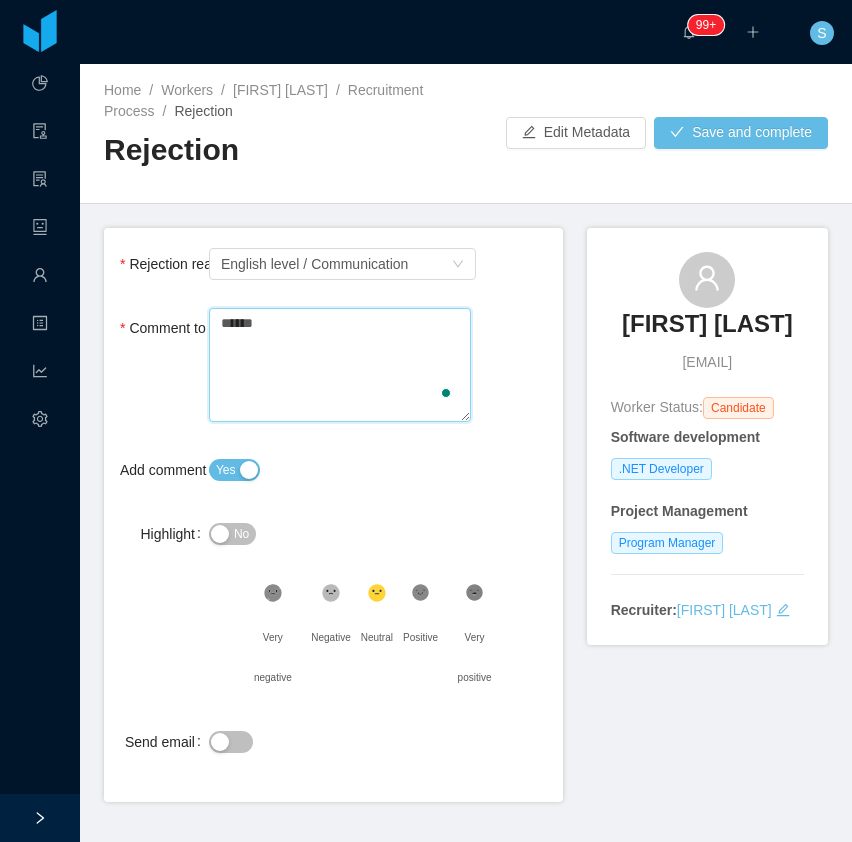 type 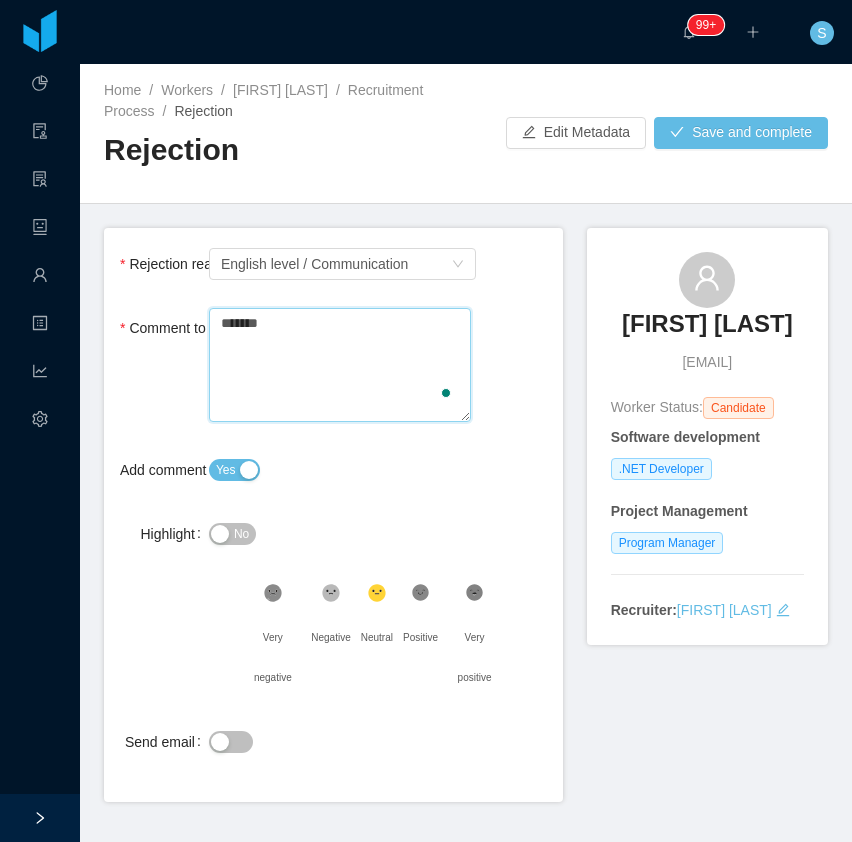 type 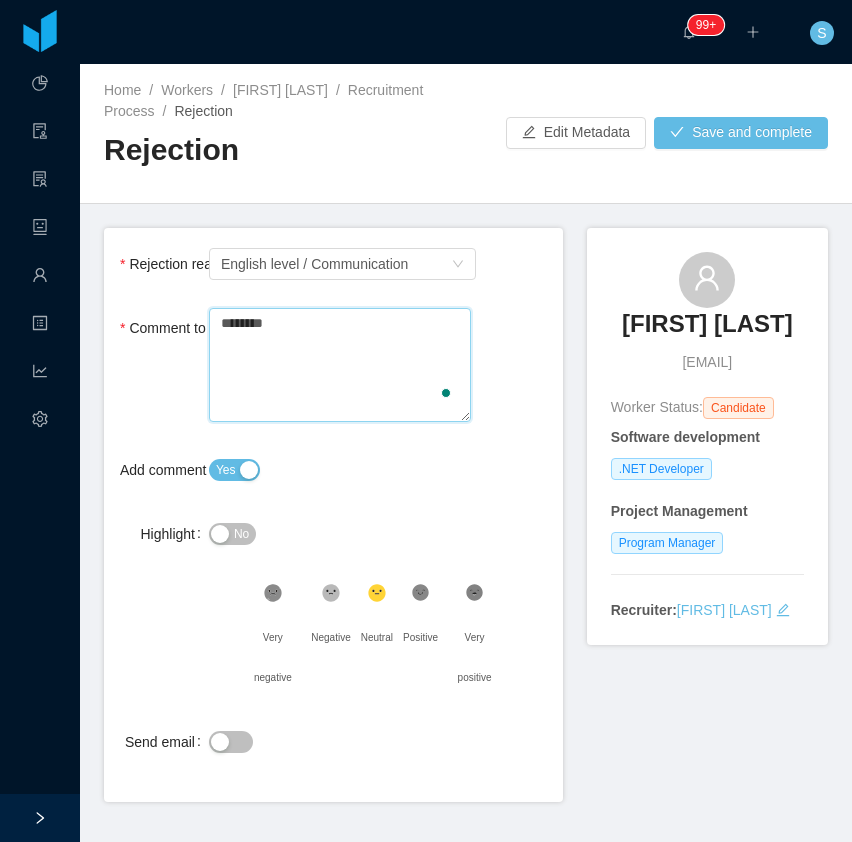 type 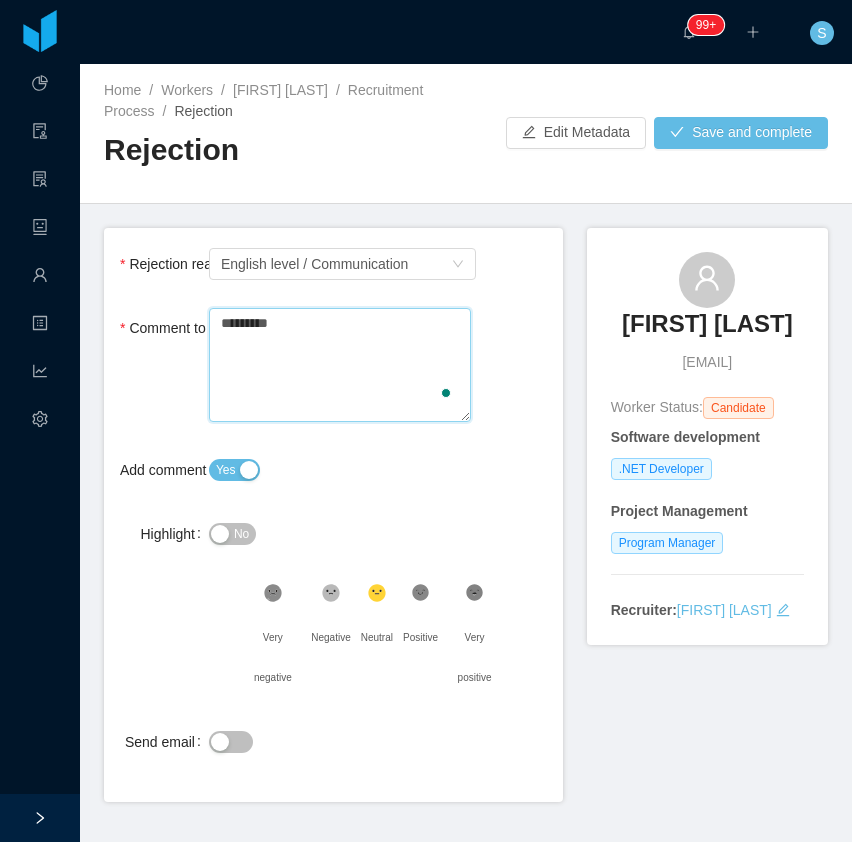 type 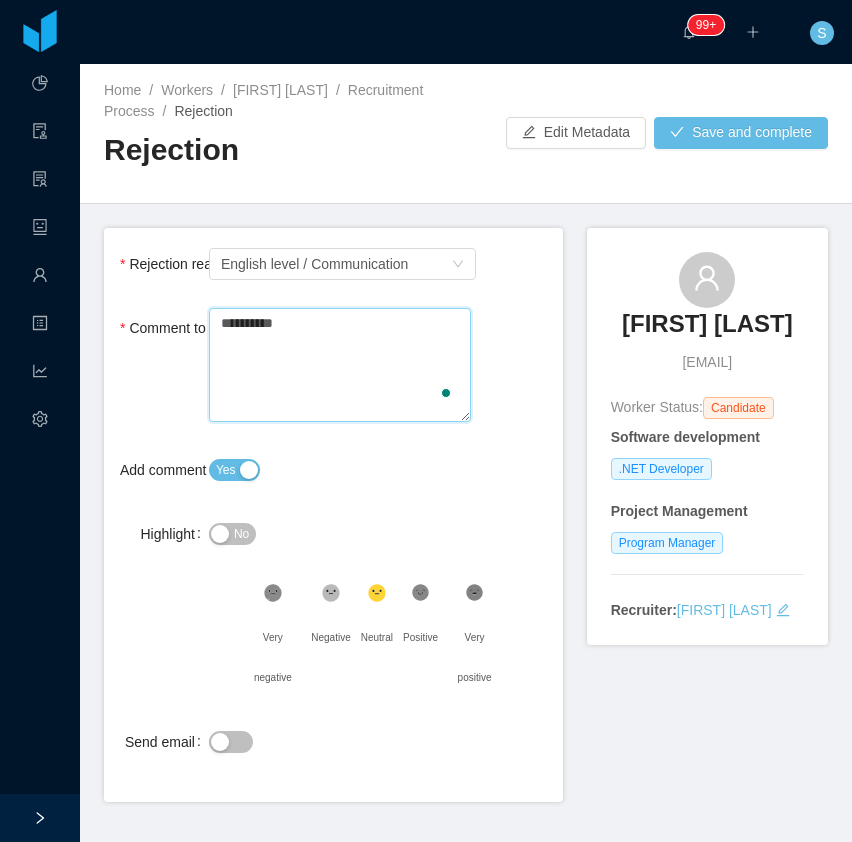 type on "**********" 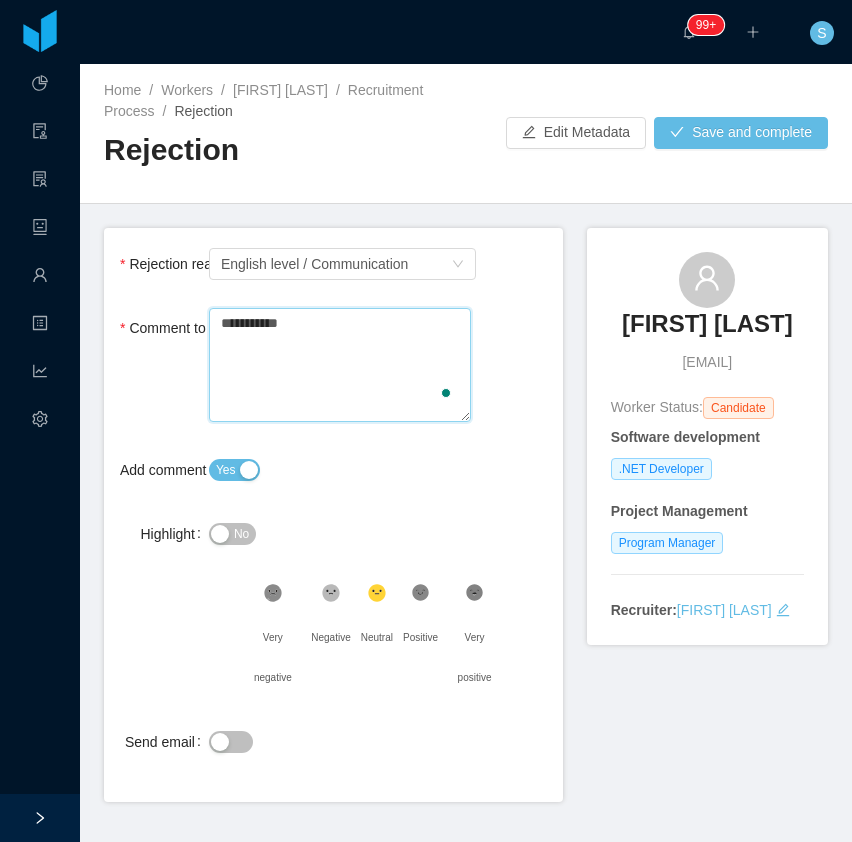 type 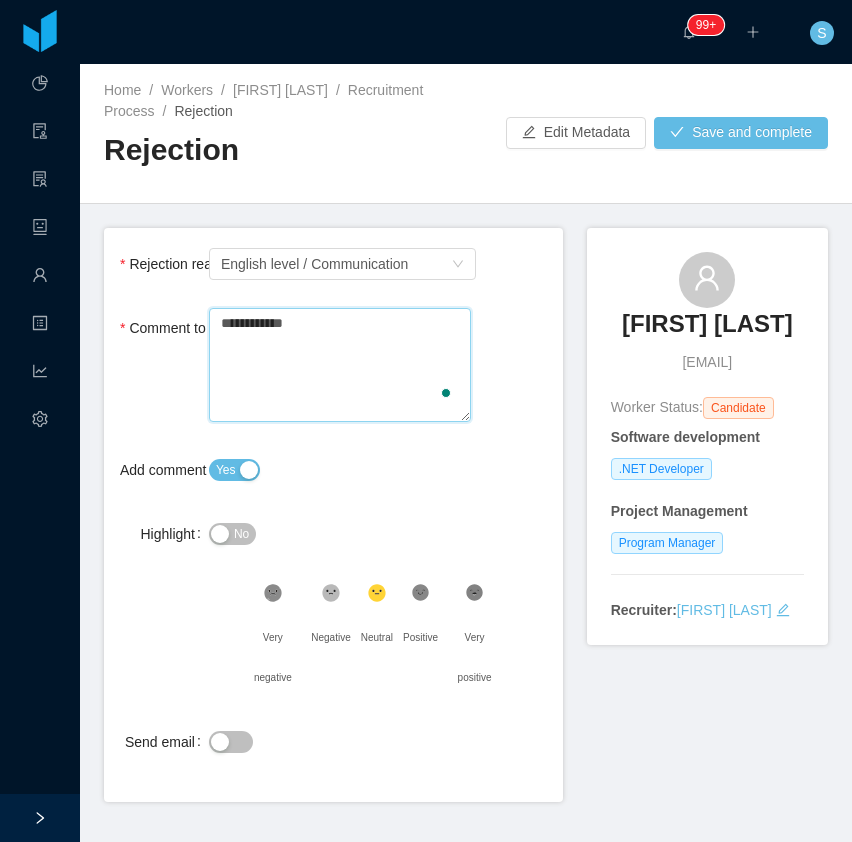 type 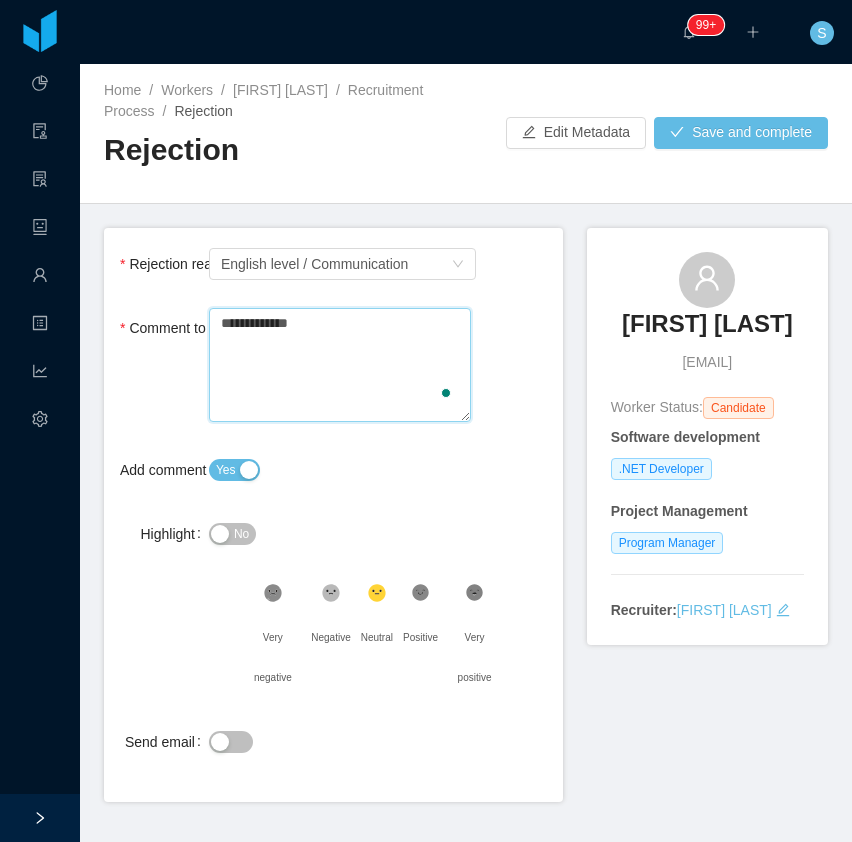 type 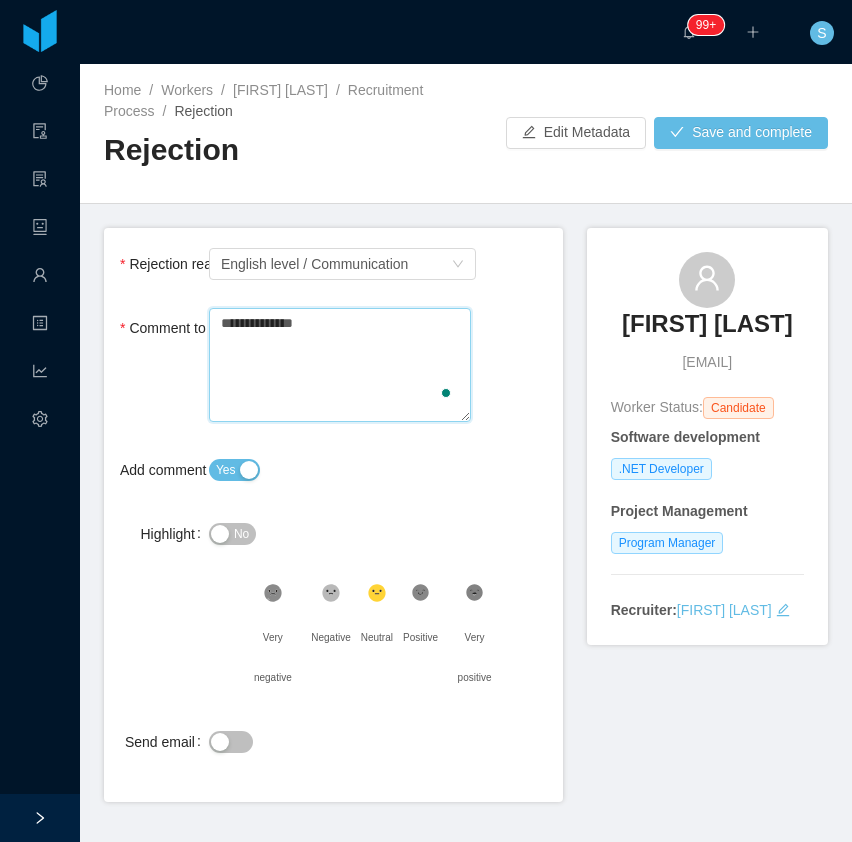 type 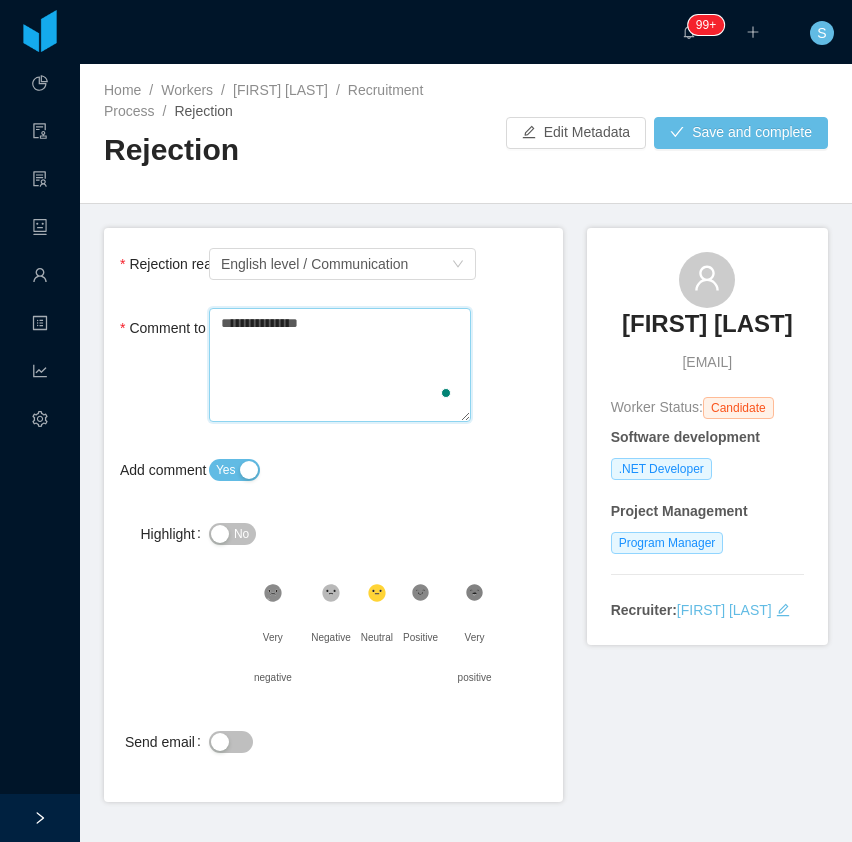 type 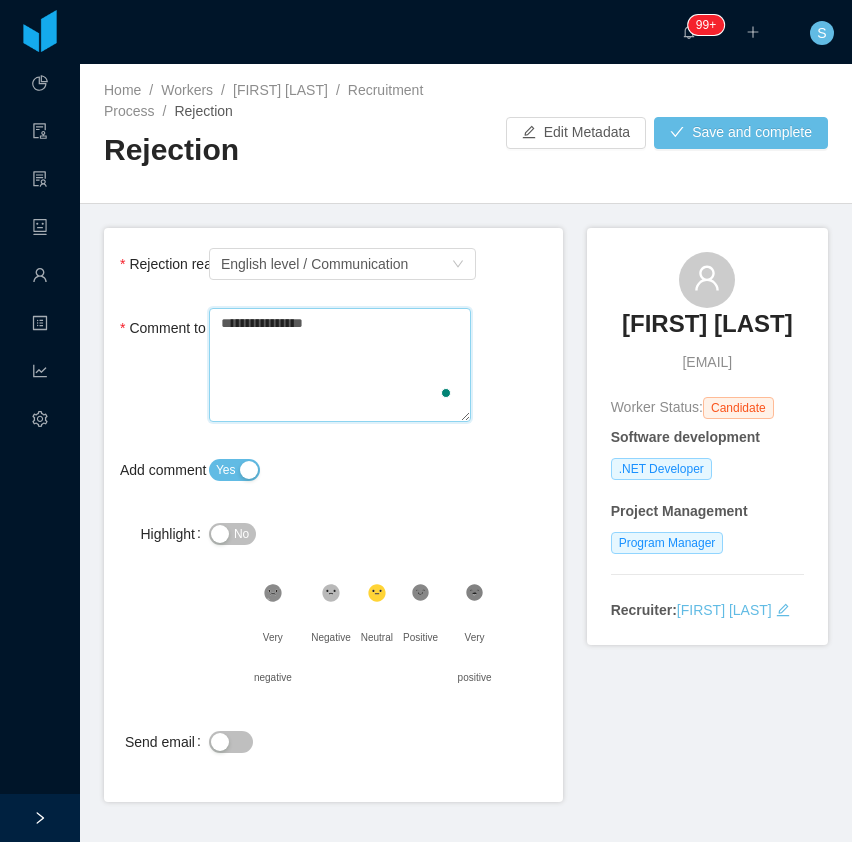 type 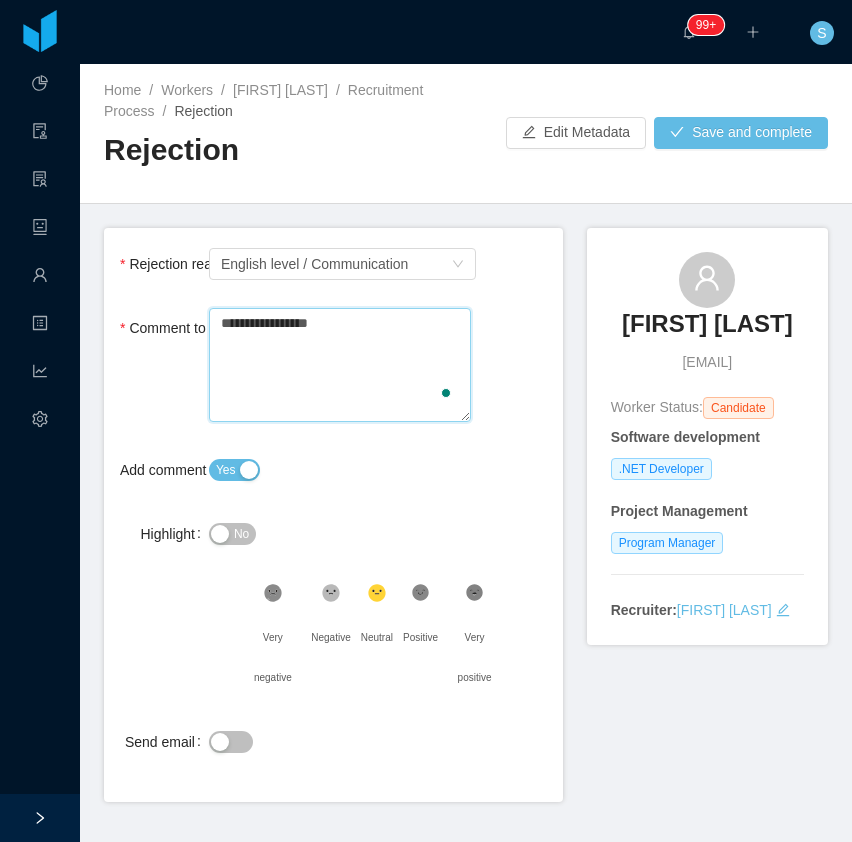 type 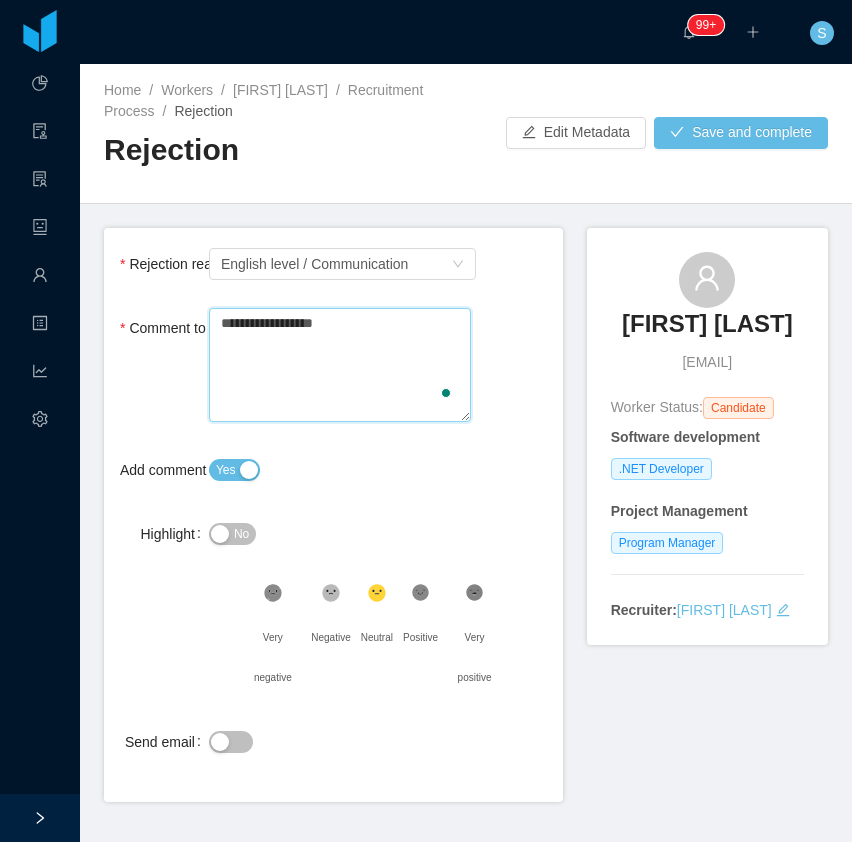 type 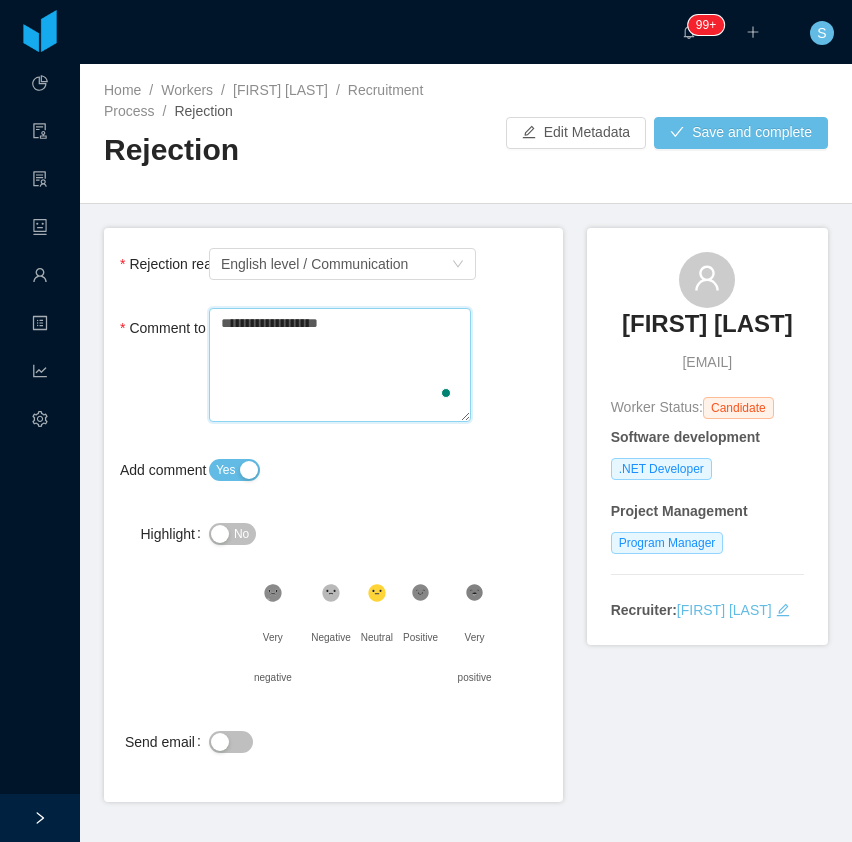type 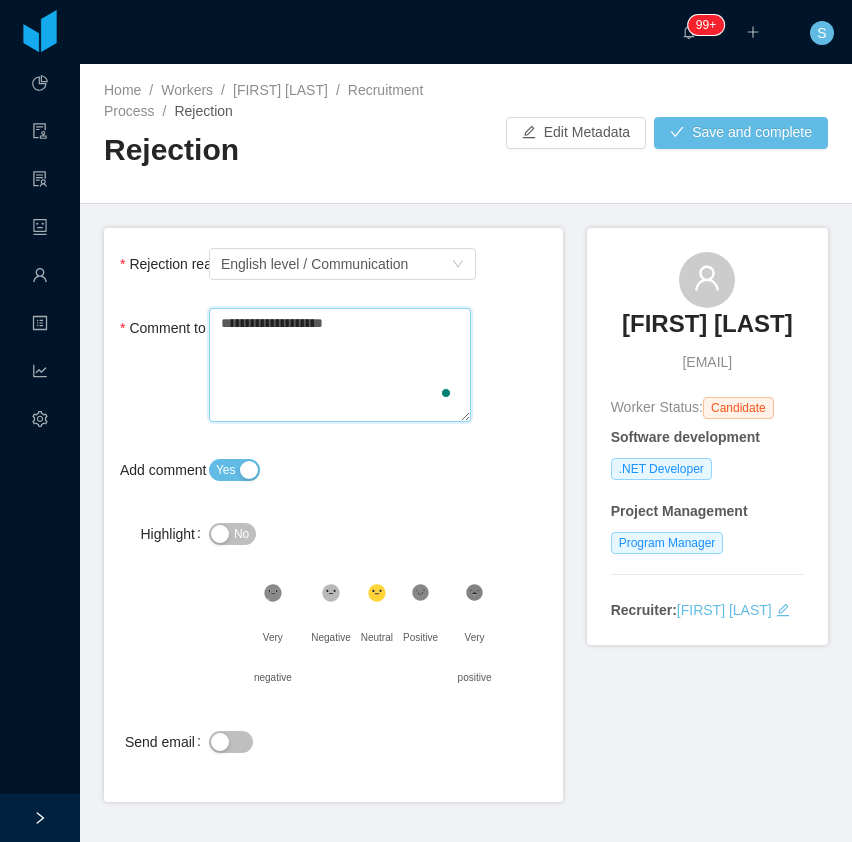 type 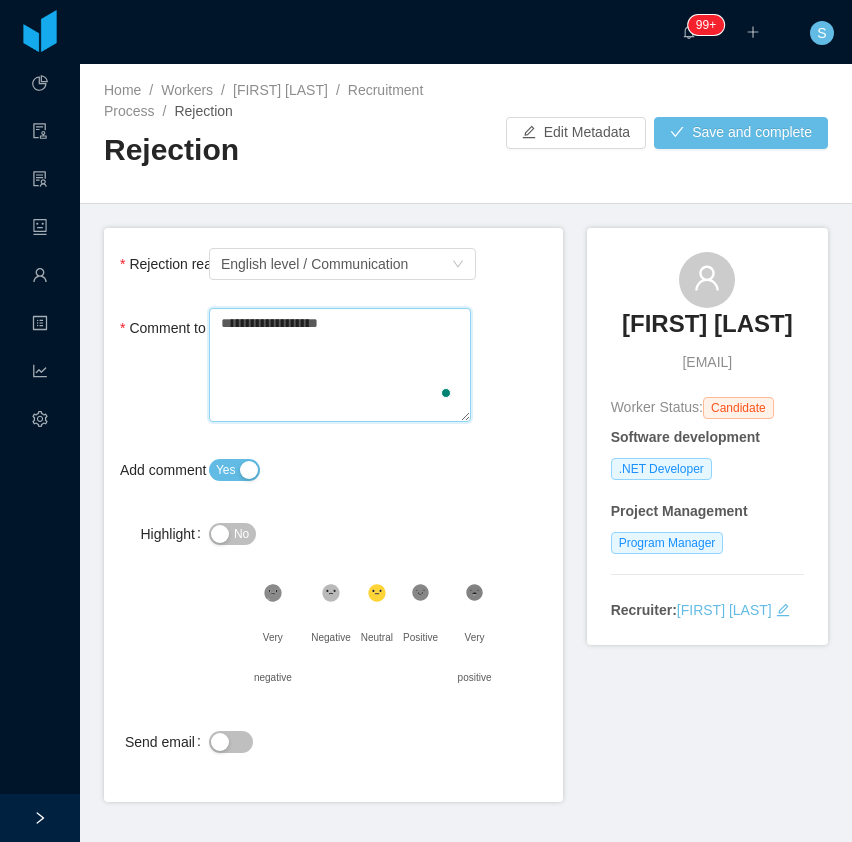 type 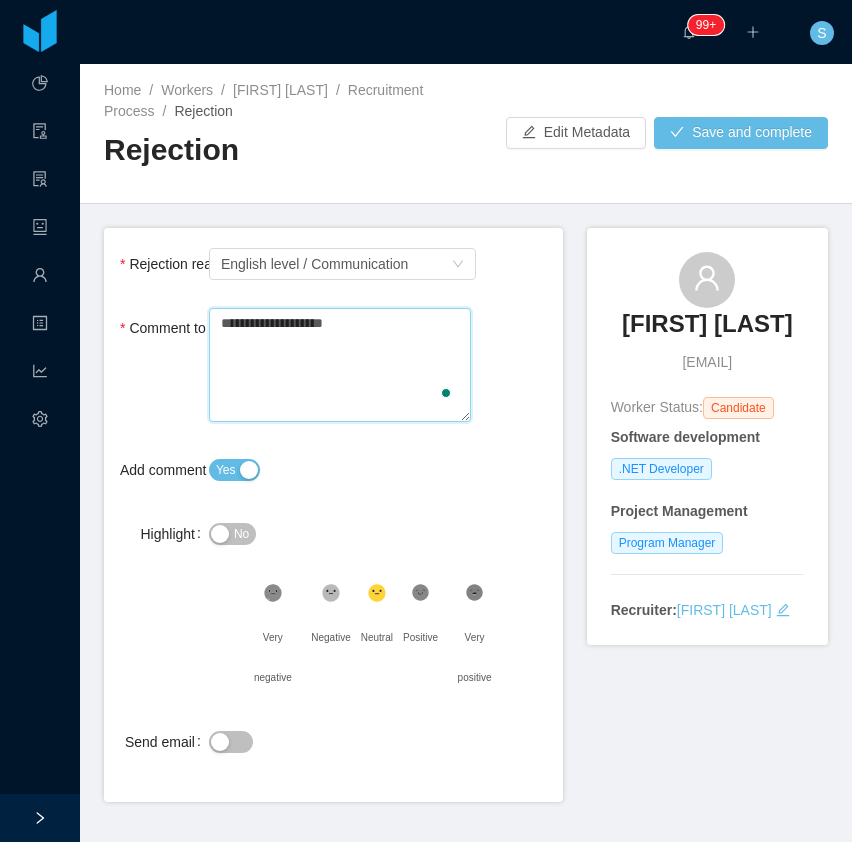 type 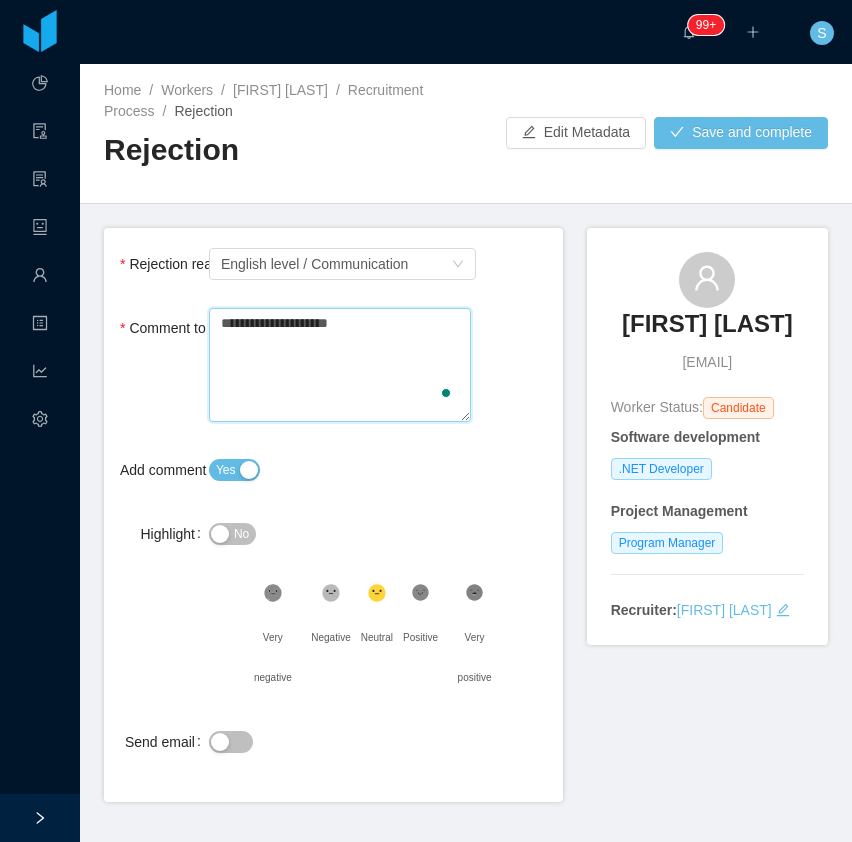 type 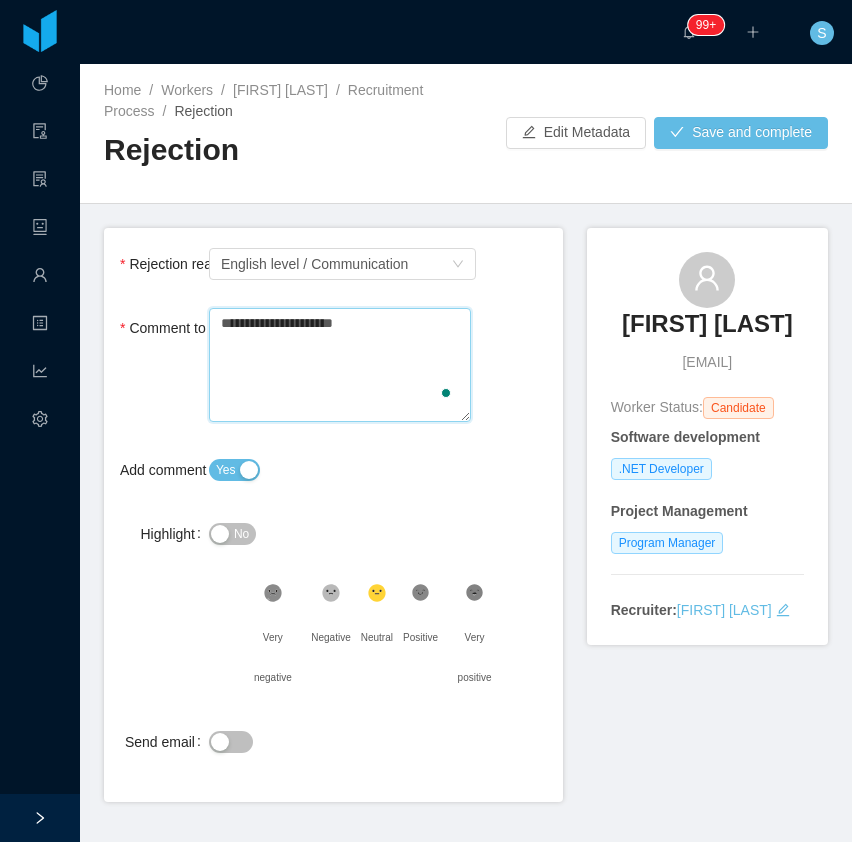 type 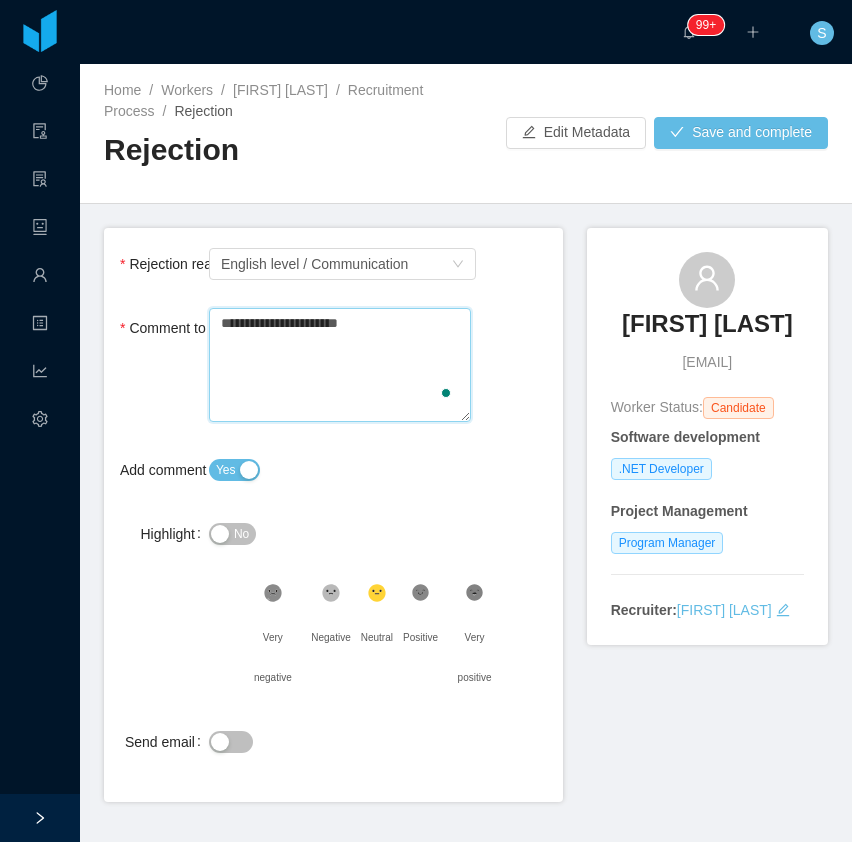 type 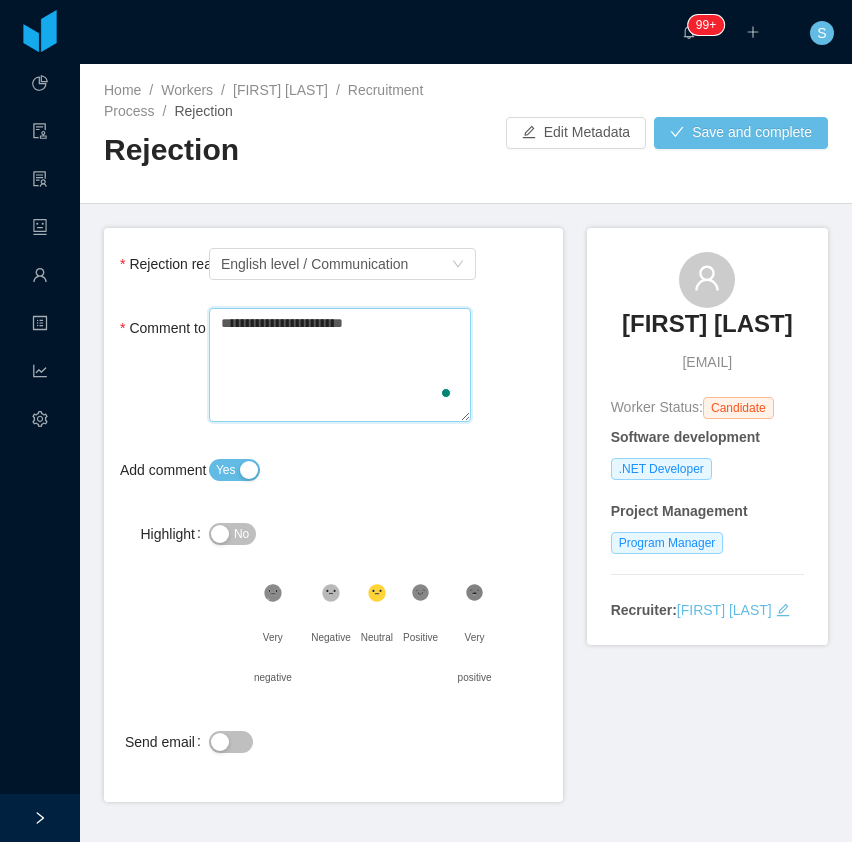 type 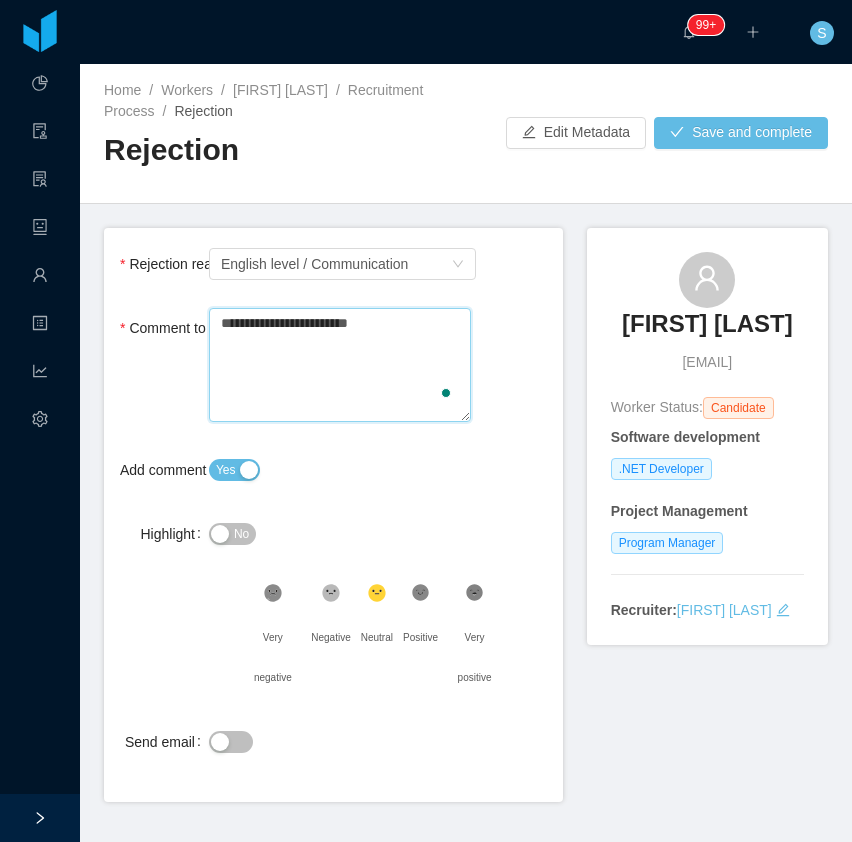 type 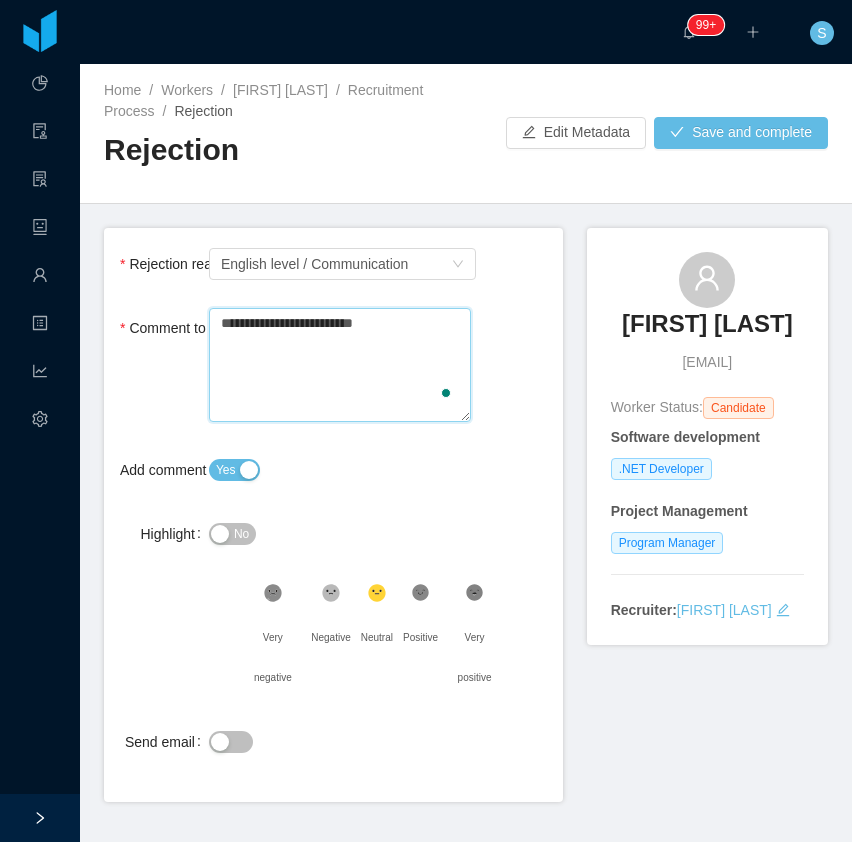 type 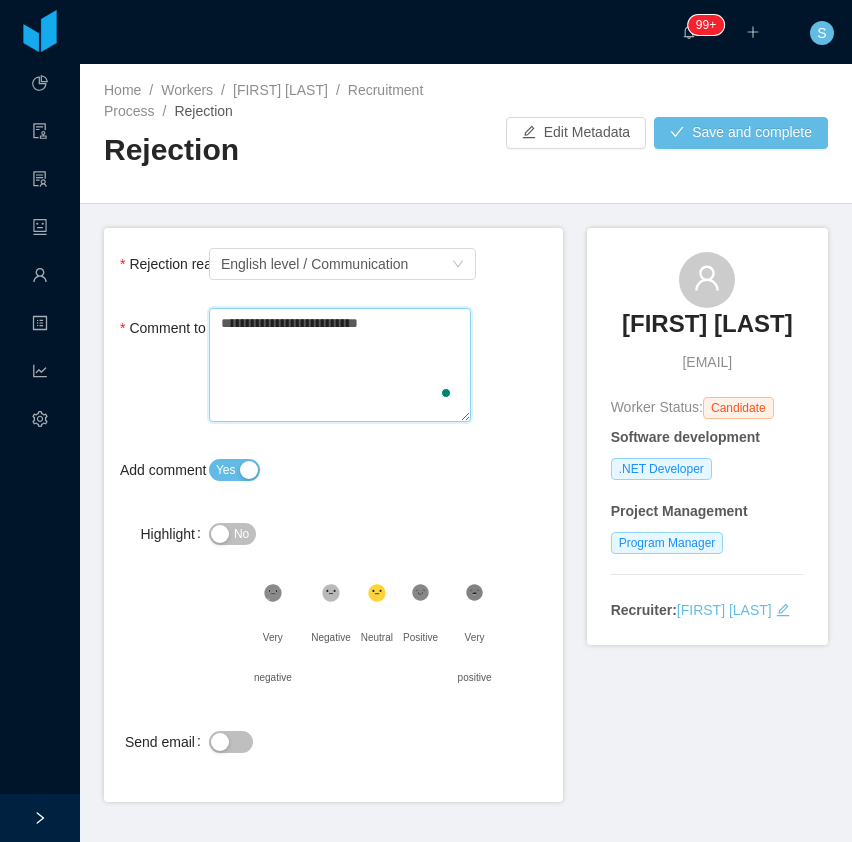 type 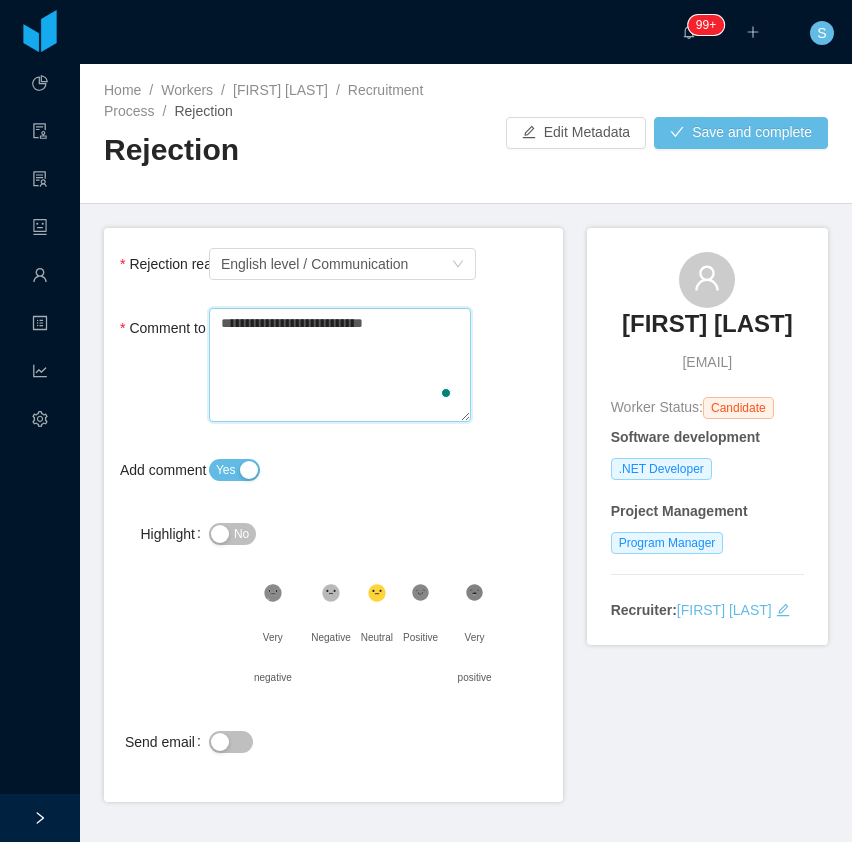 type 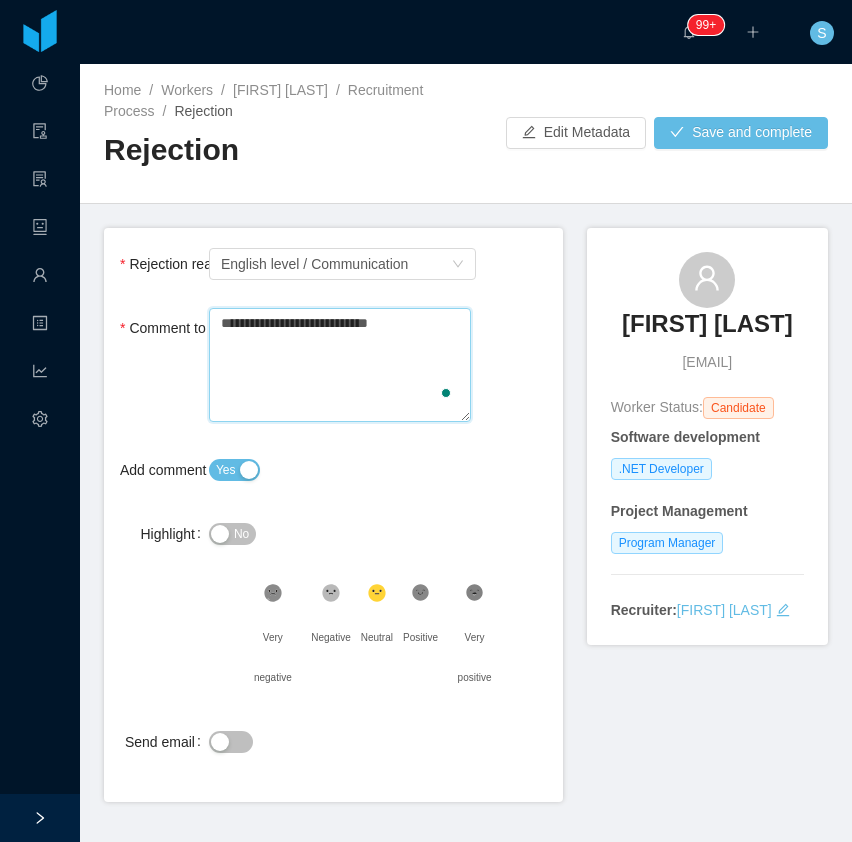 type 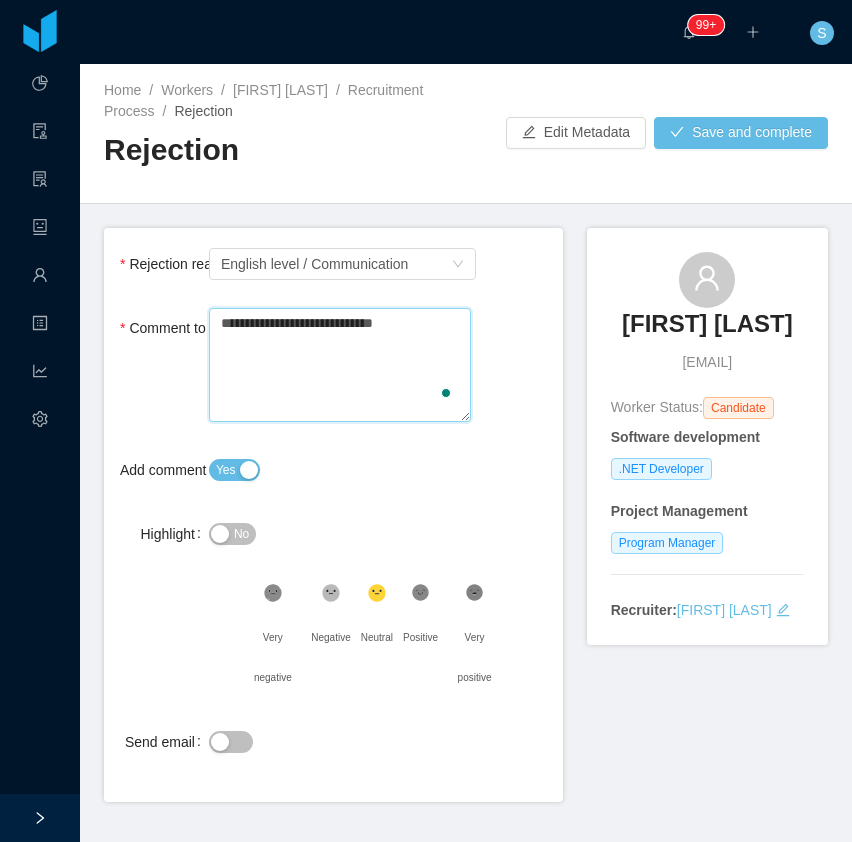 type 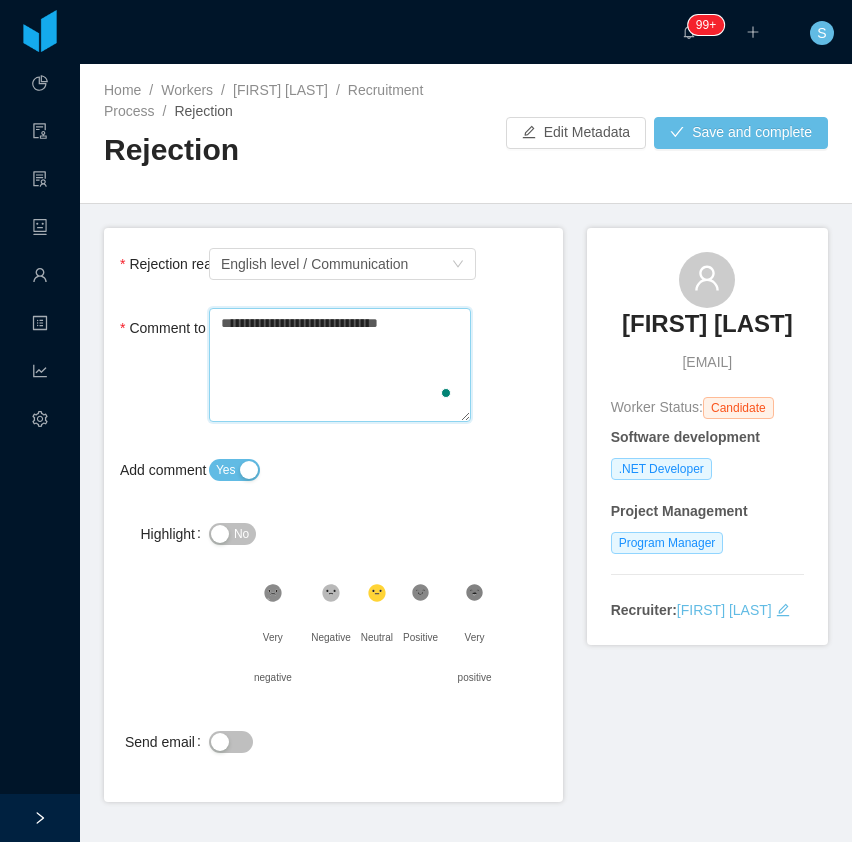 type 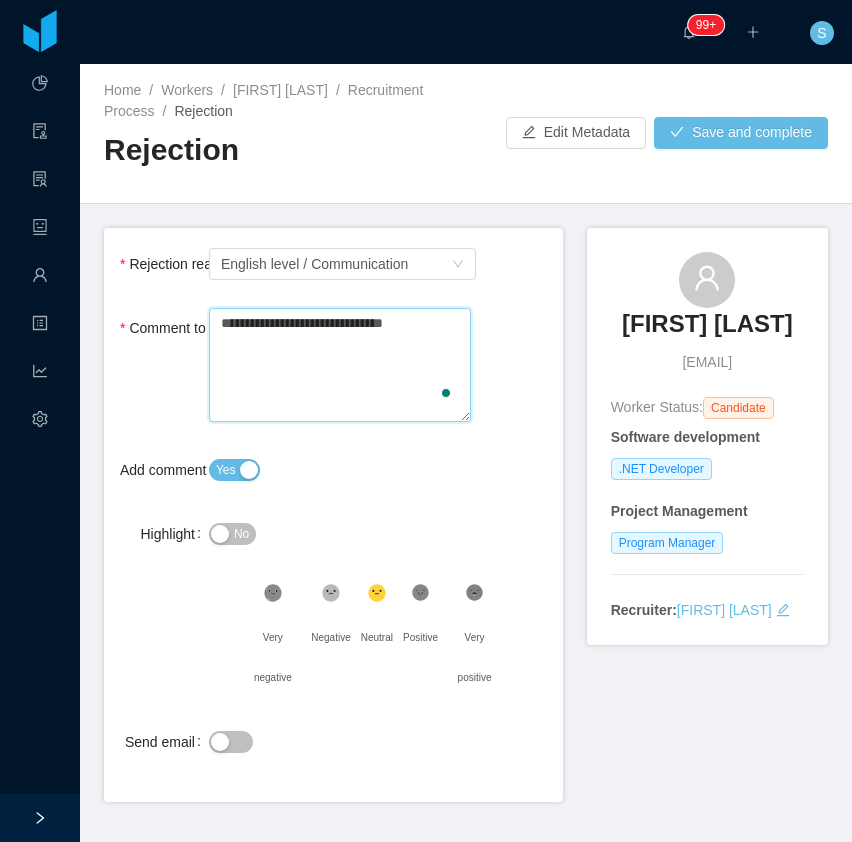 type 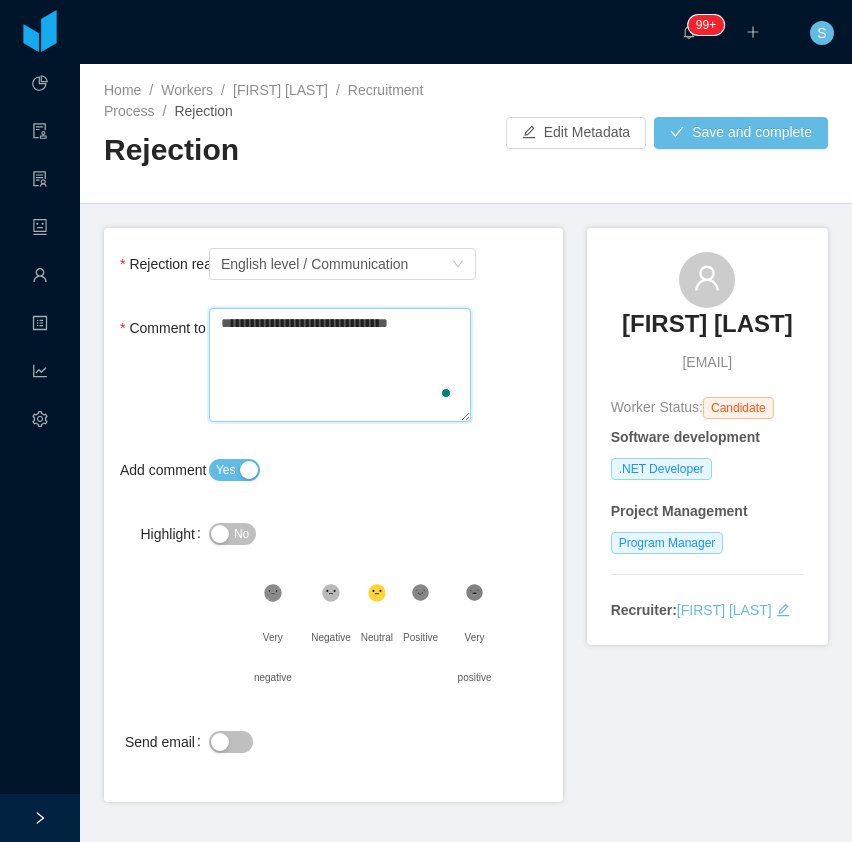 type 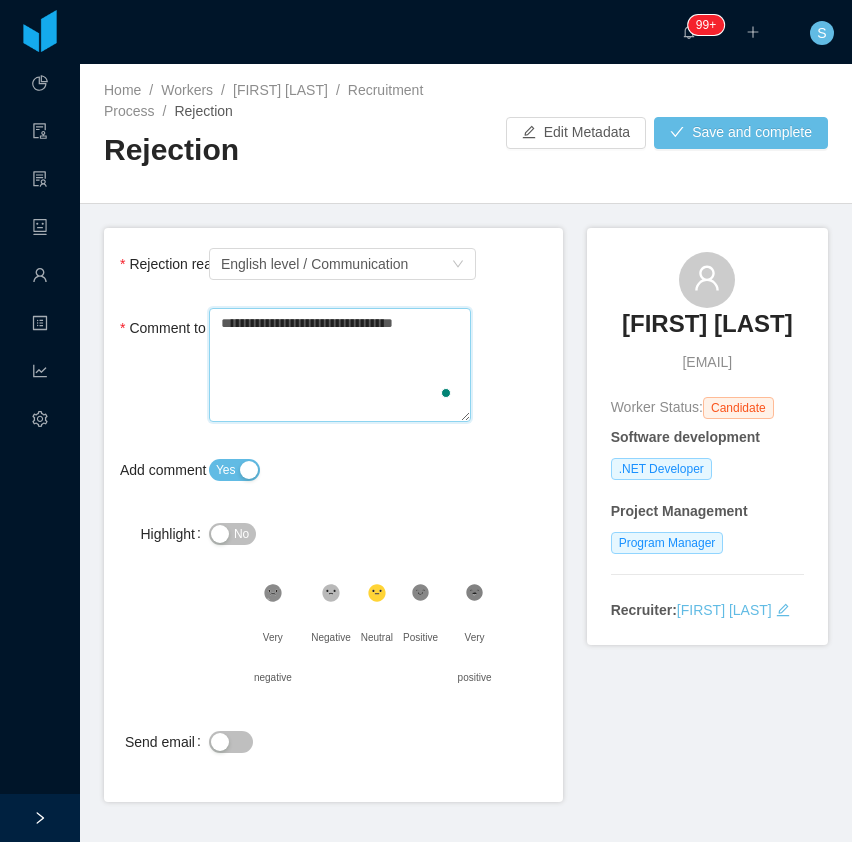 type 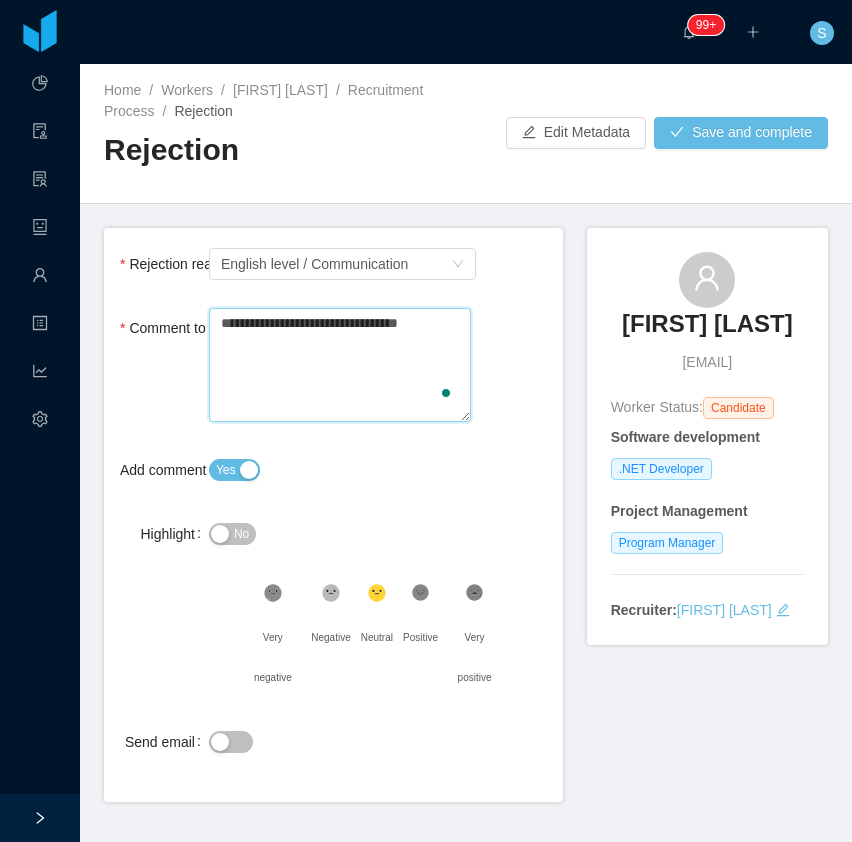 type 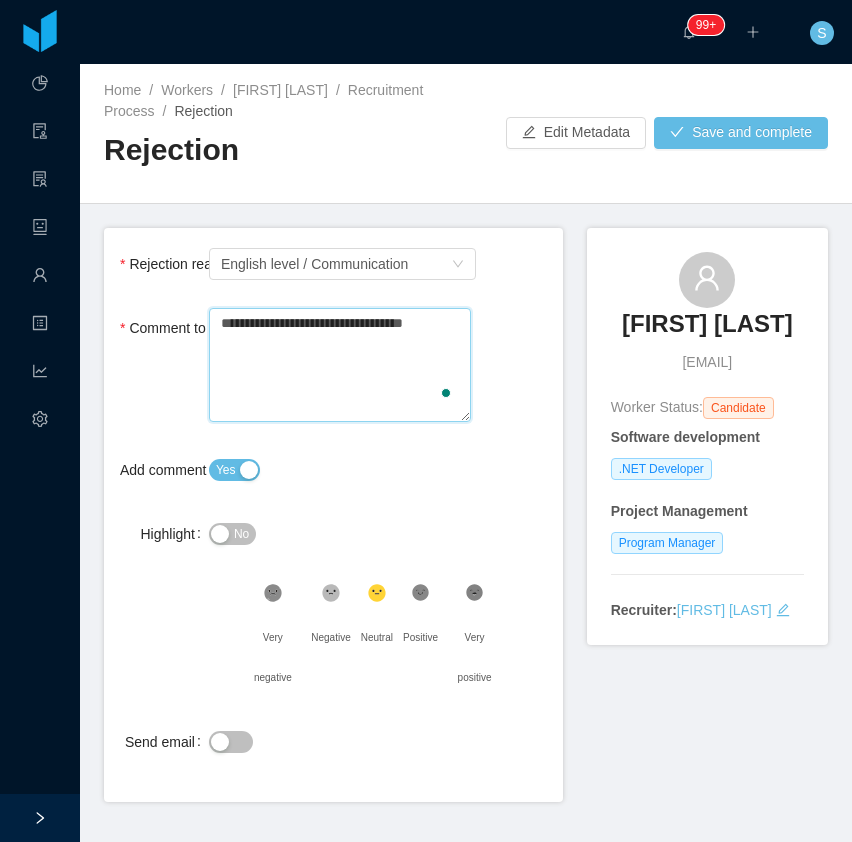 type 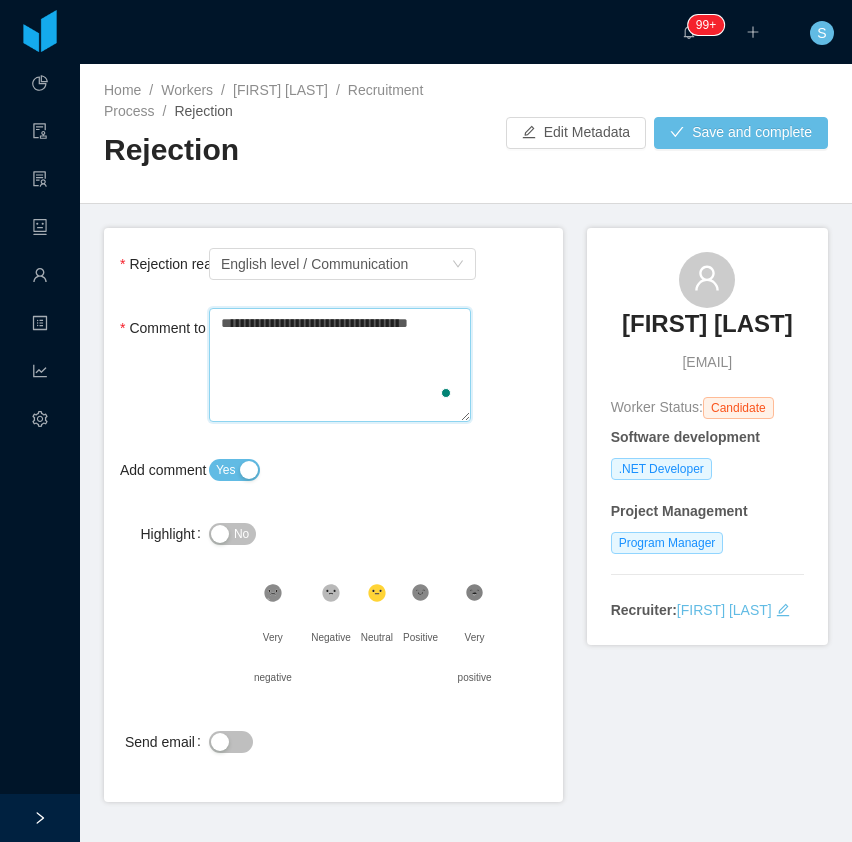 type 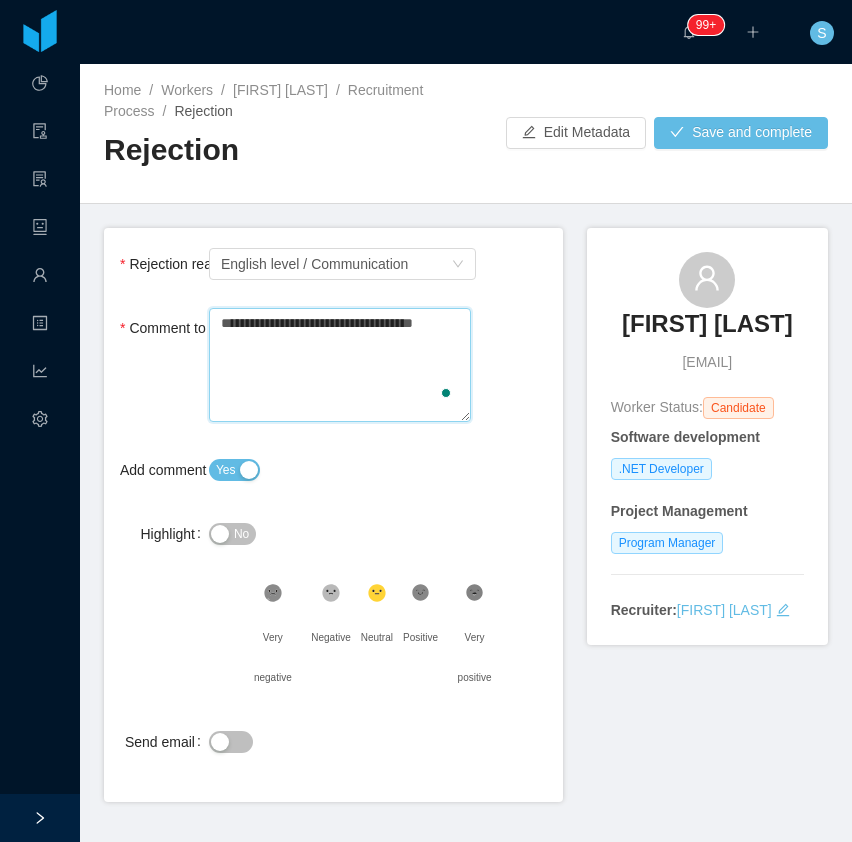 type 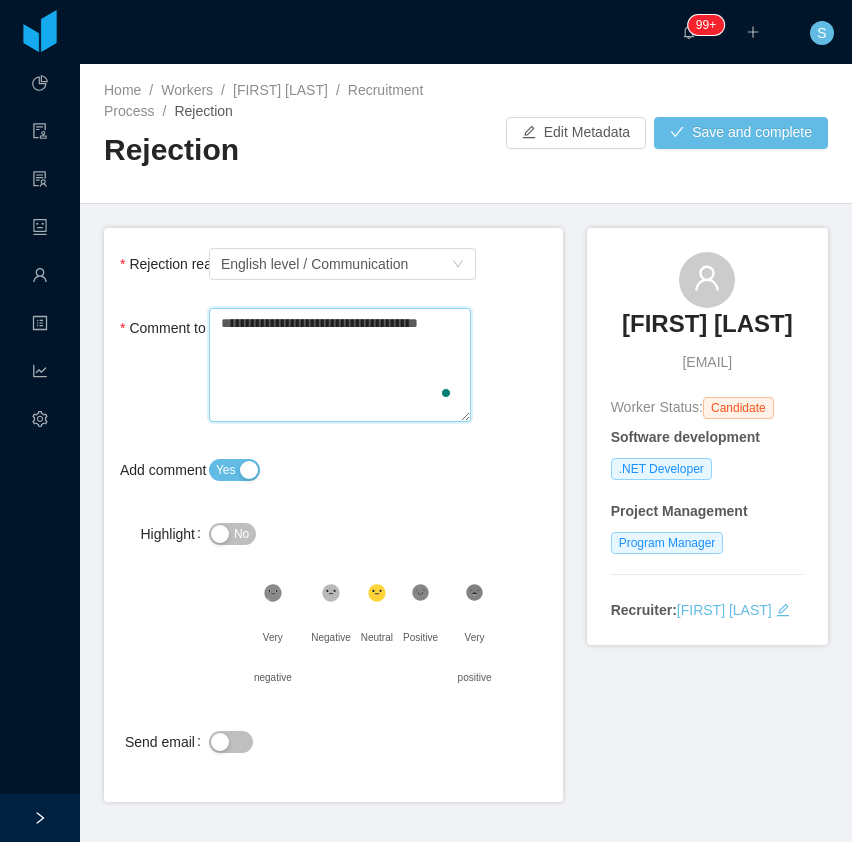 type 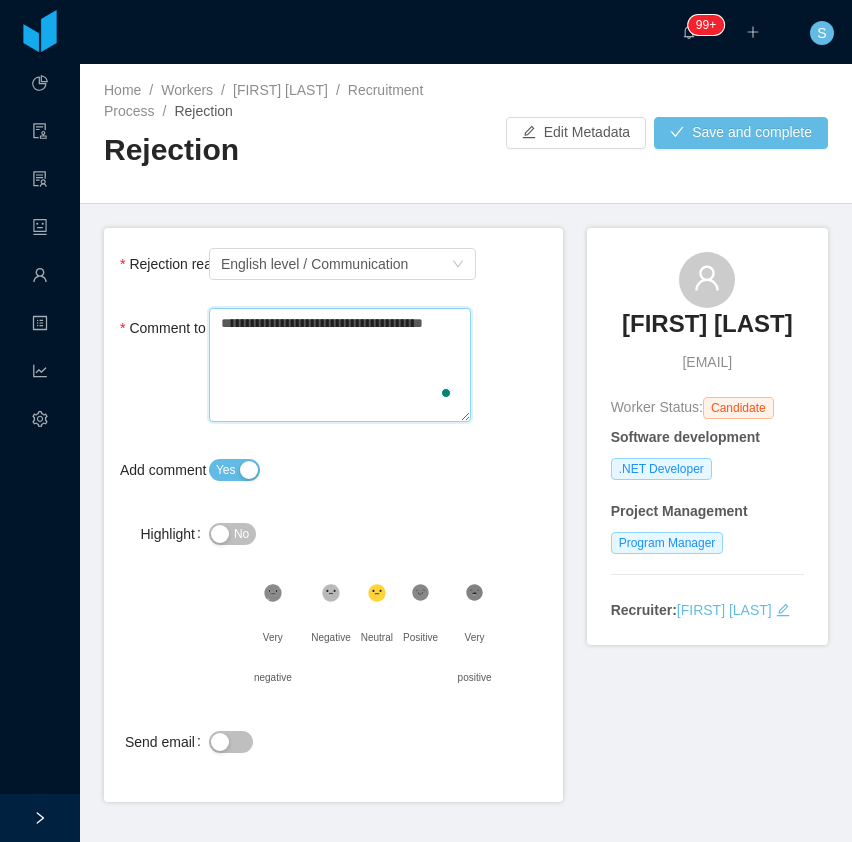 type 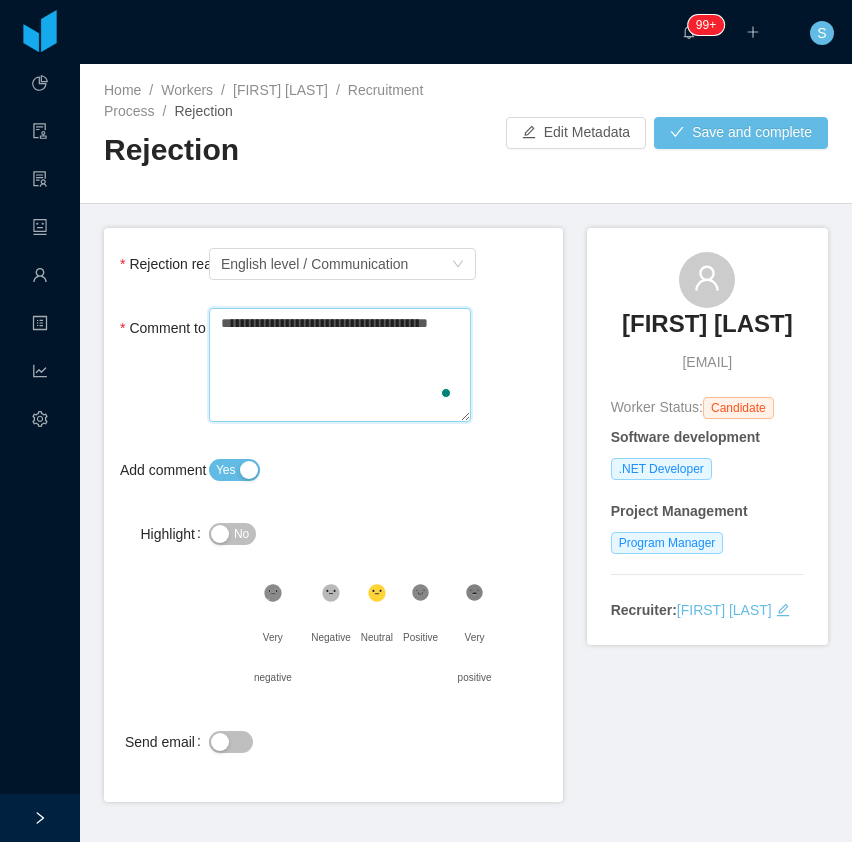type 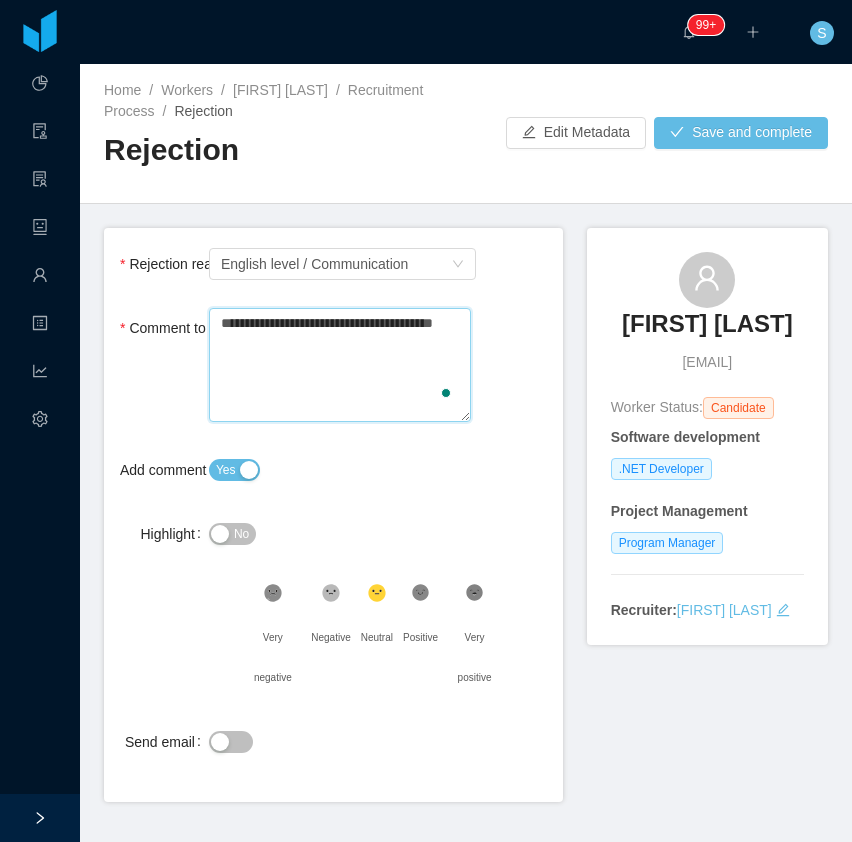 type 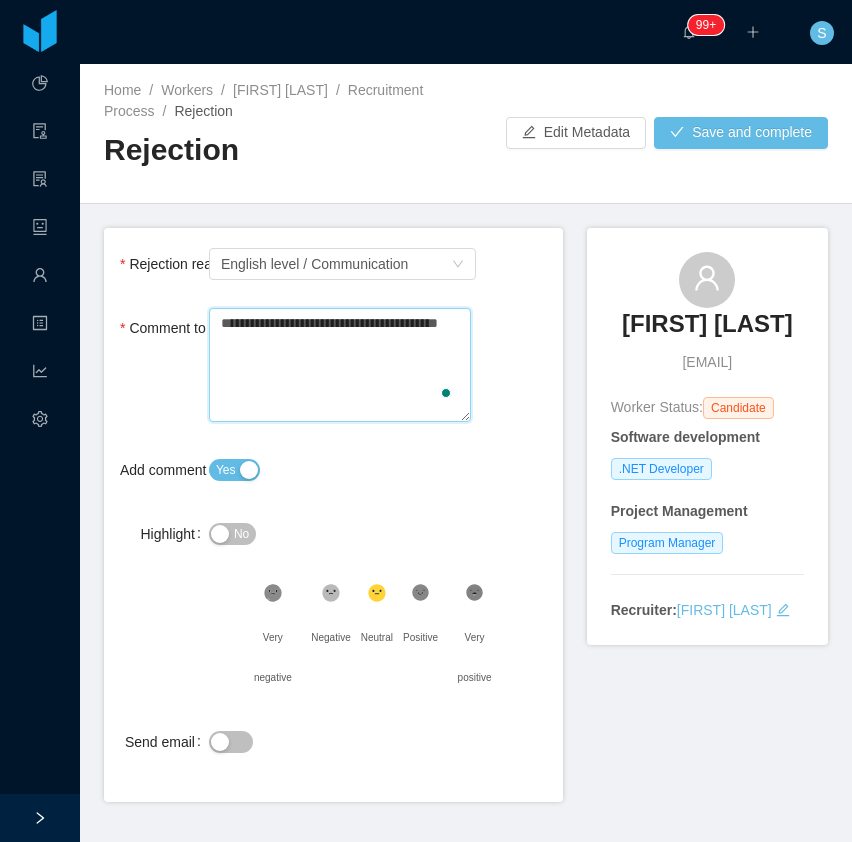 type 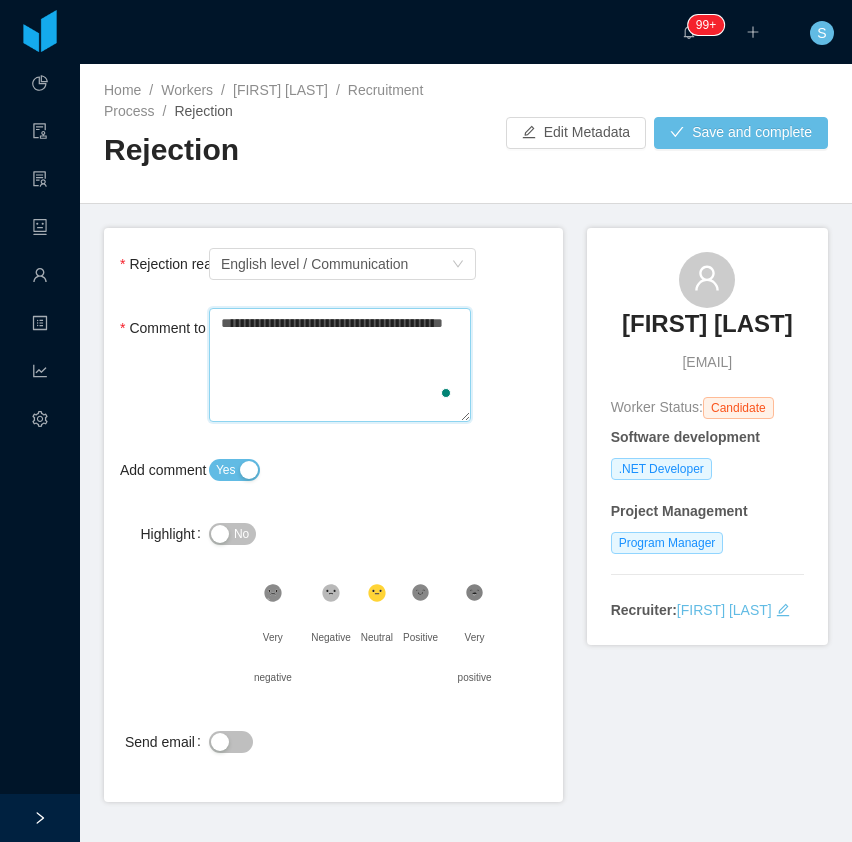 type 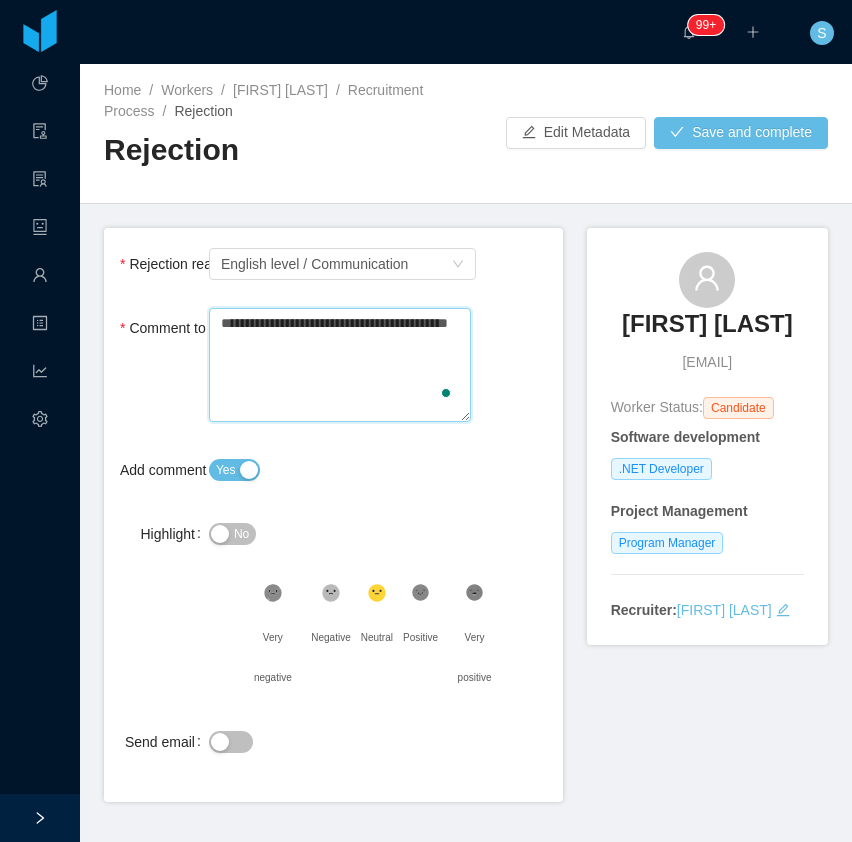 type 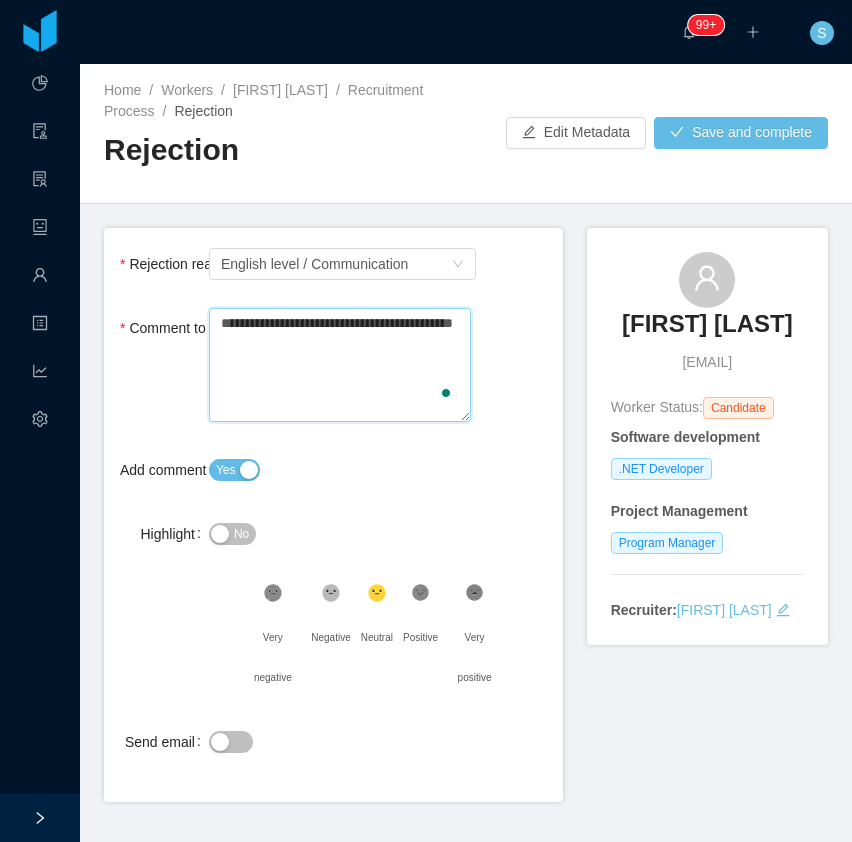 type 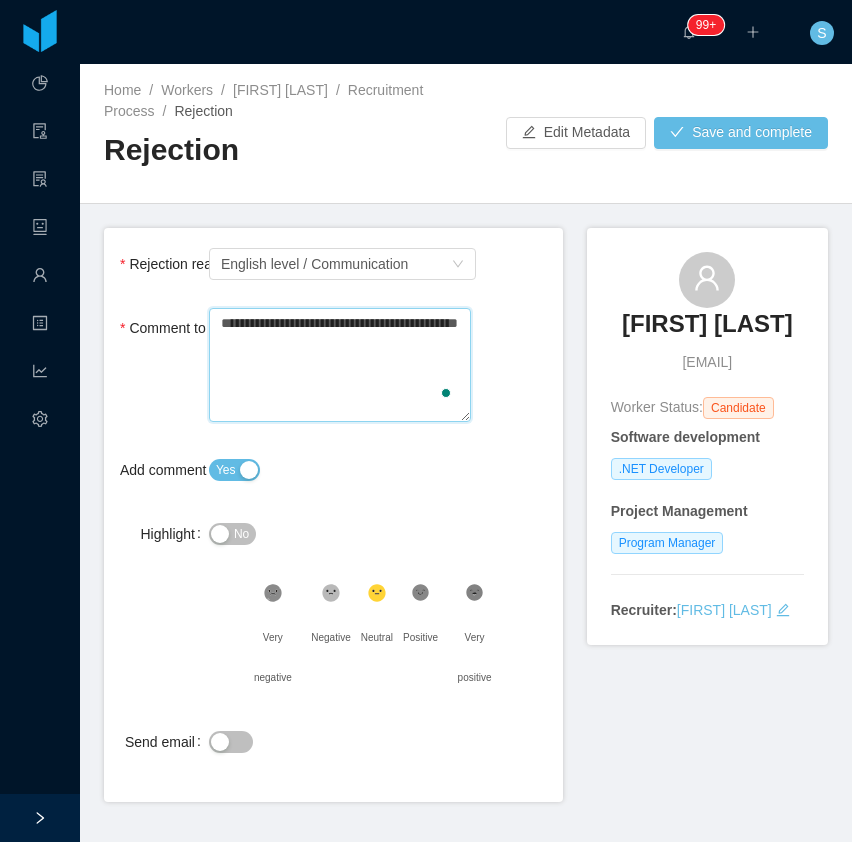 type 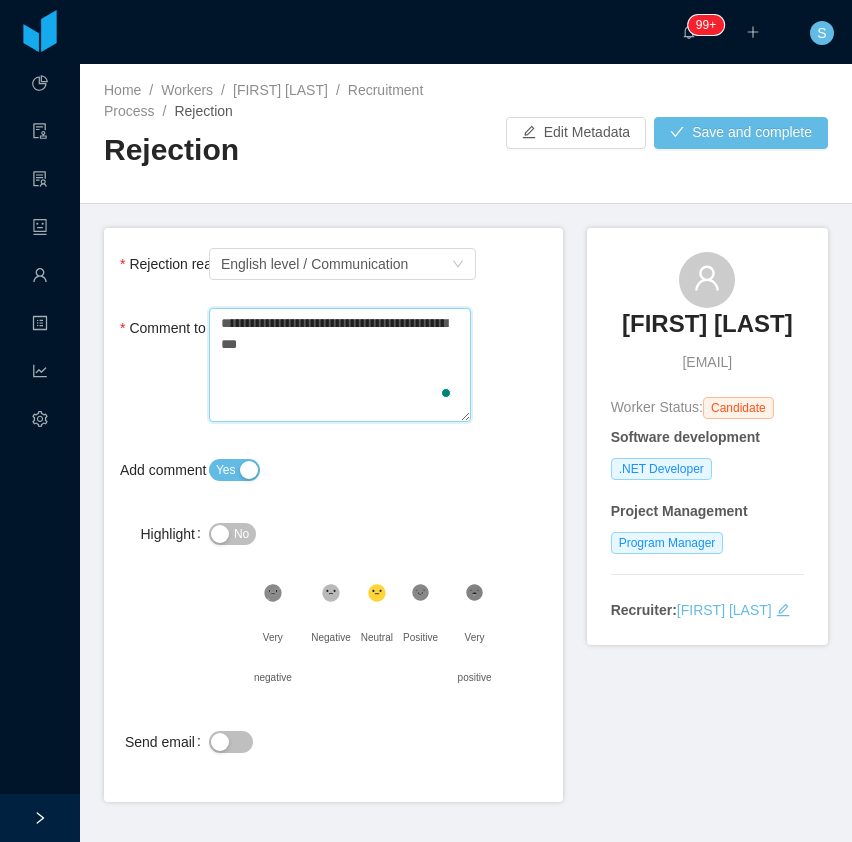 type 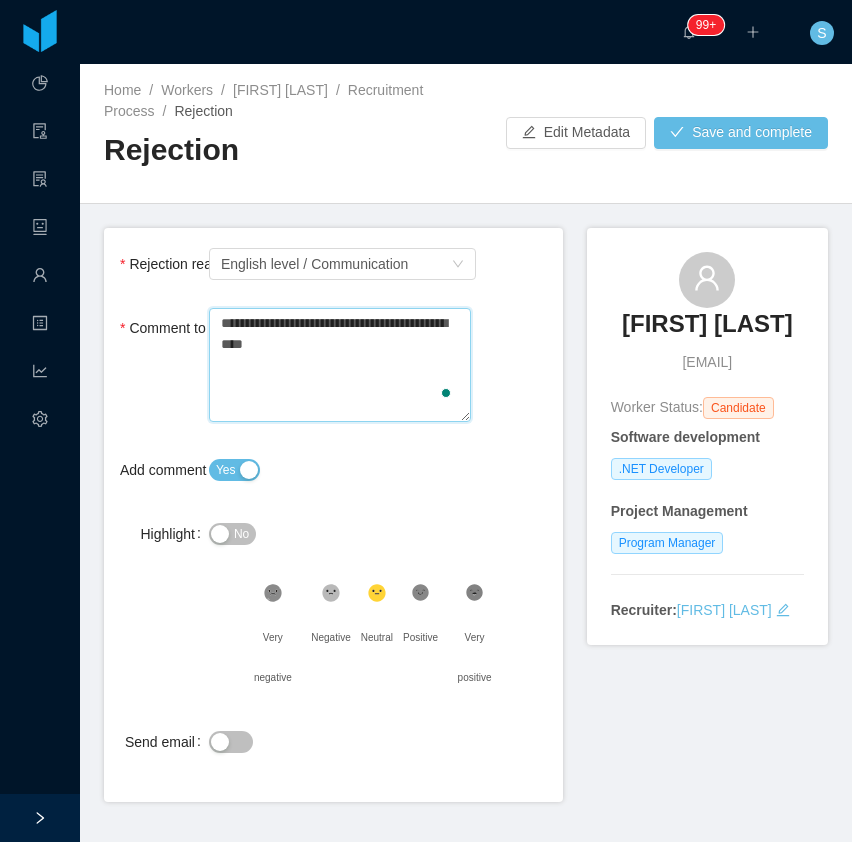 type 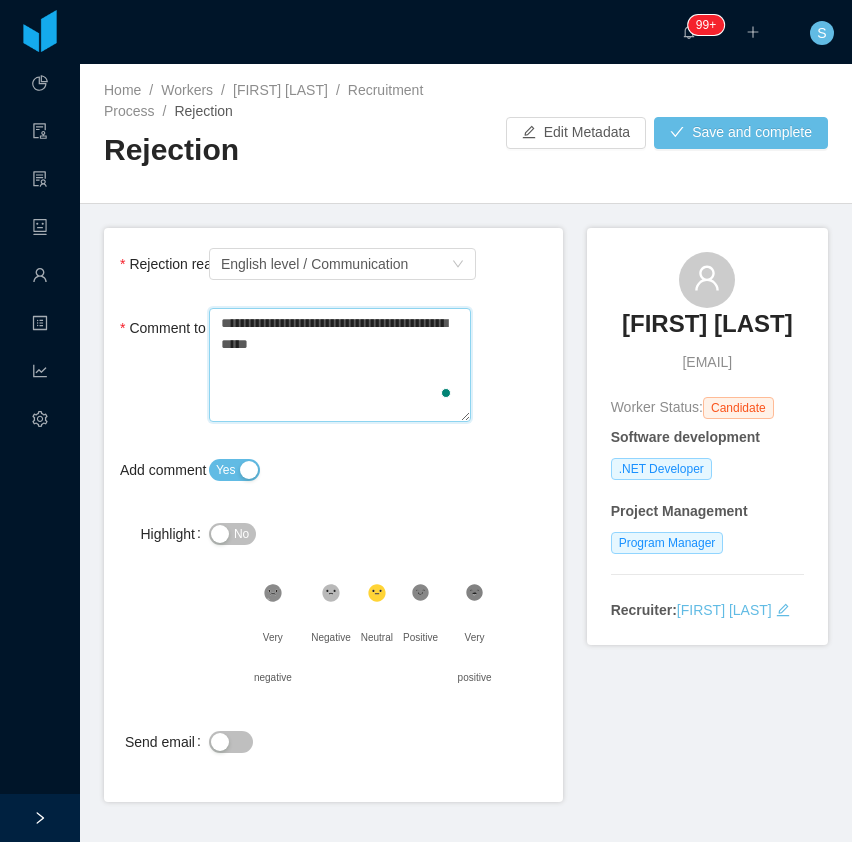 type 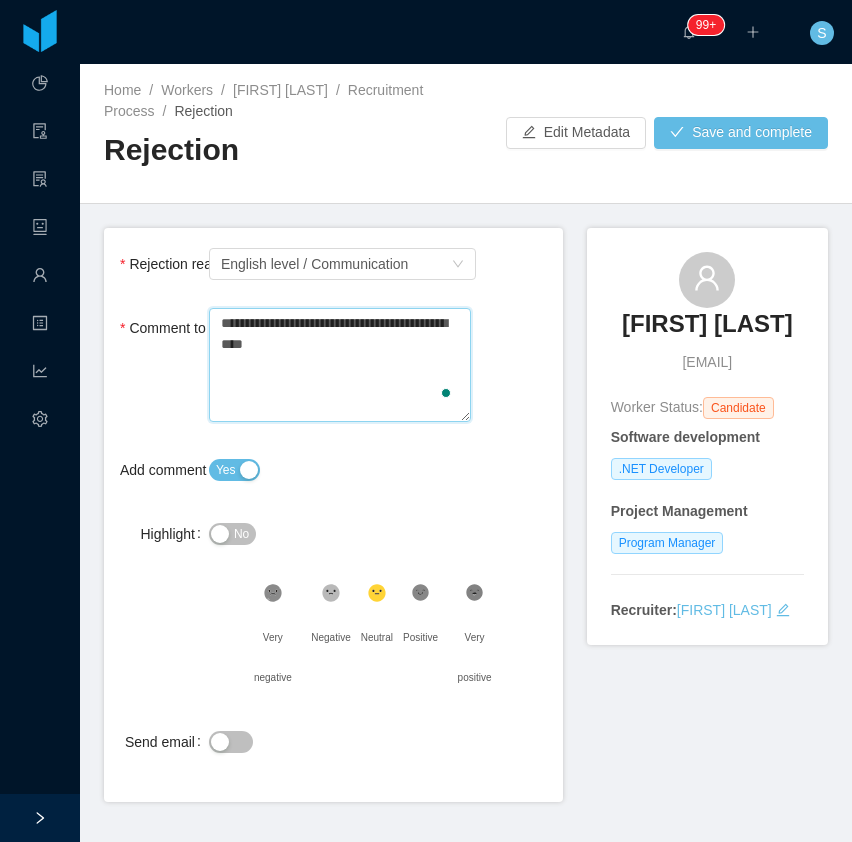 type 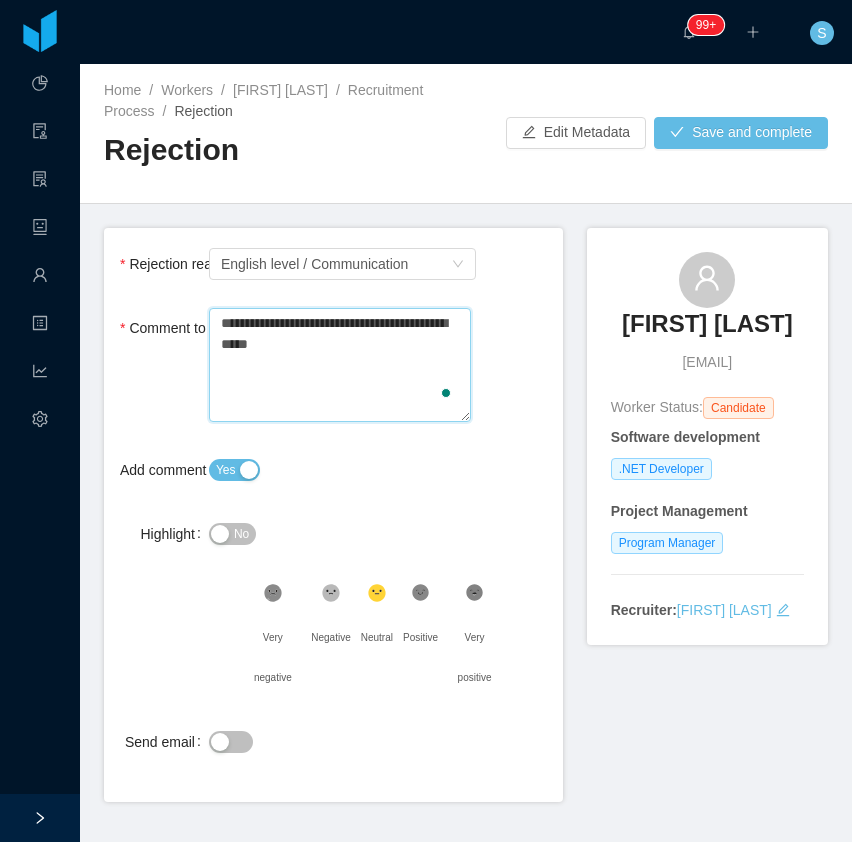 type 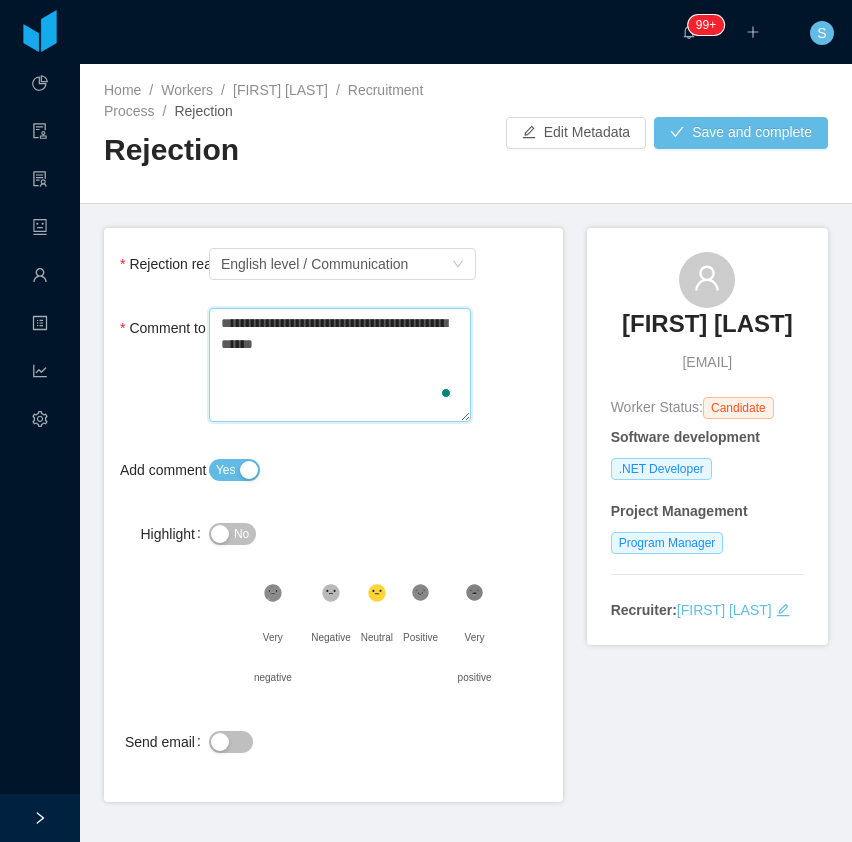 type 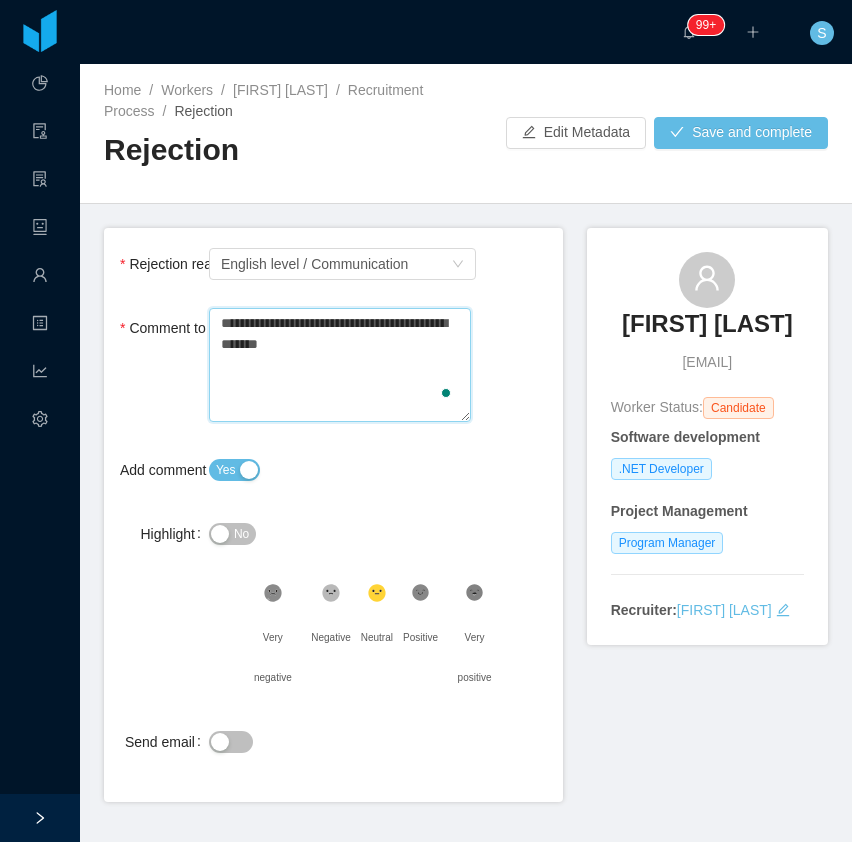 type 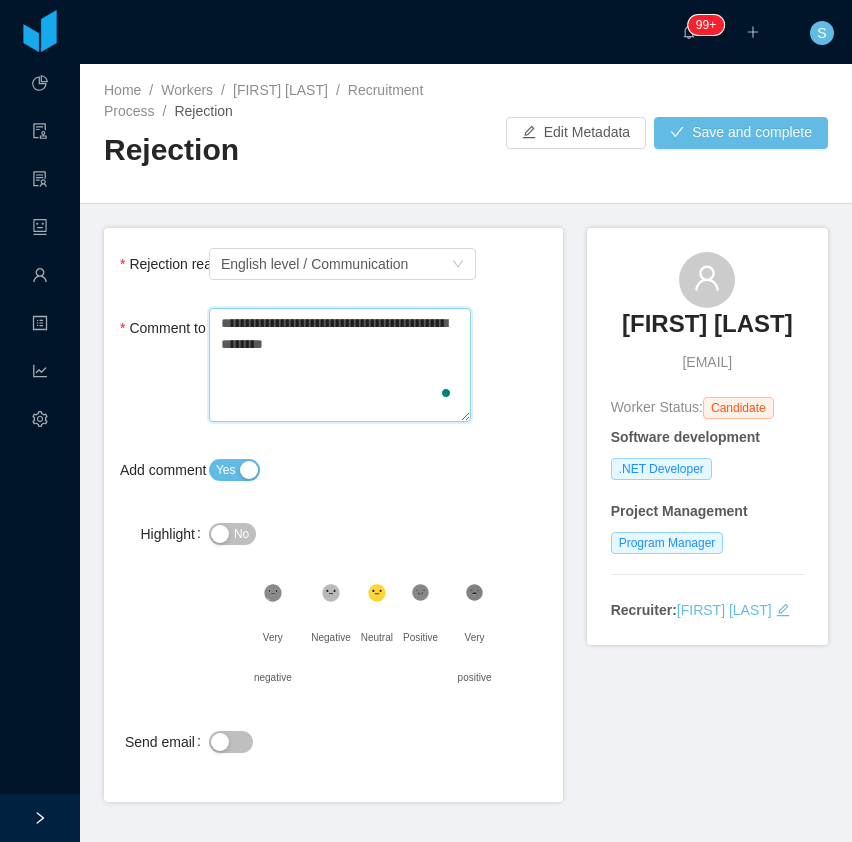 type 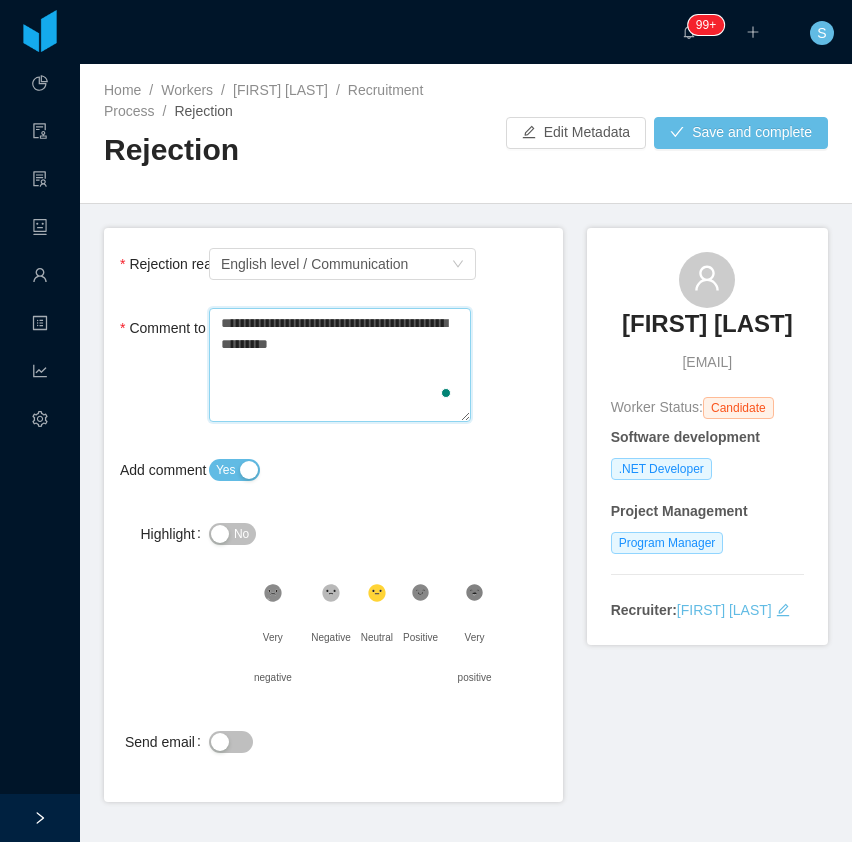 type 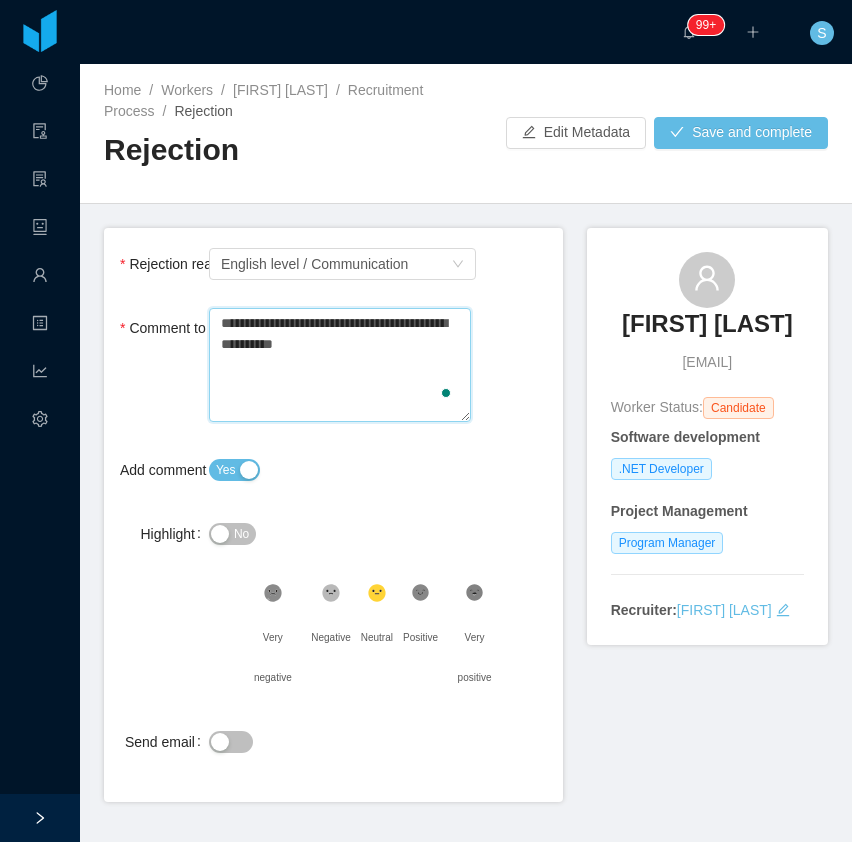 type 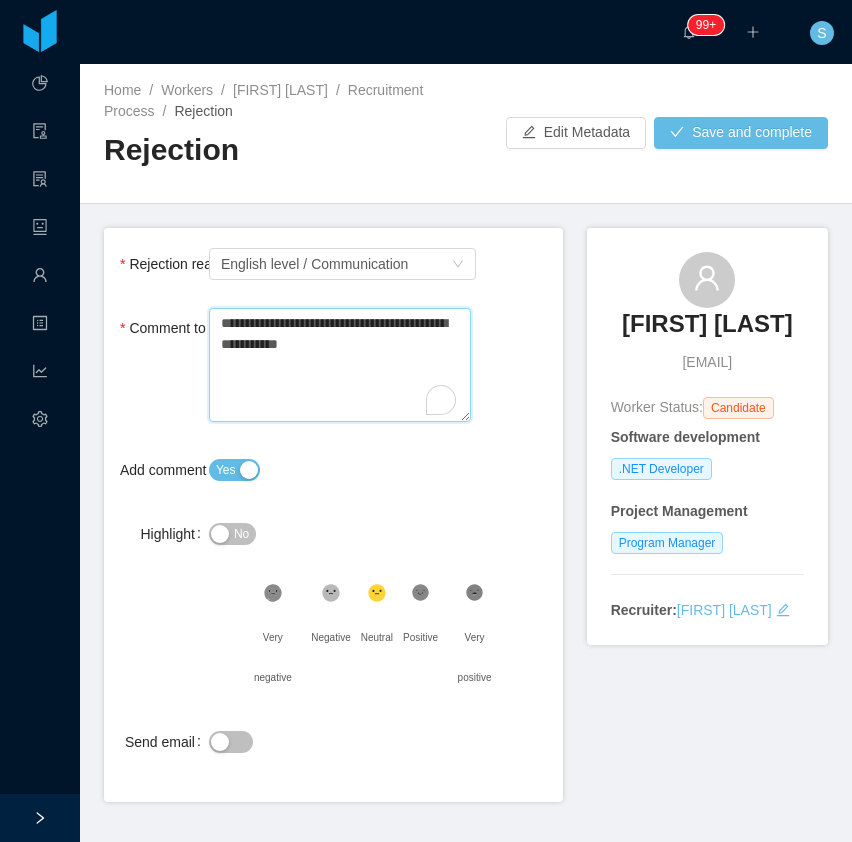 type 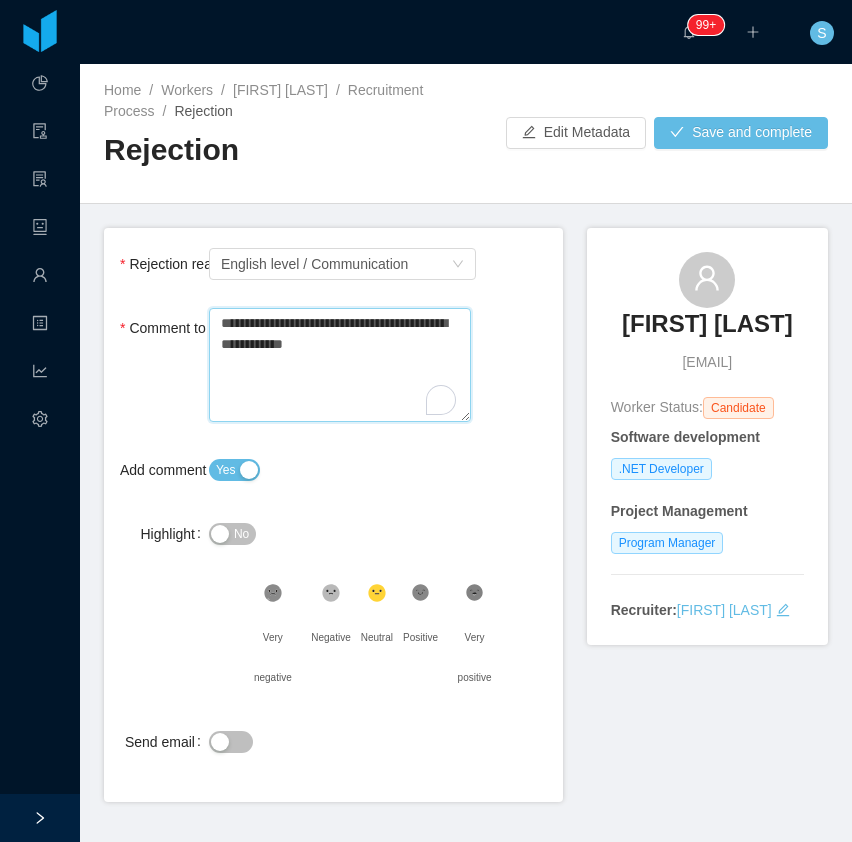 type 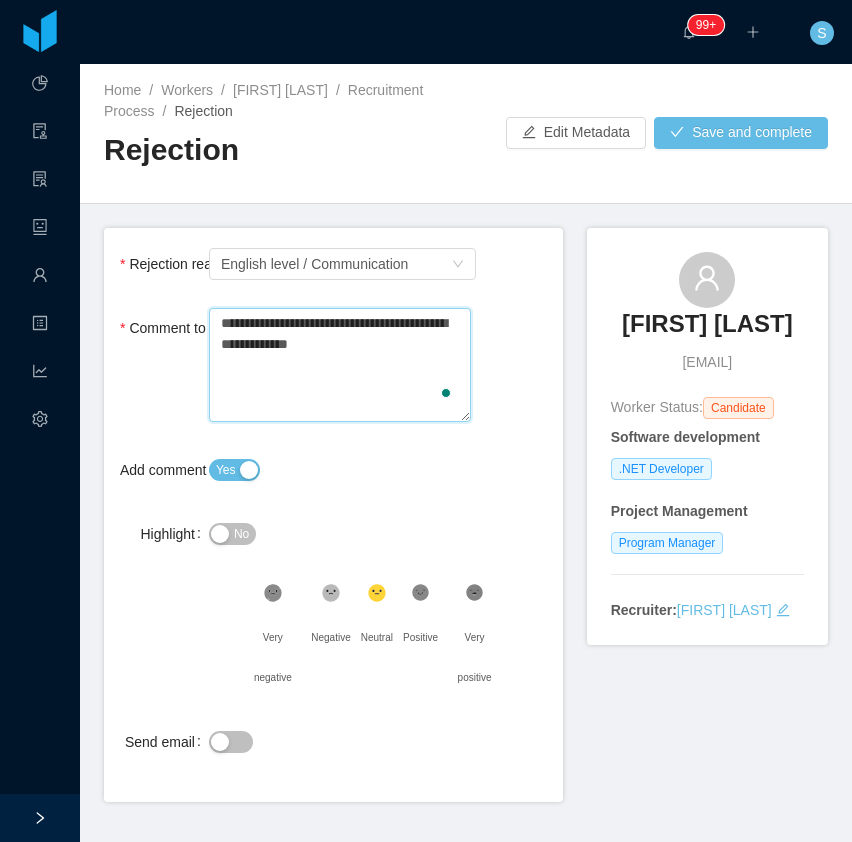 type 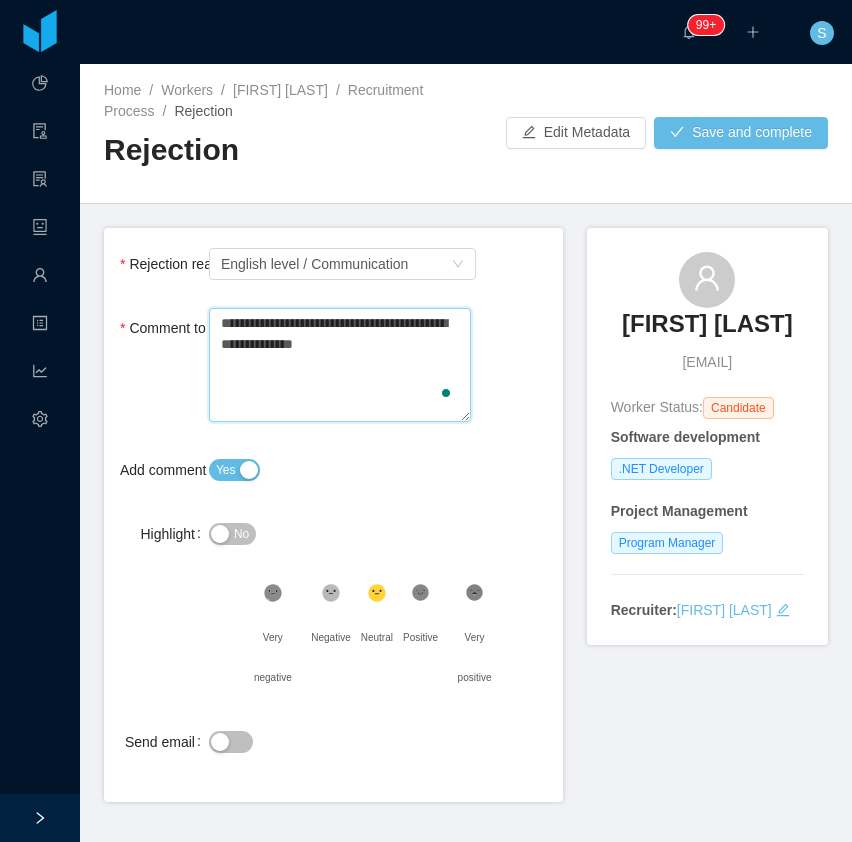 type 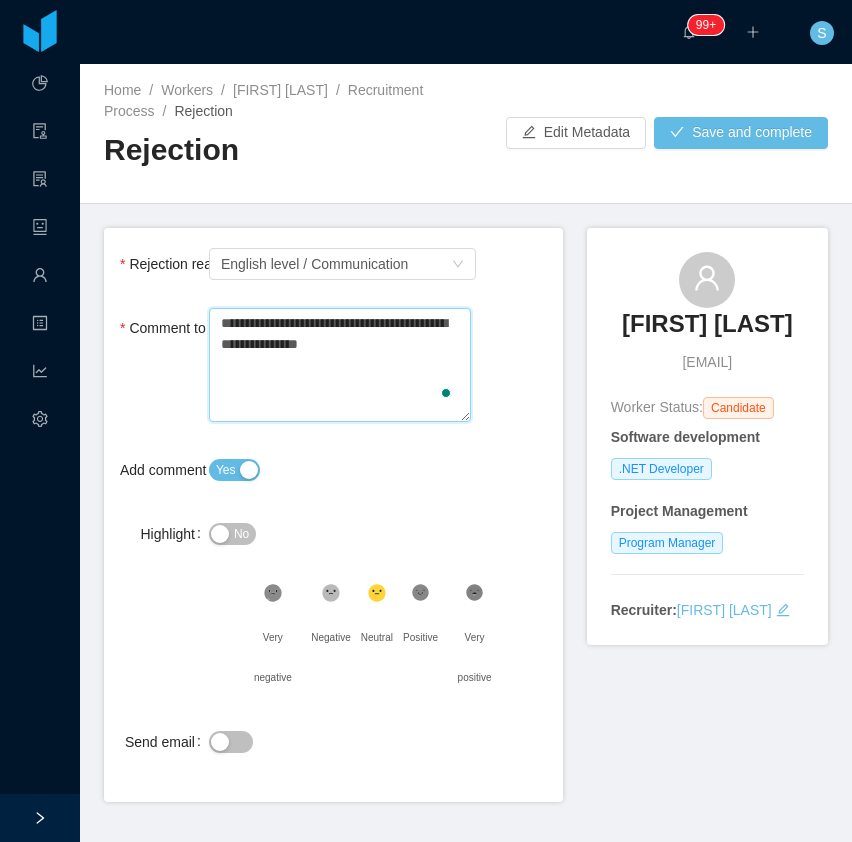 type 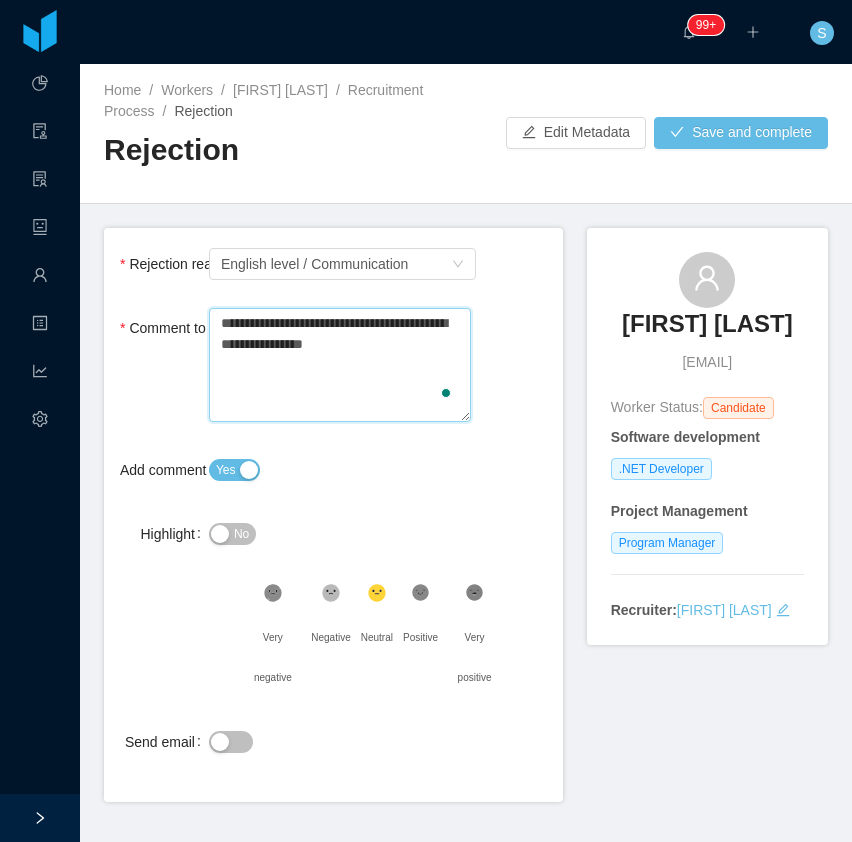 type 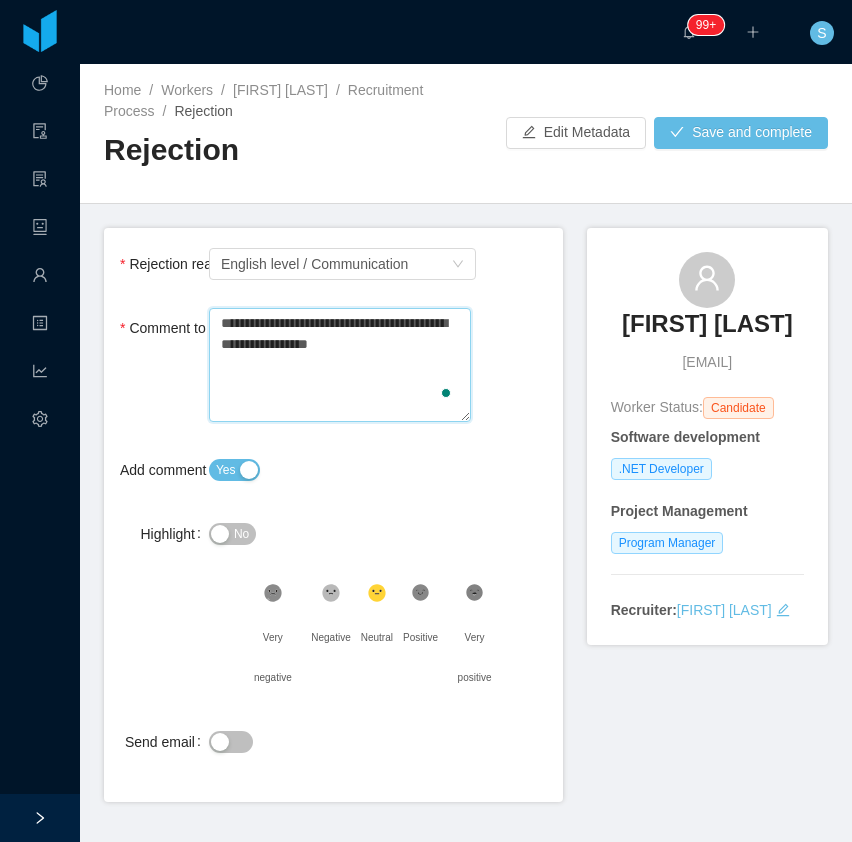 type on "**********" 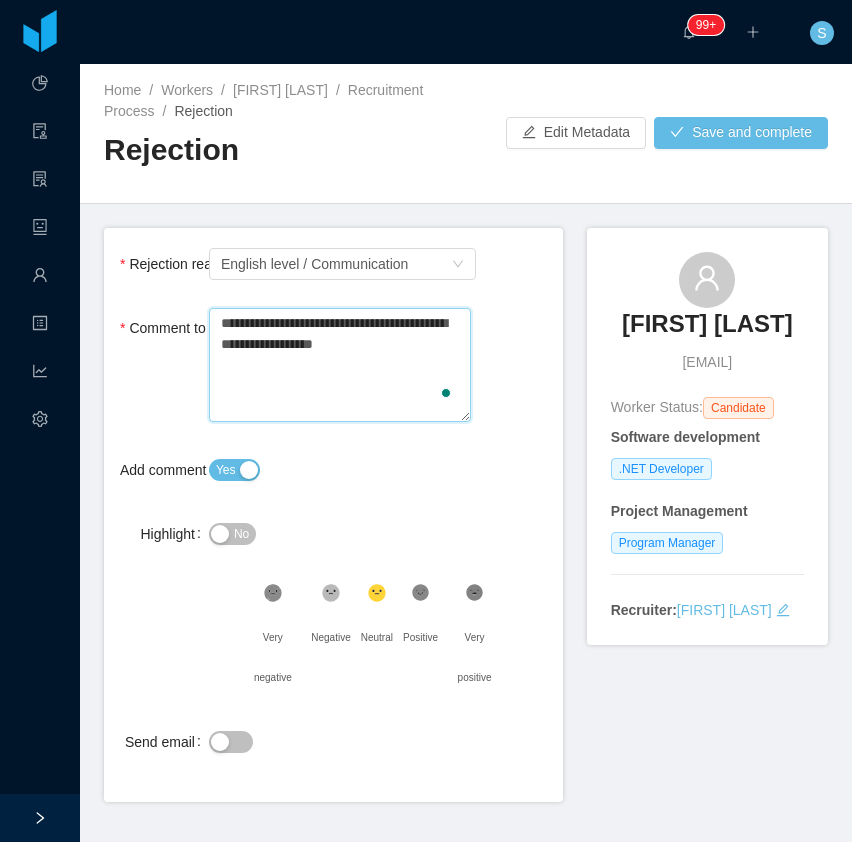type 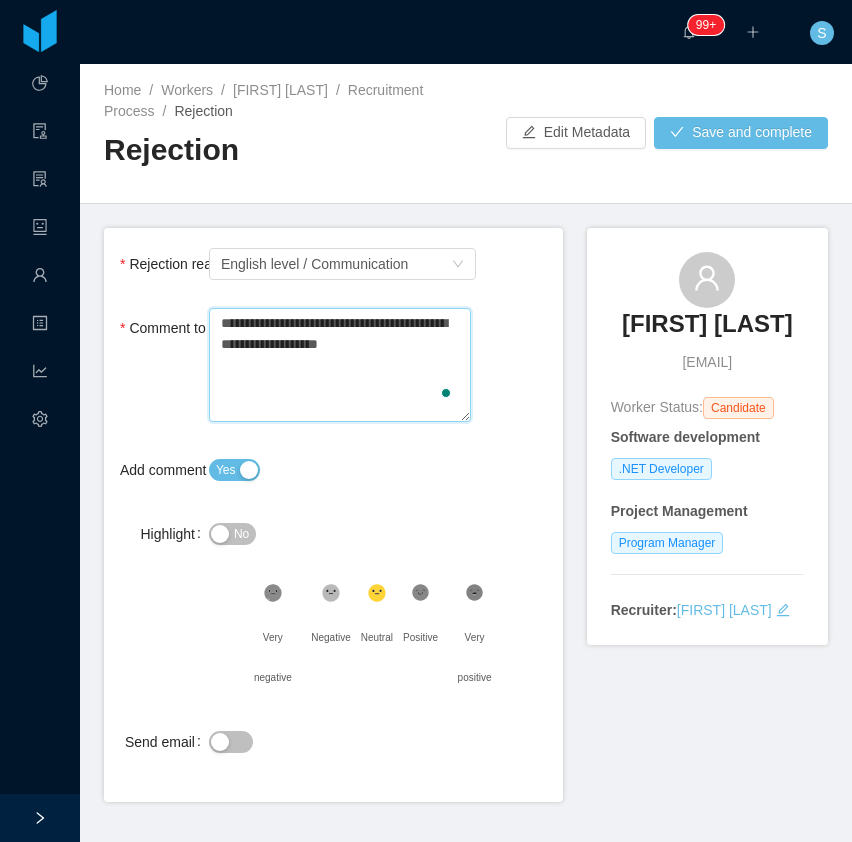 type 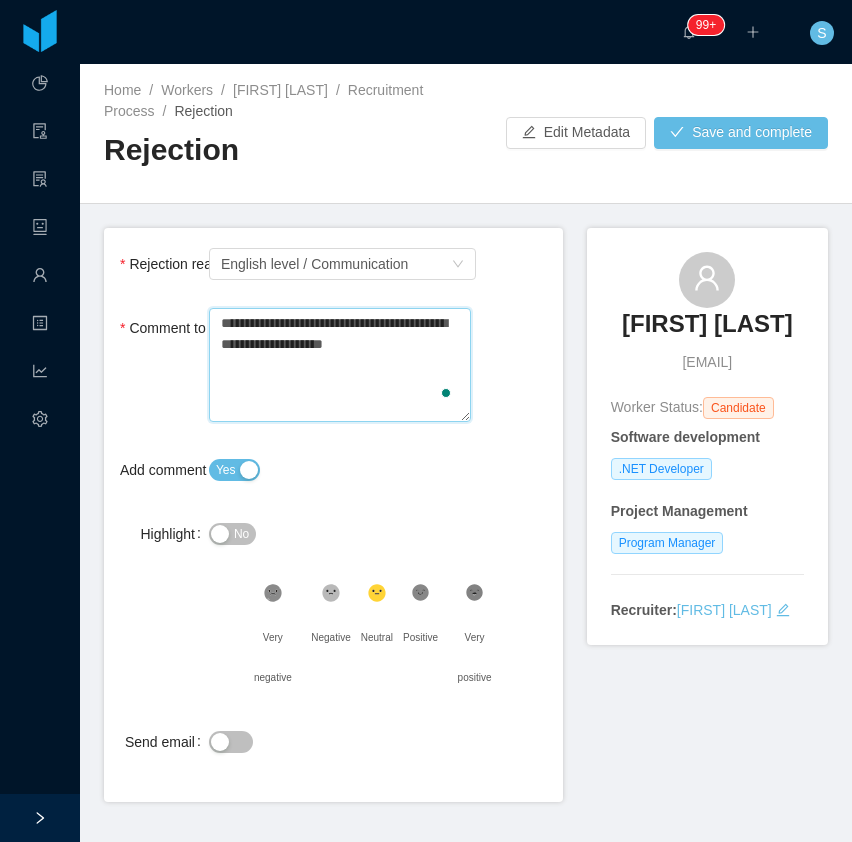 type 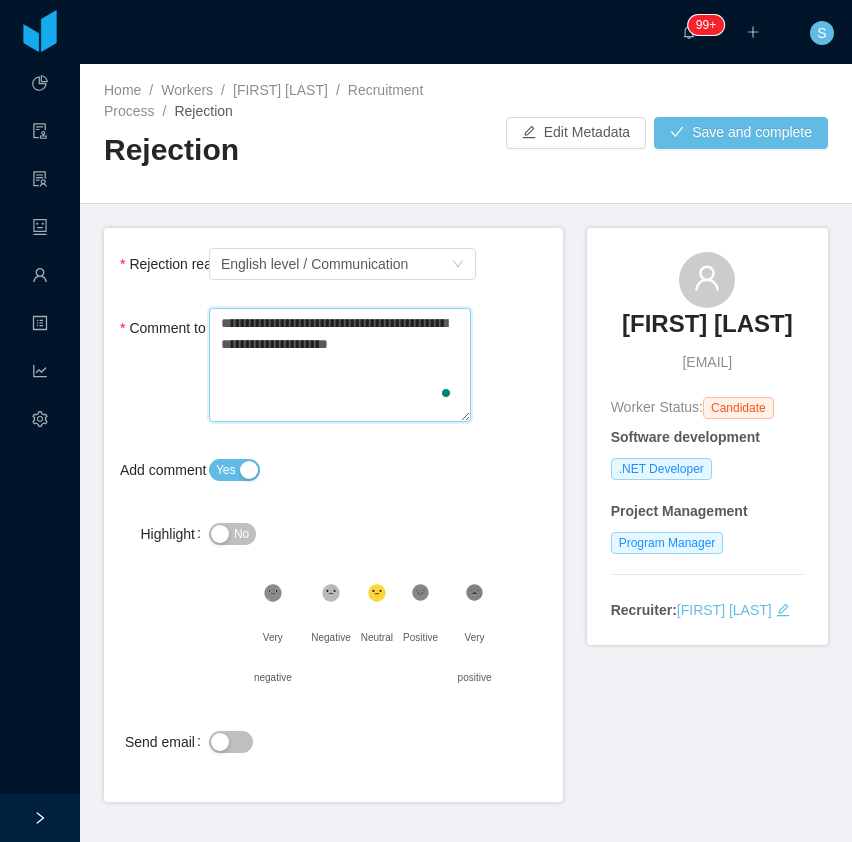 type 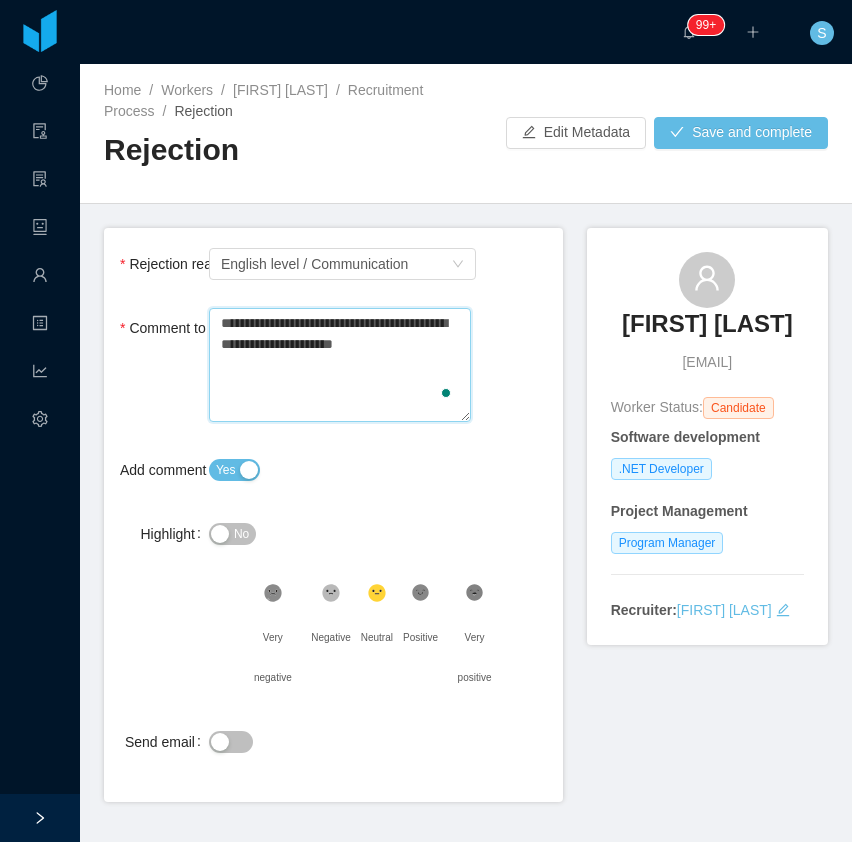 type 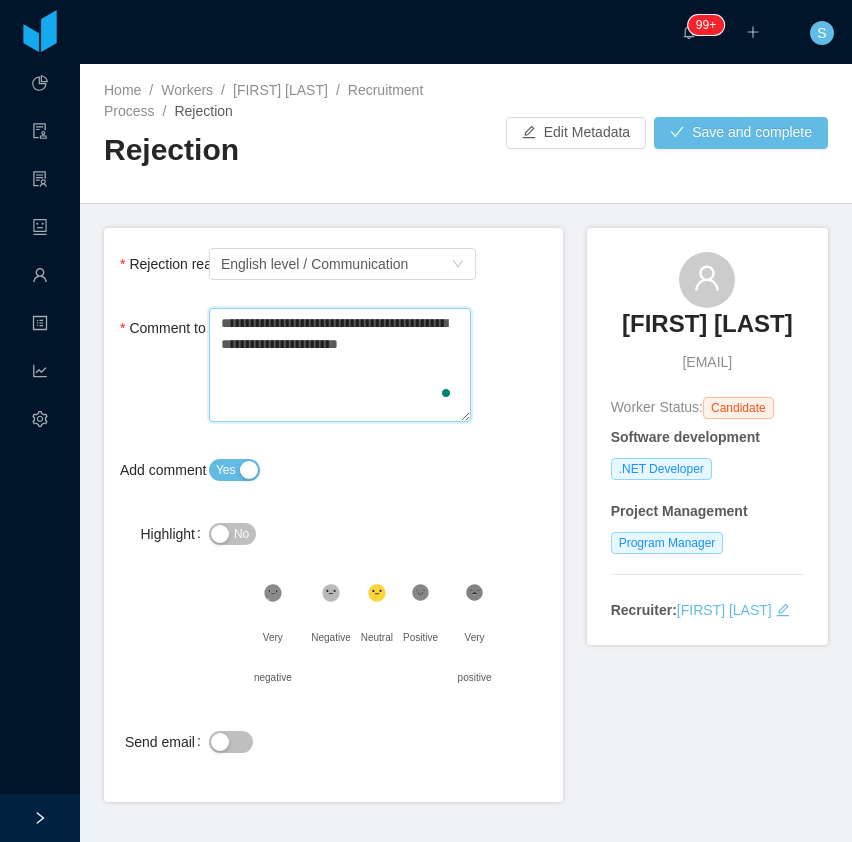 type 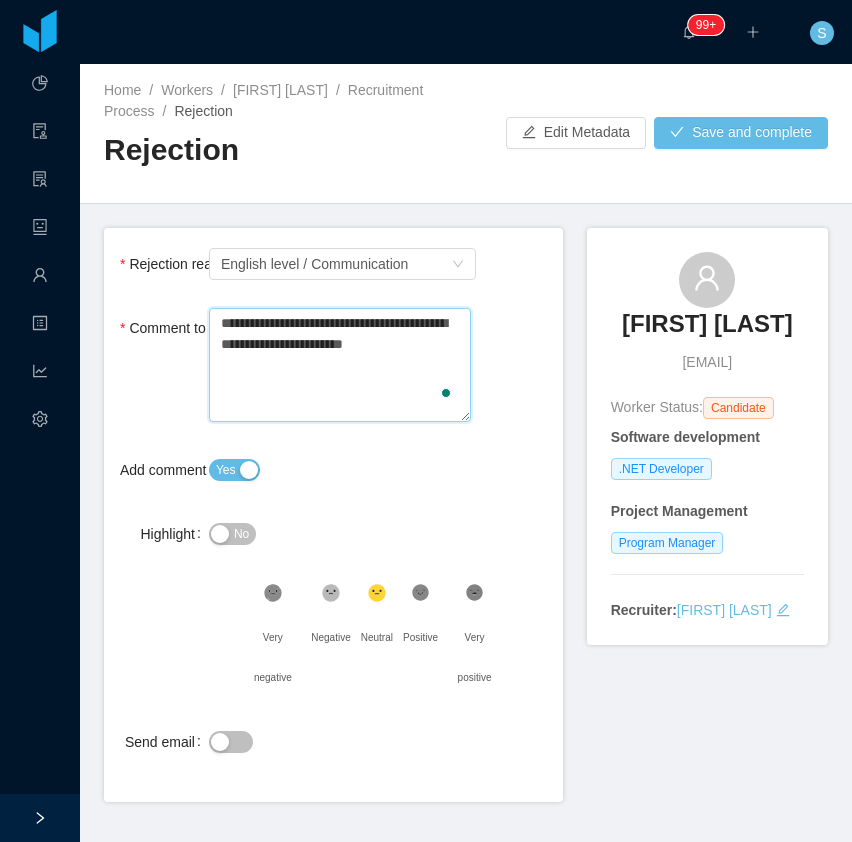 type 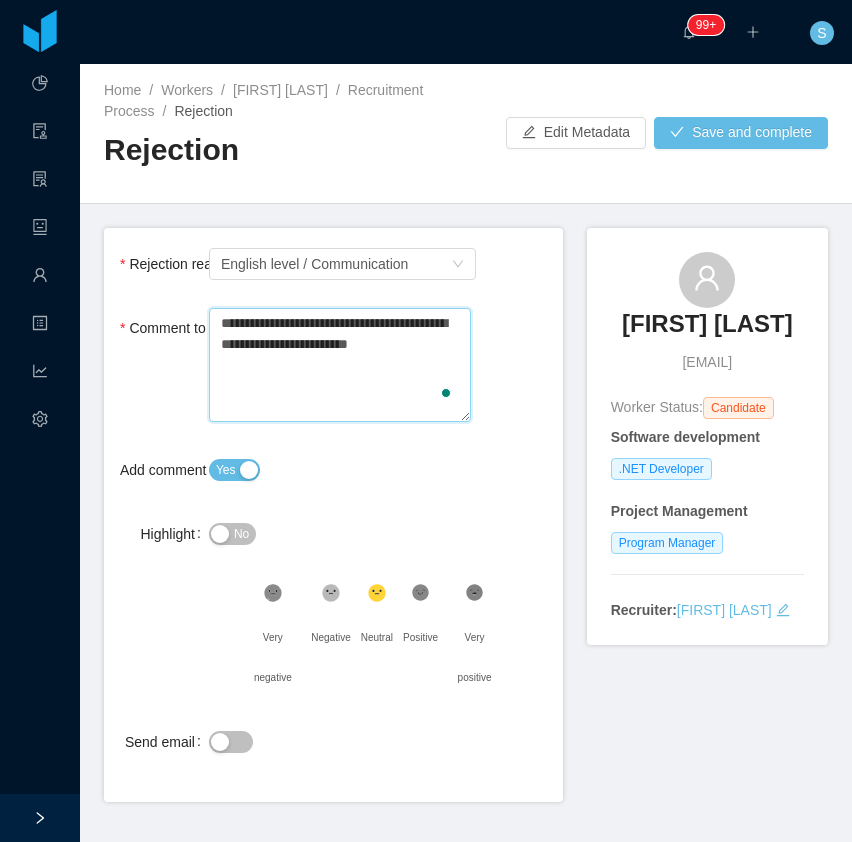 type 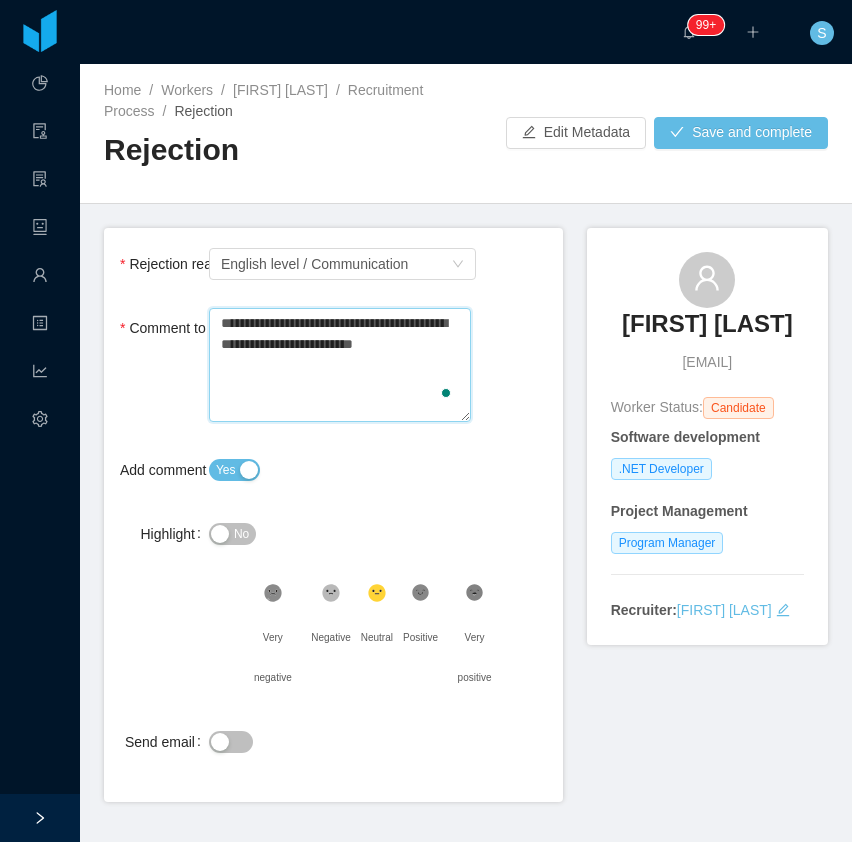 type 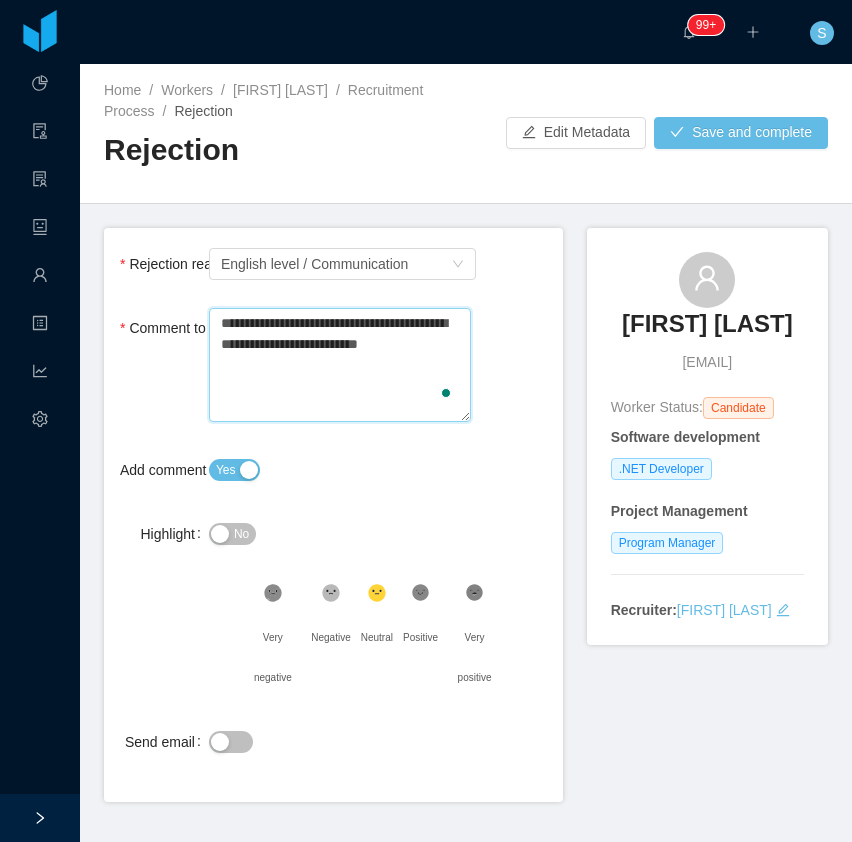 type 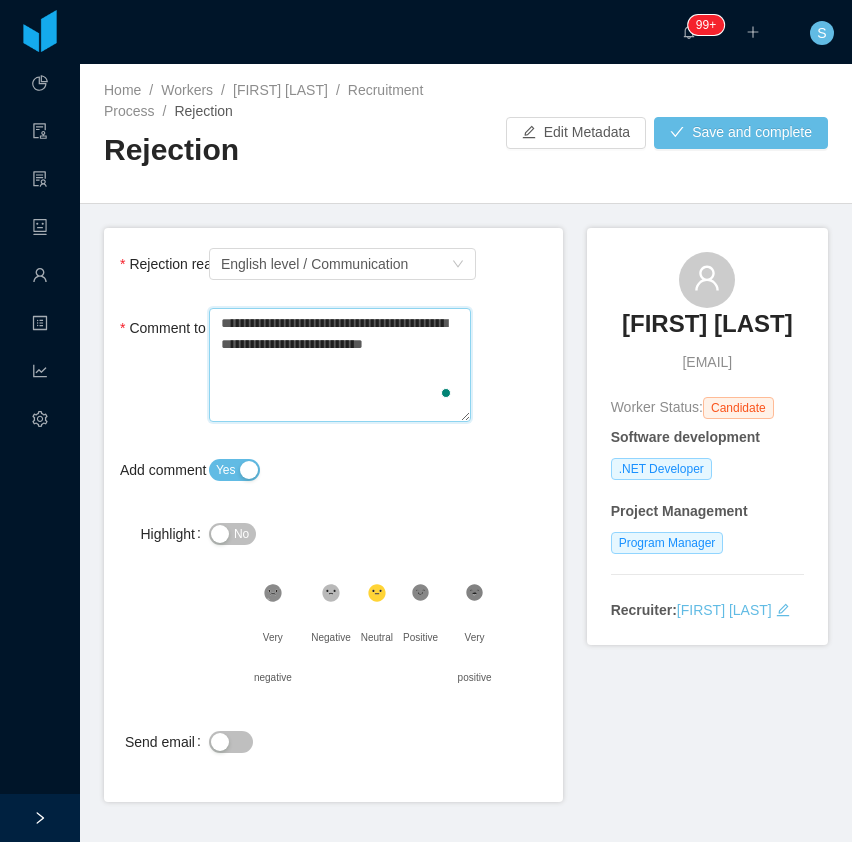 type 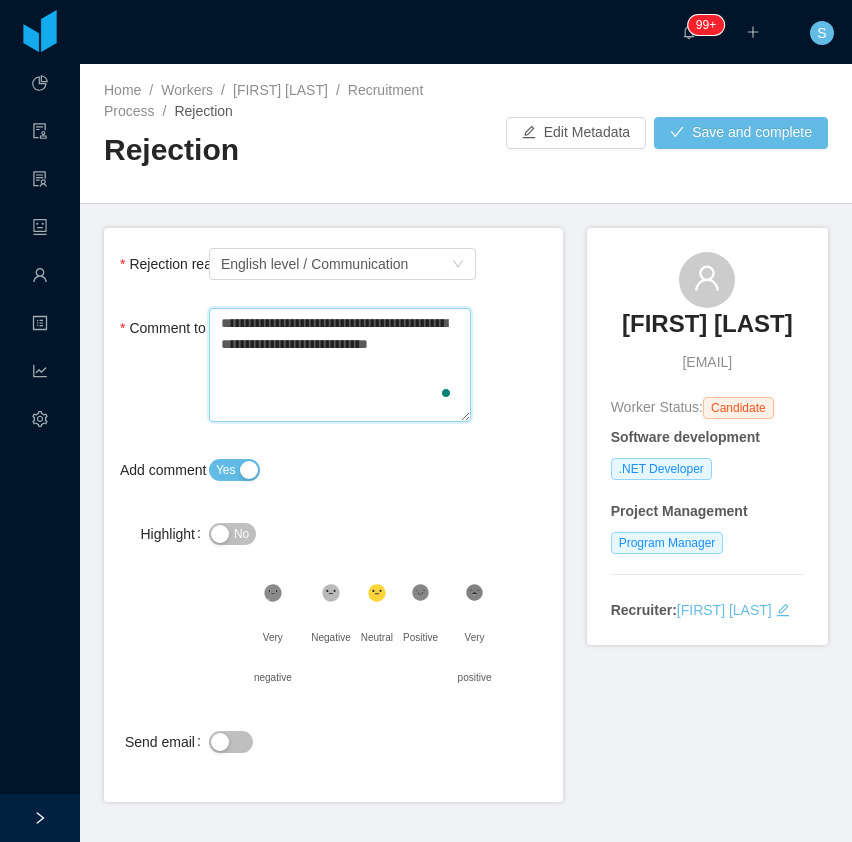 type 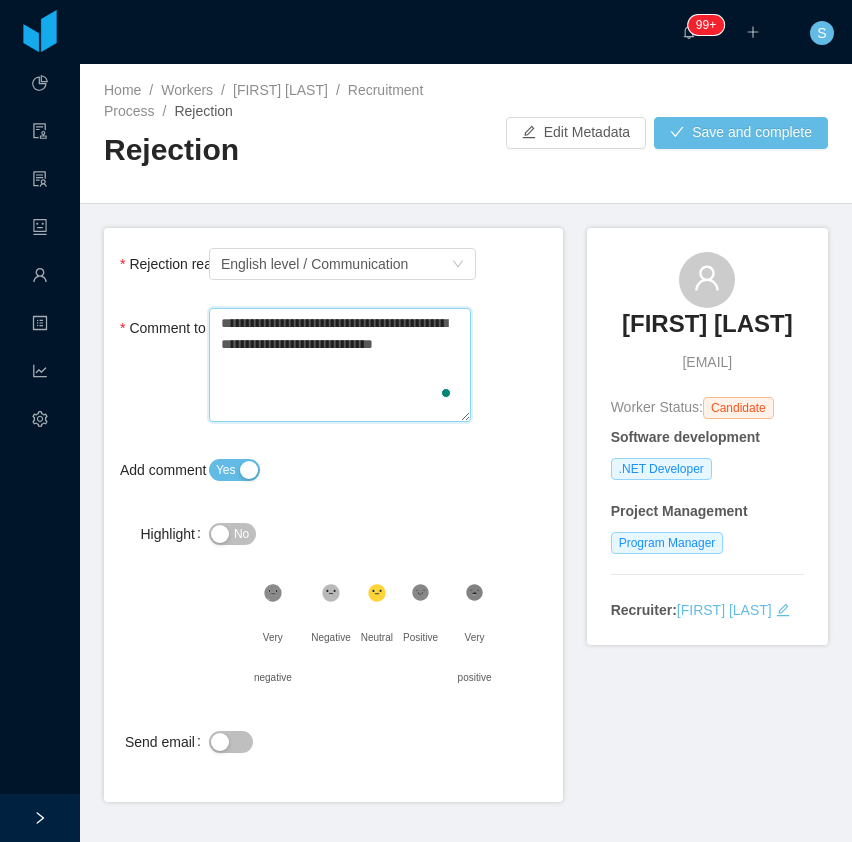 type 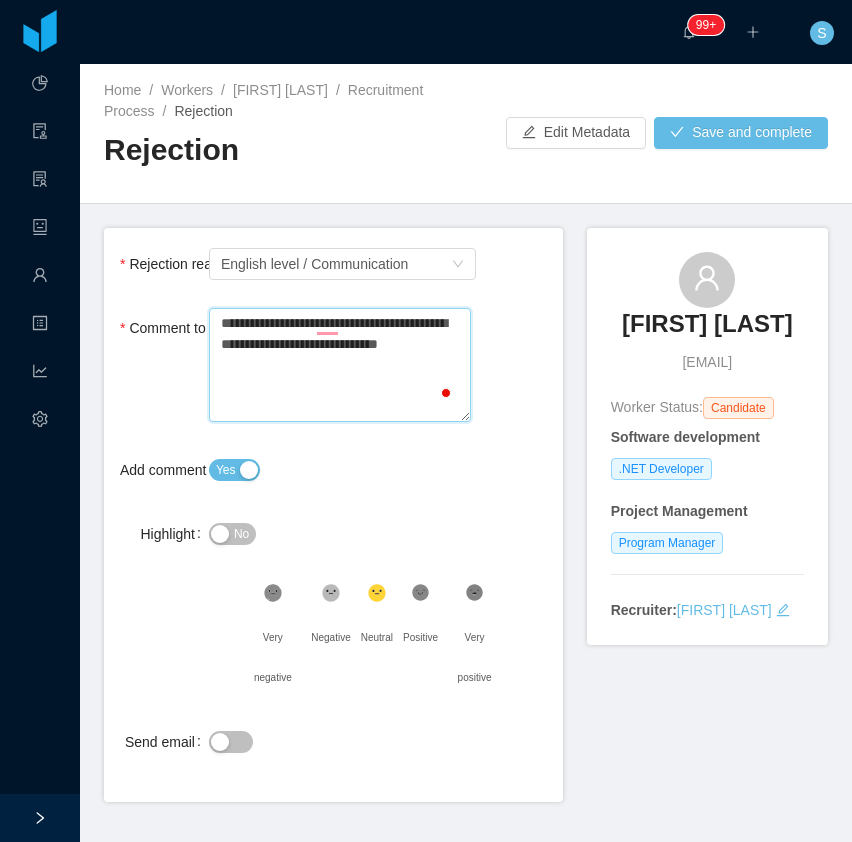 type 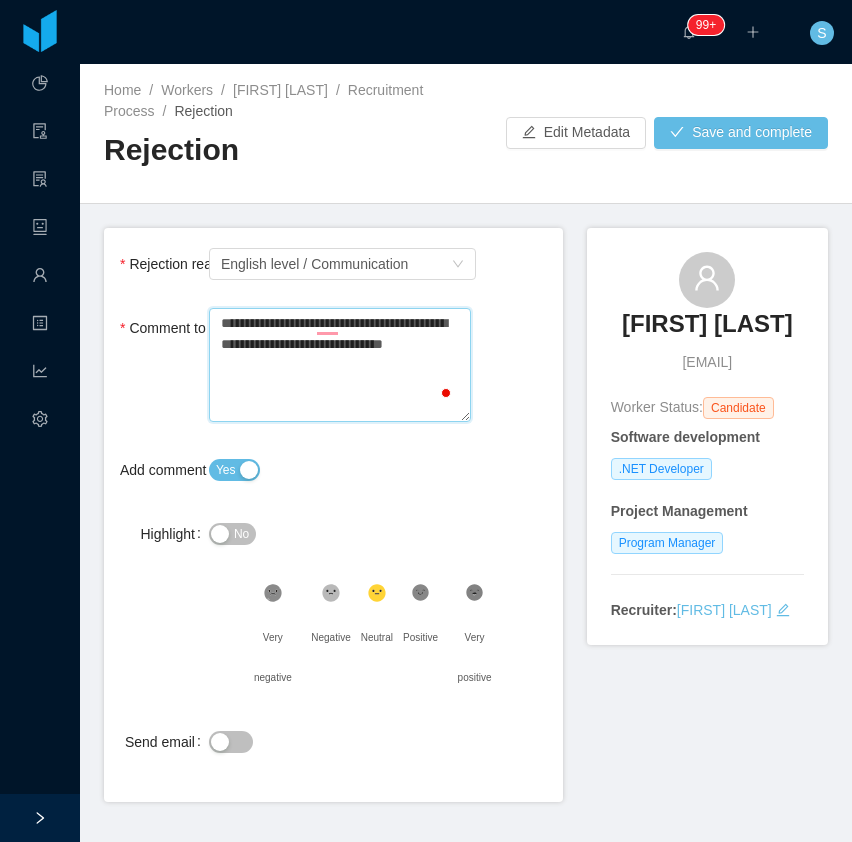 type 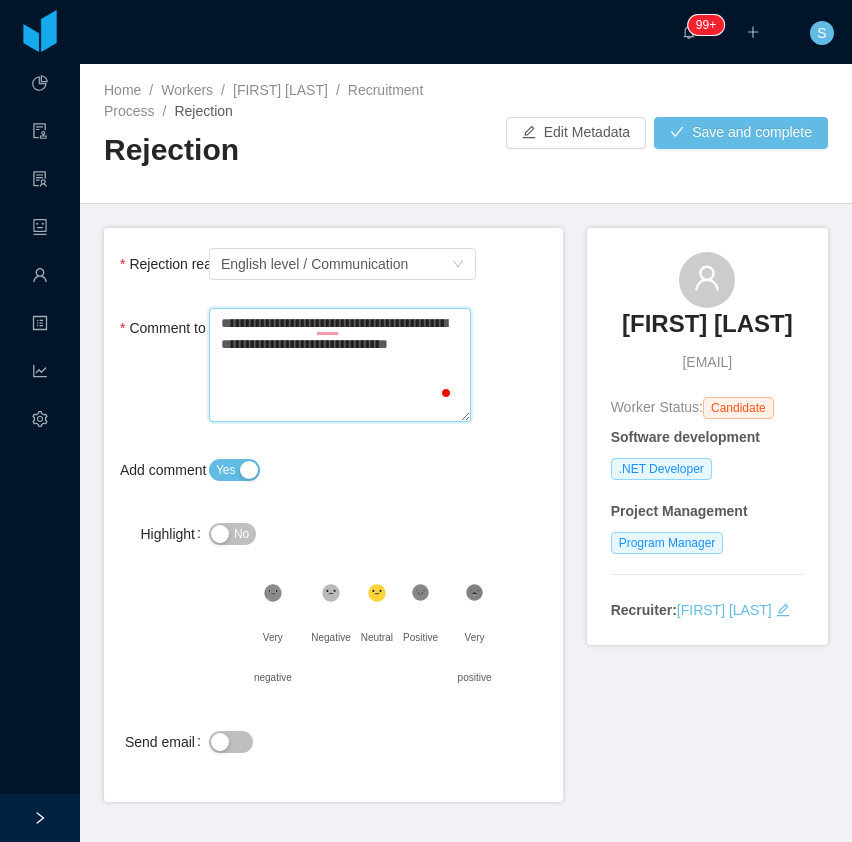 type 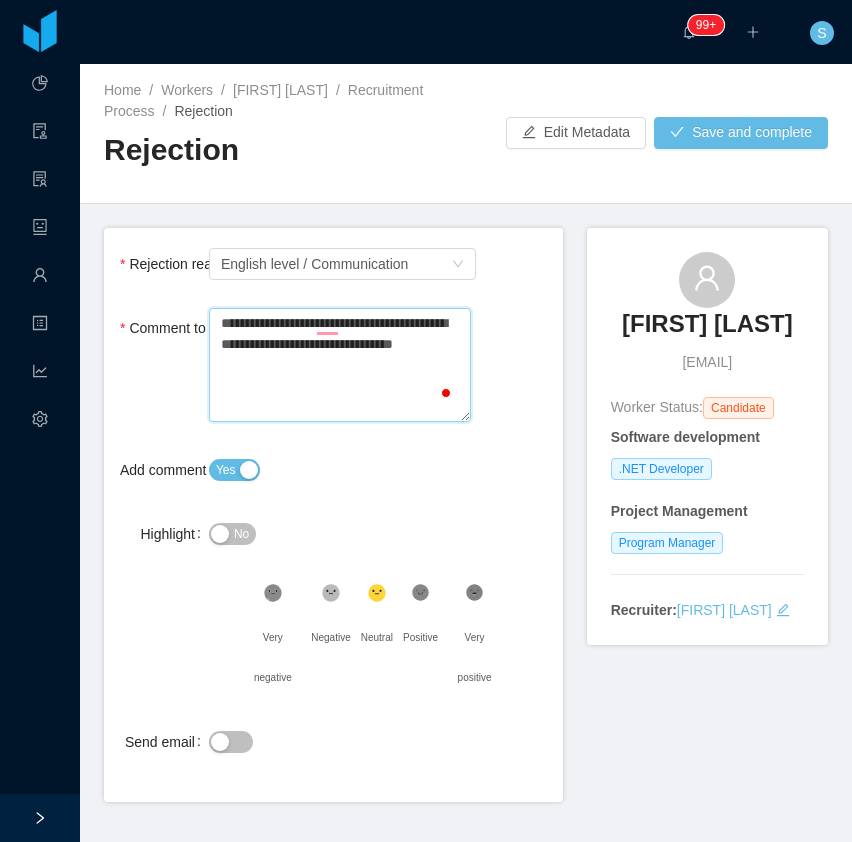 type 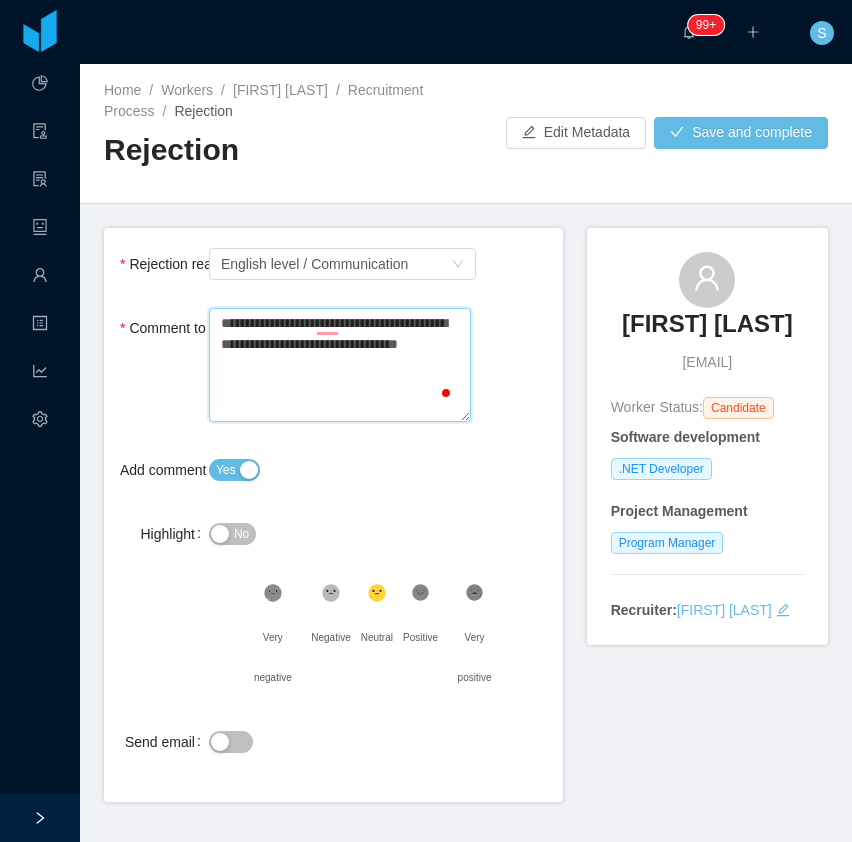 type 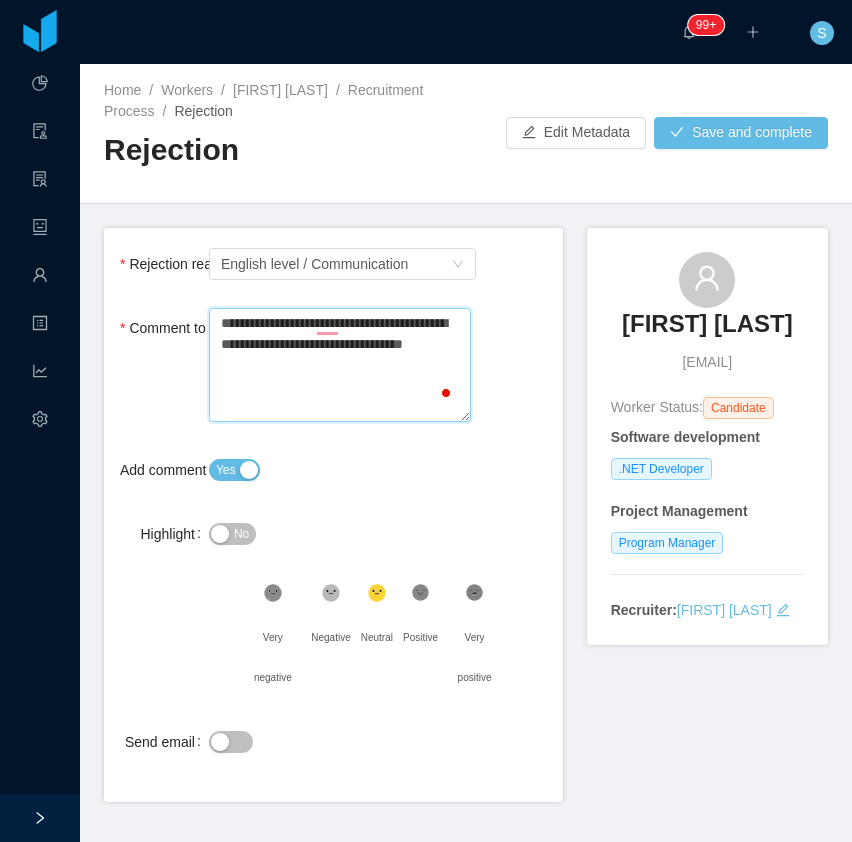 type 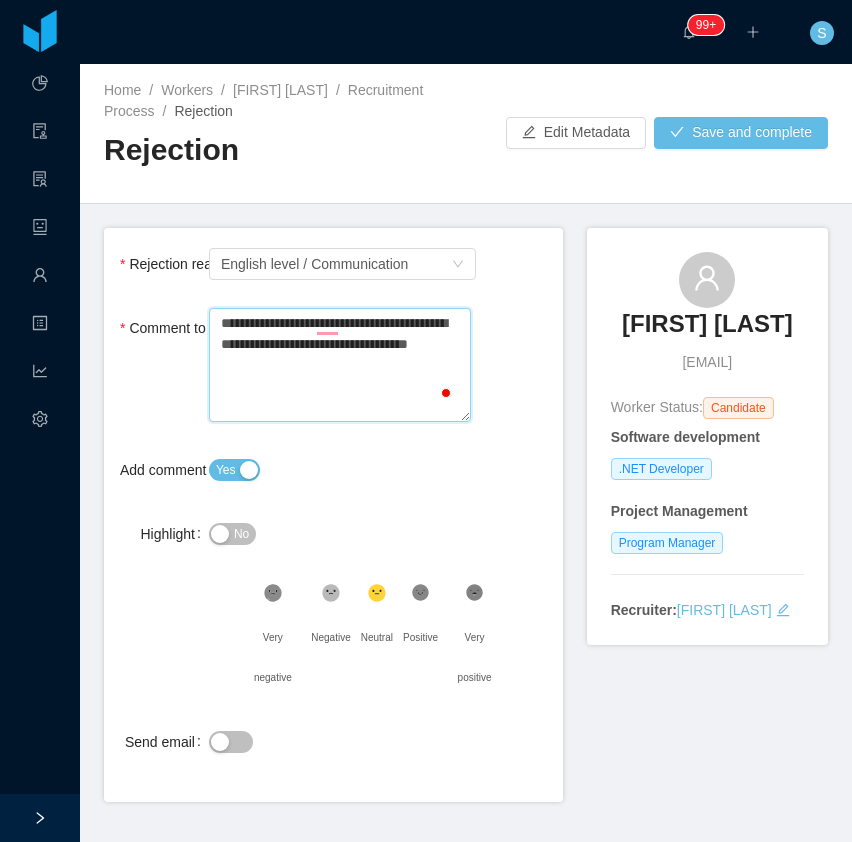 type 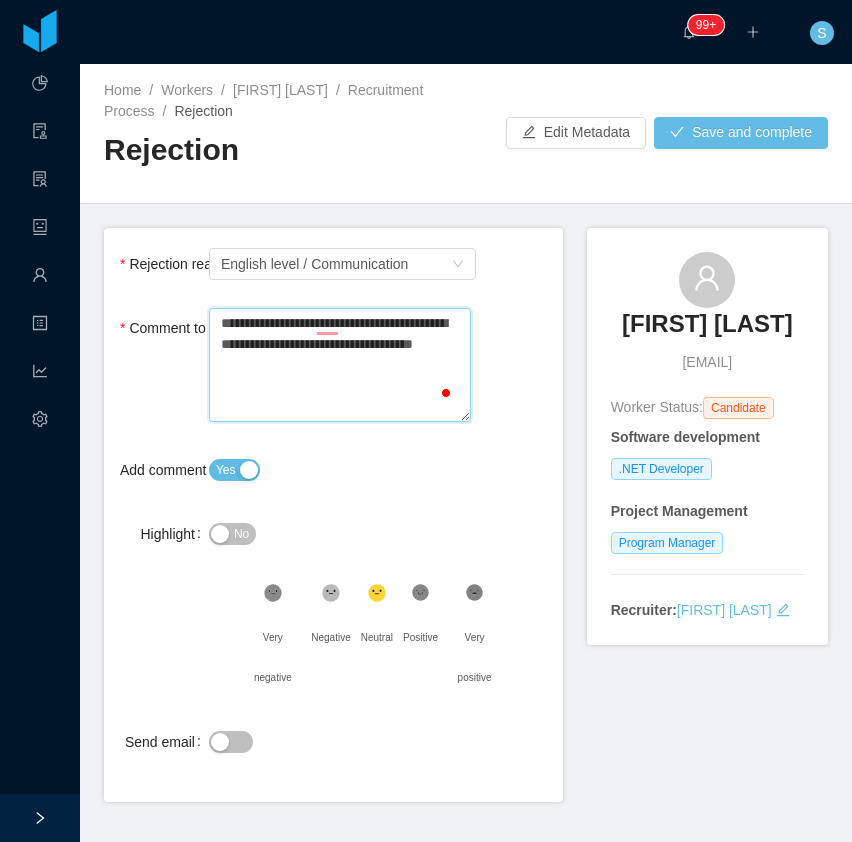 type 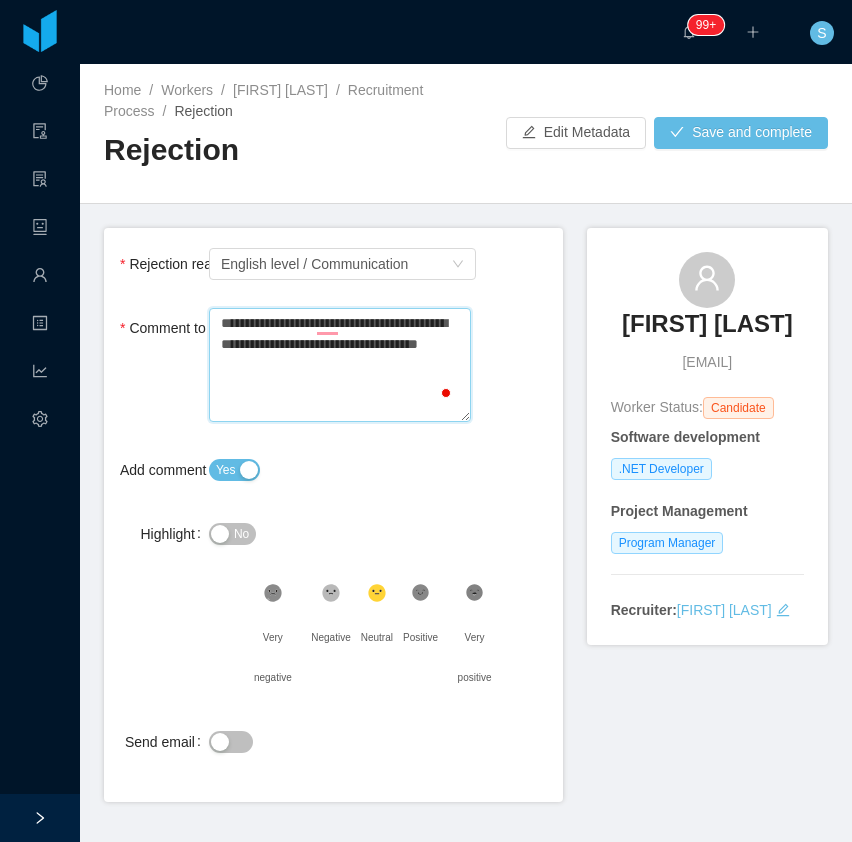 type 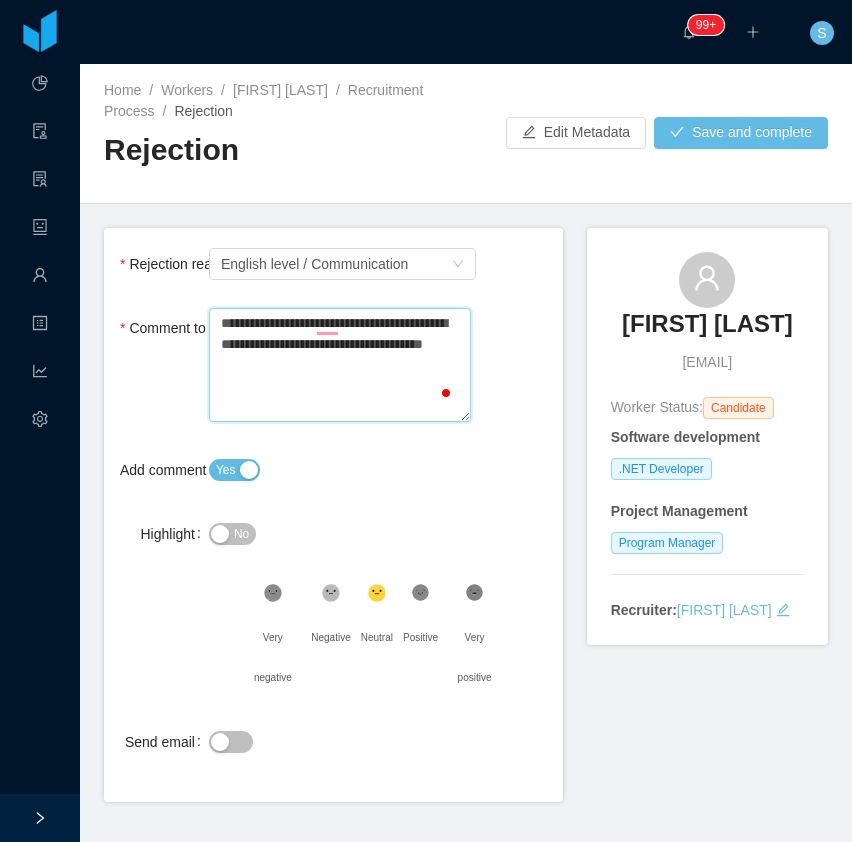 type 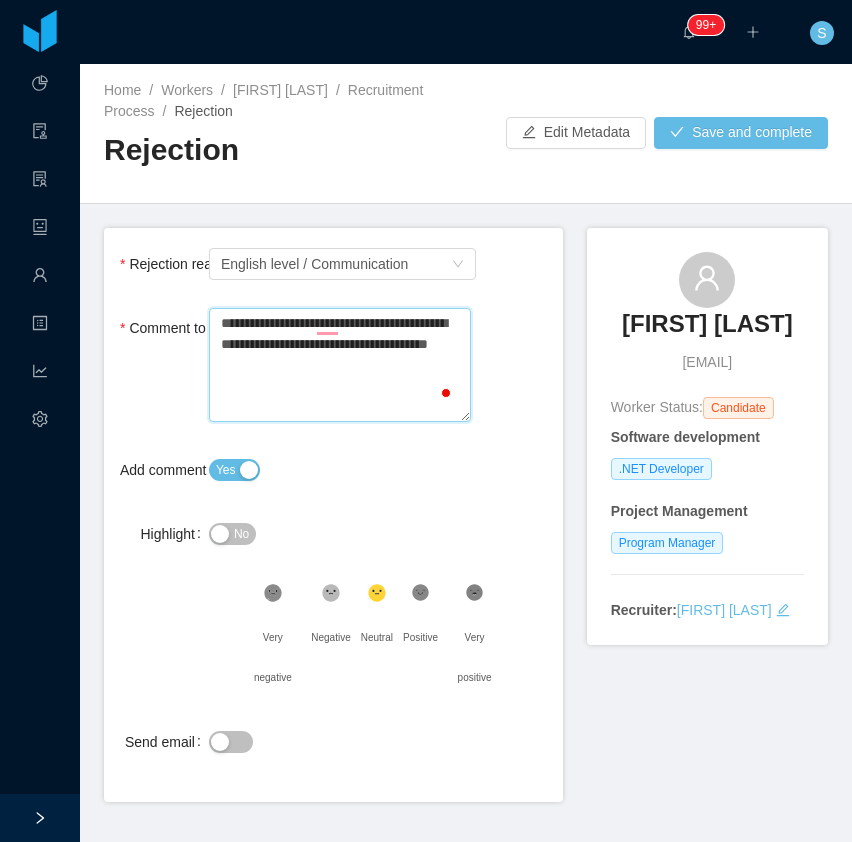 type 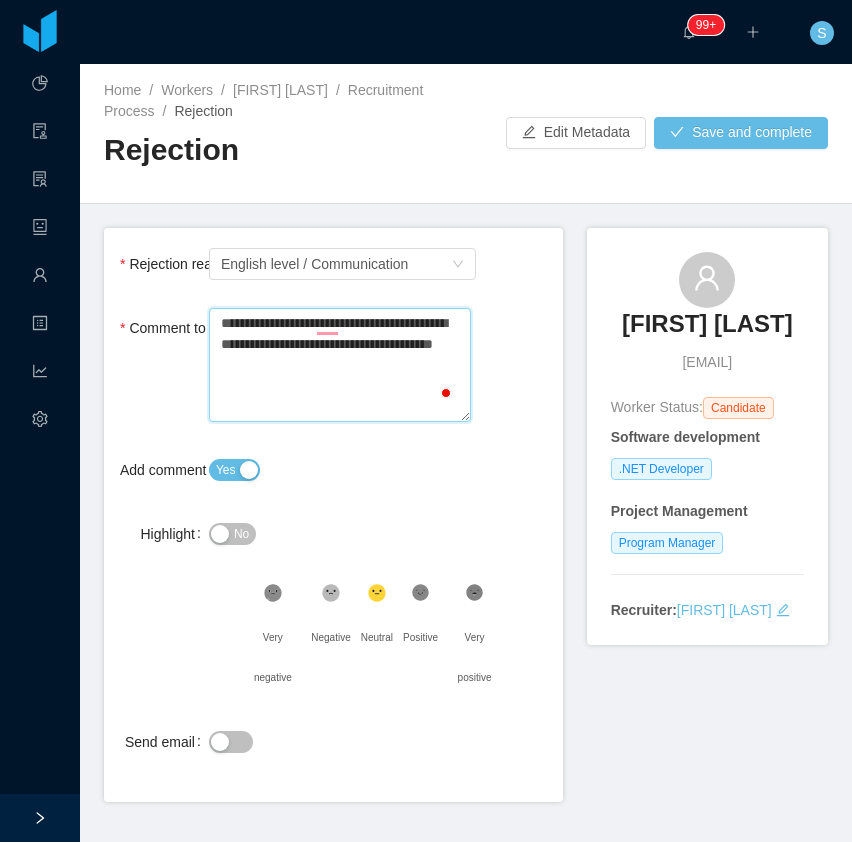 type 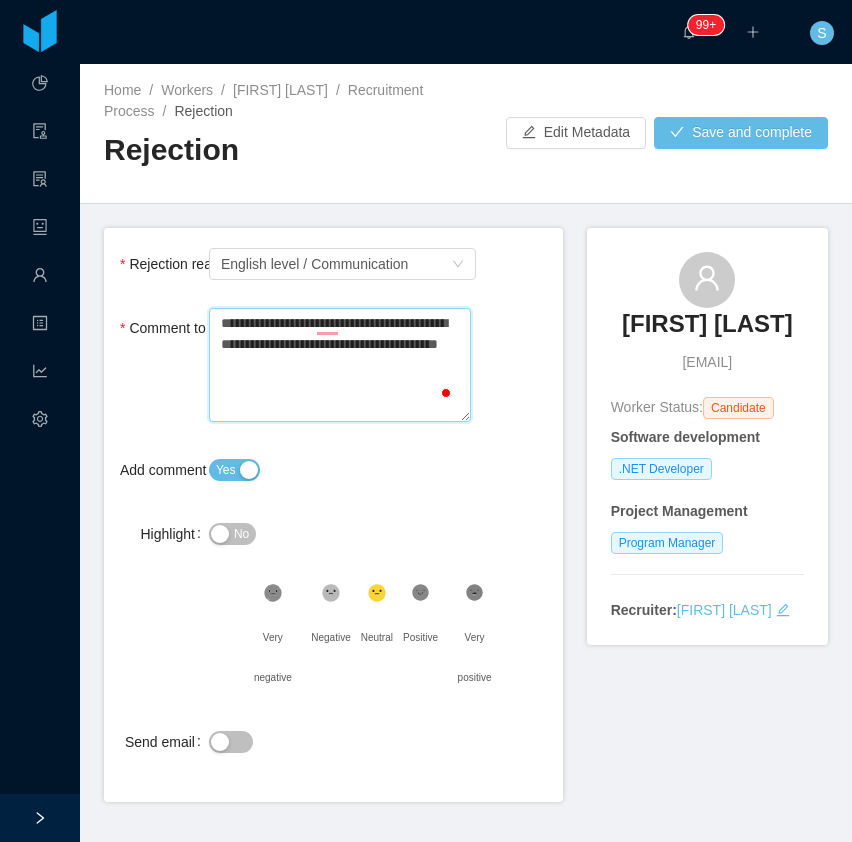 type 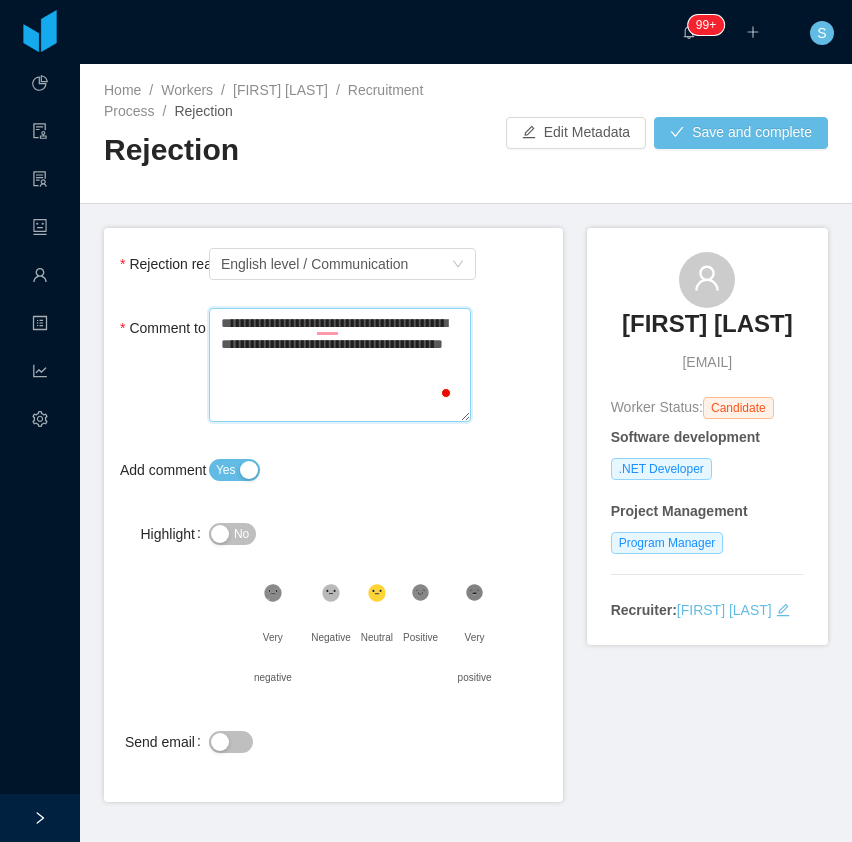 type 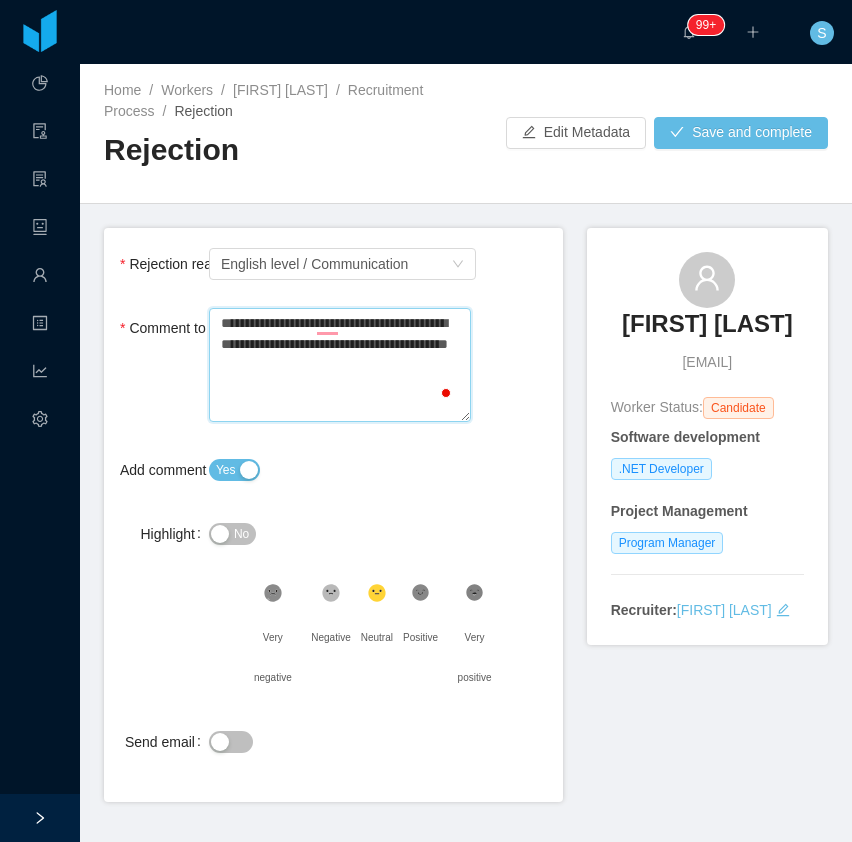 type 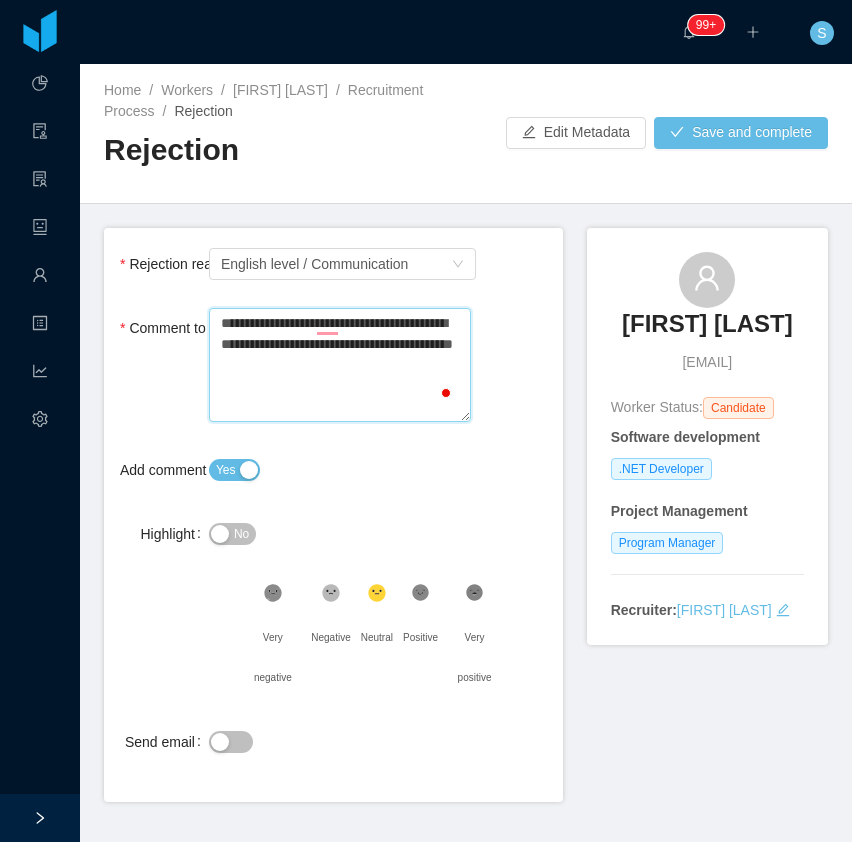 type 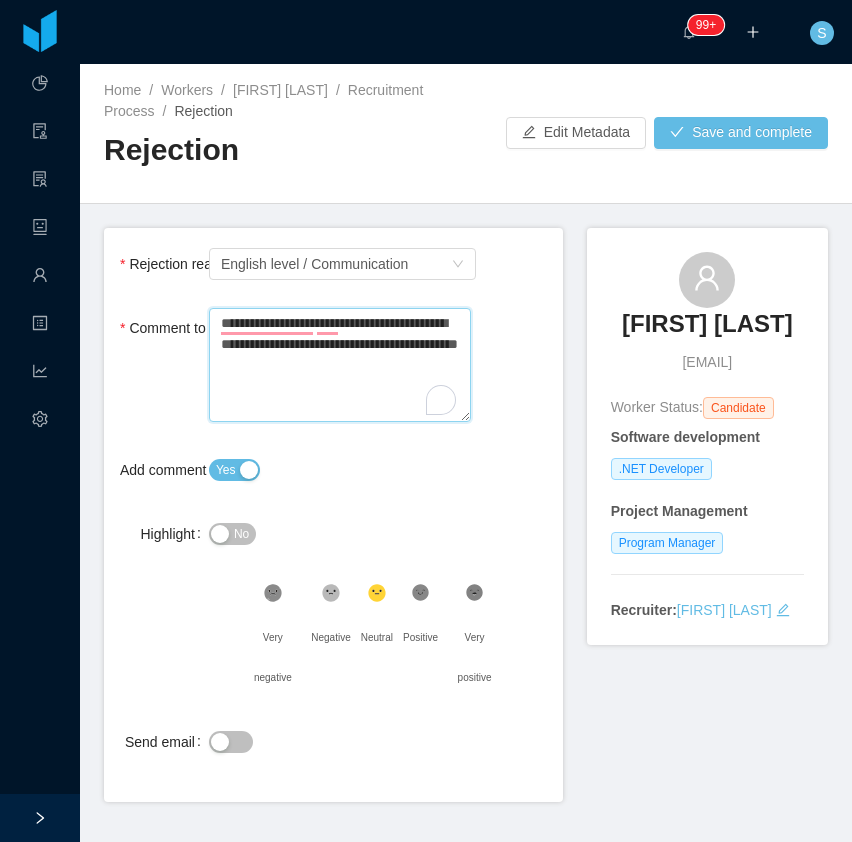 type 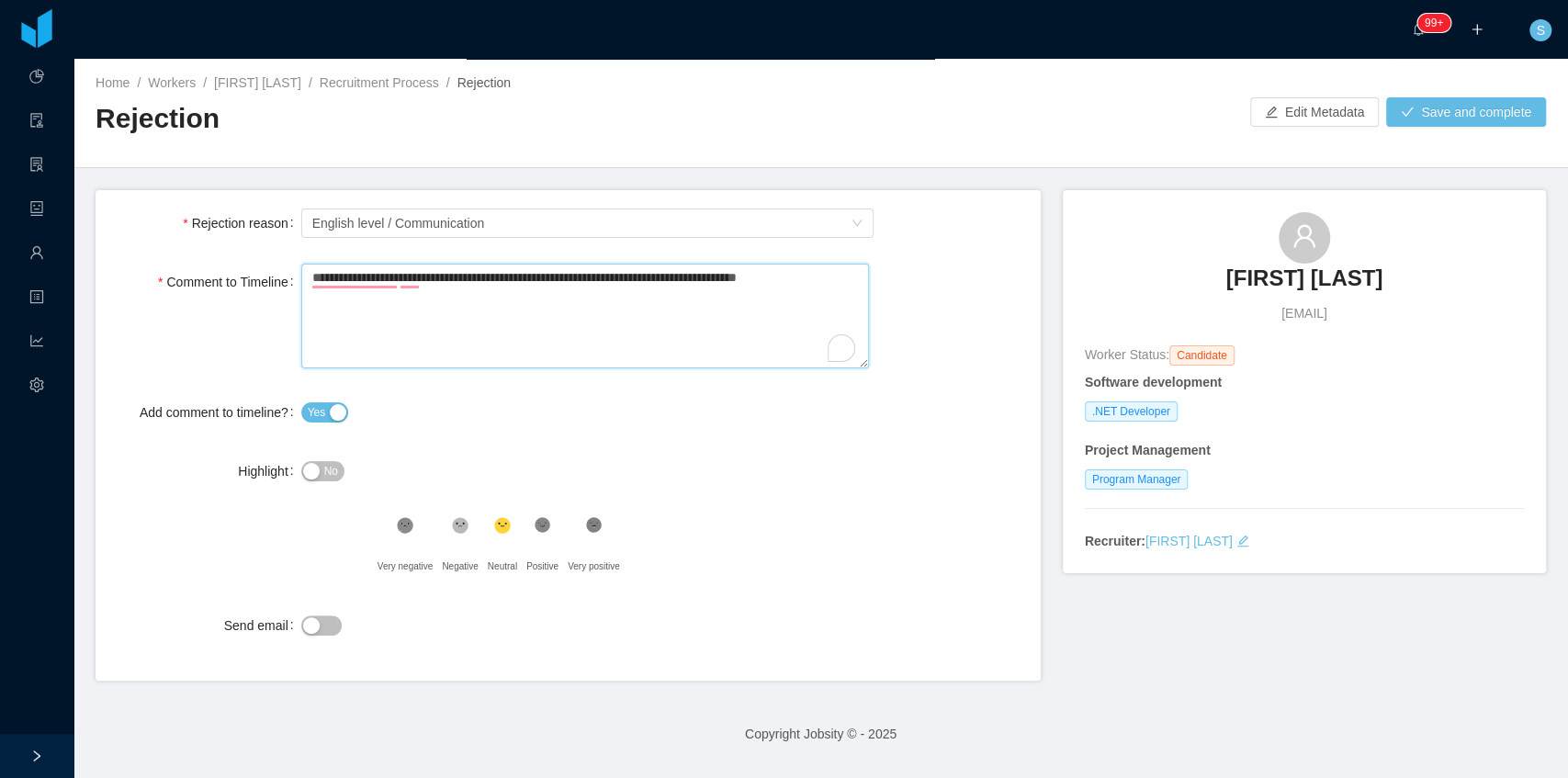 type on "**********" 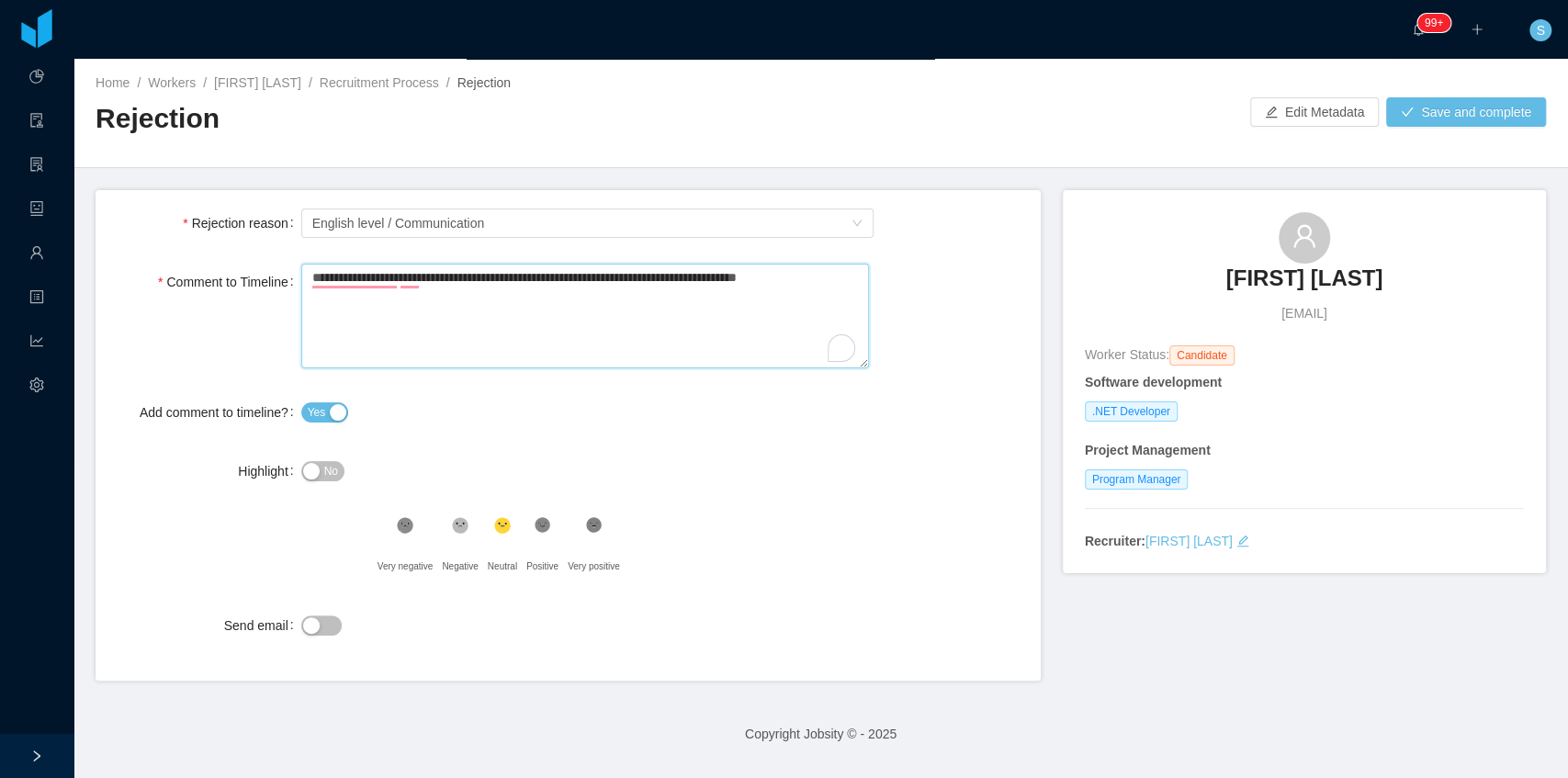 paste on "**********" 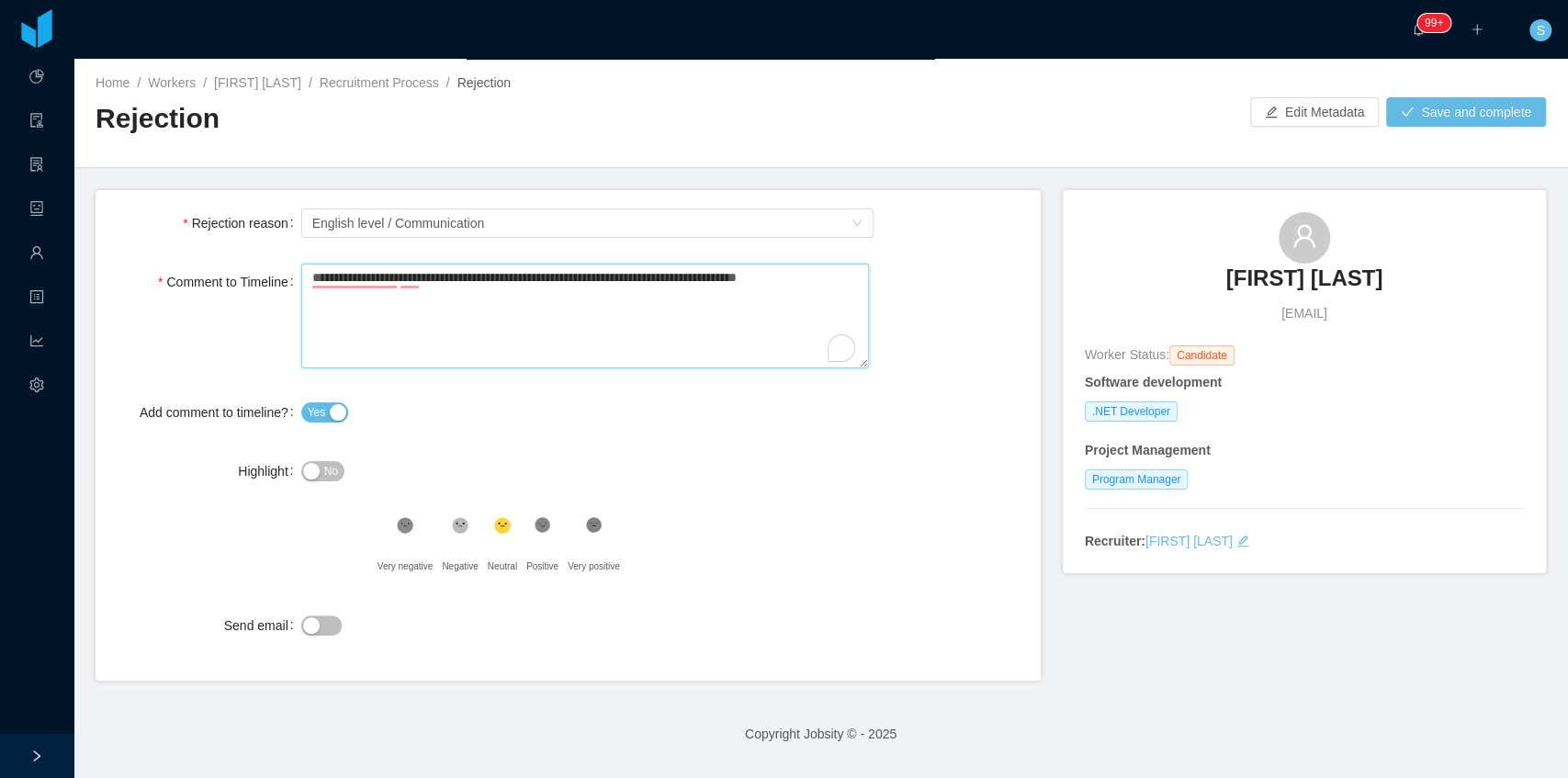 type 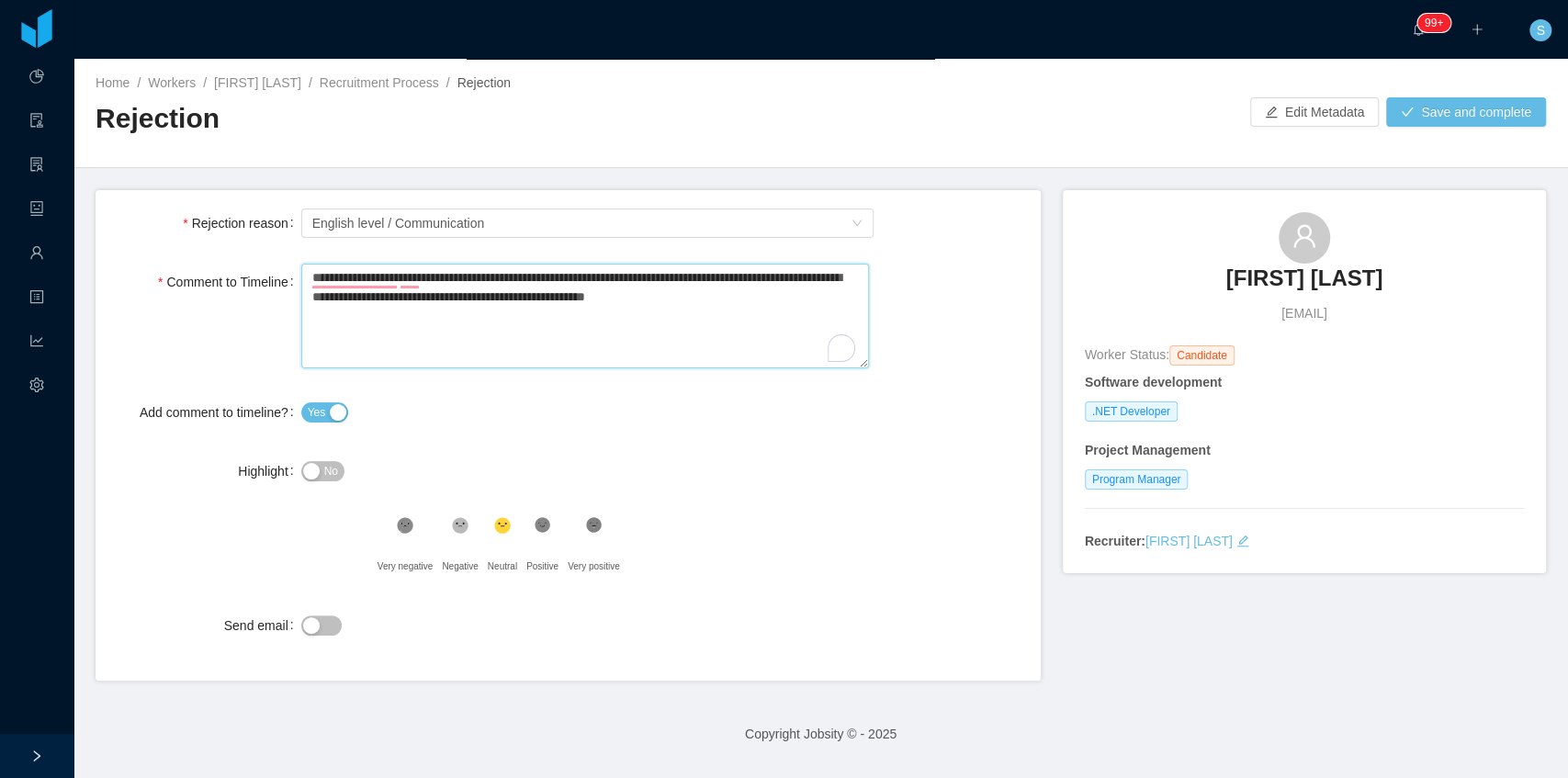 type on "**********" 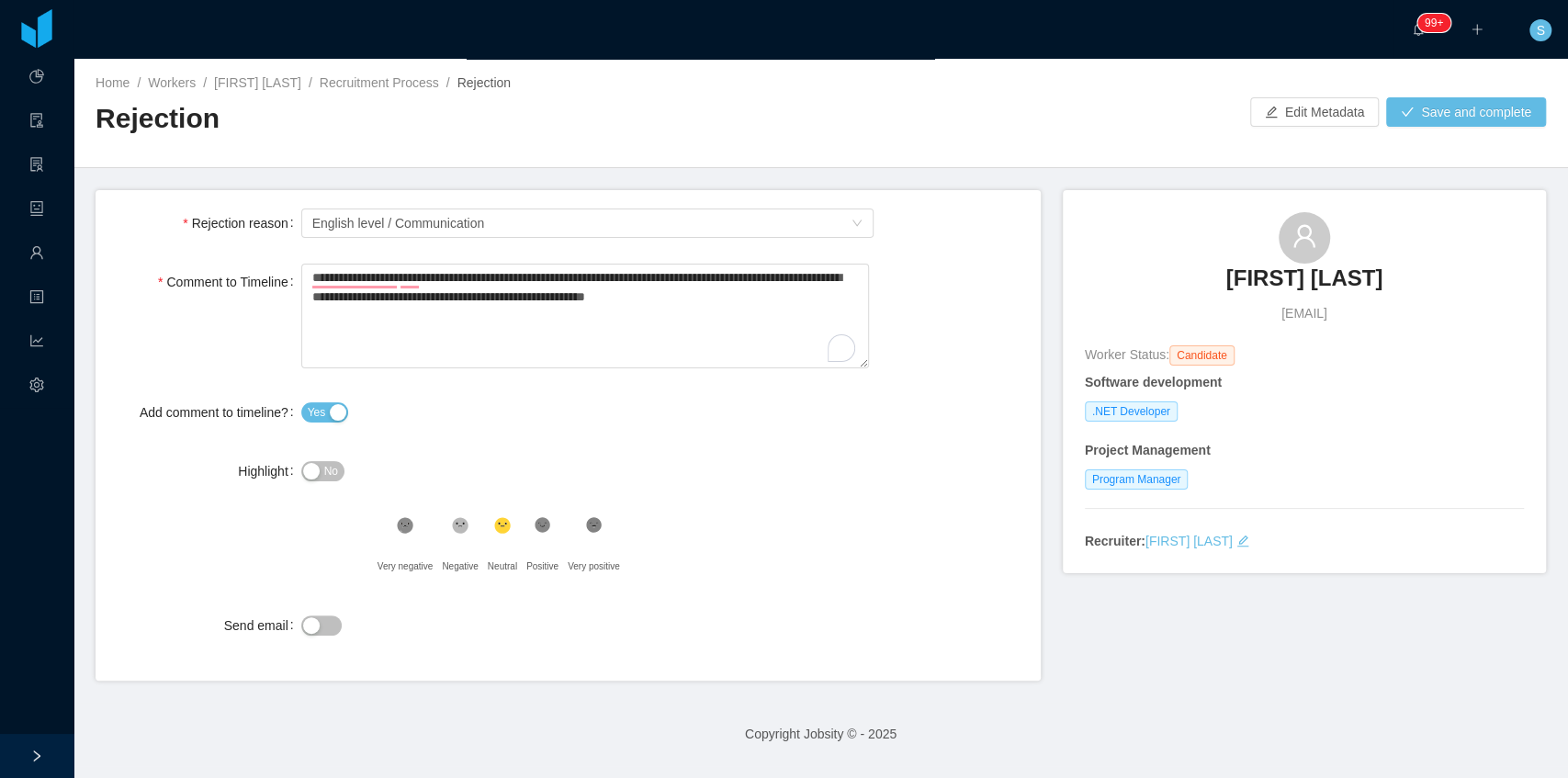click 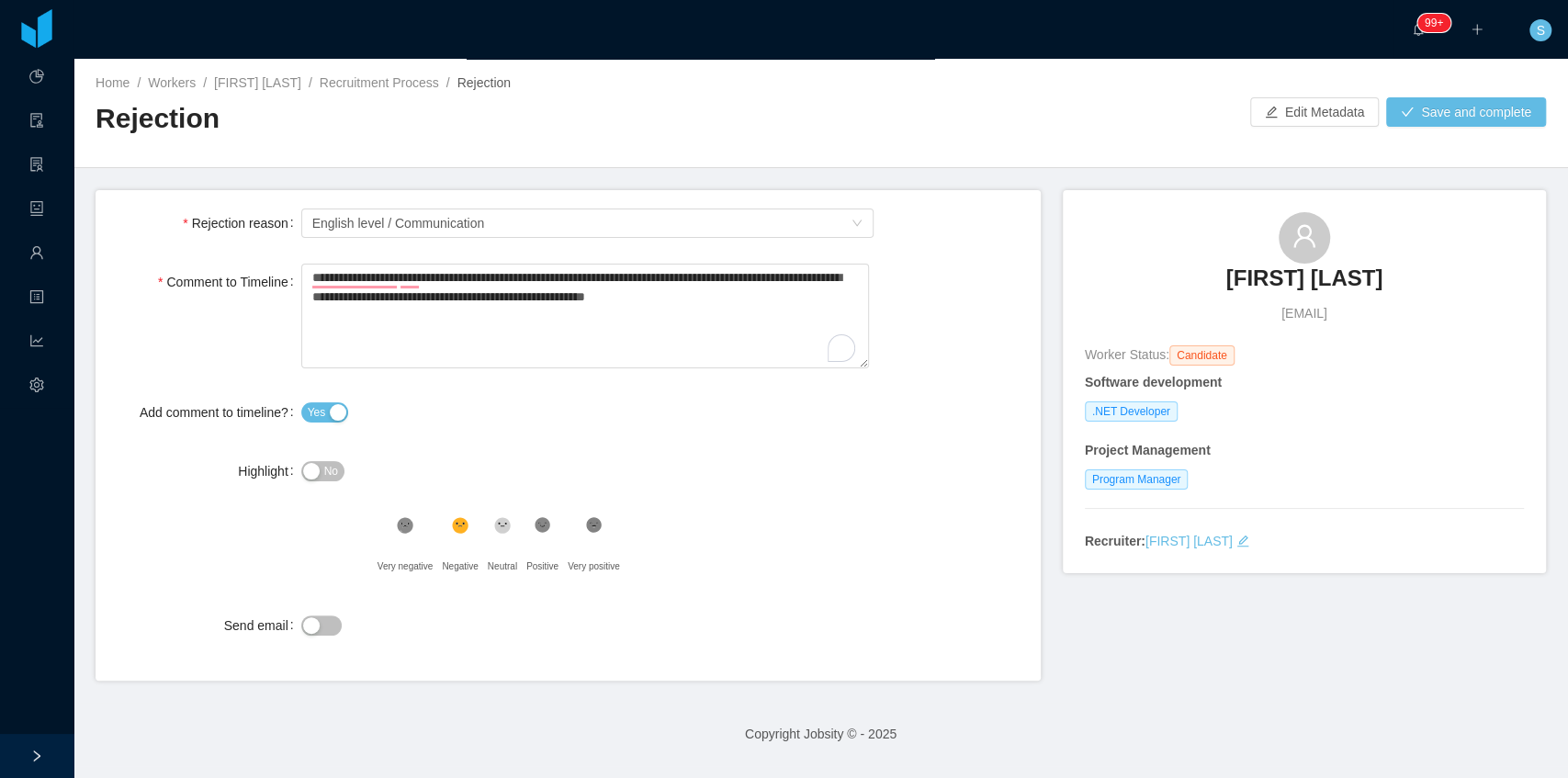 click on "Home / Workers / Anderson Araújo Ayres / Recruitment Process / Rejection / Rejection Edit Metadata Save and complete" at bounding box center (820, 113) 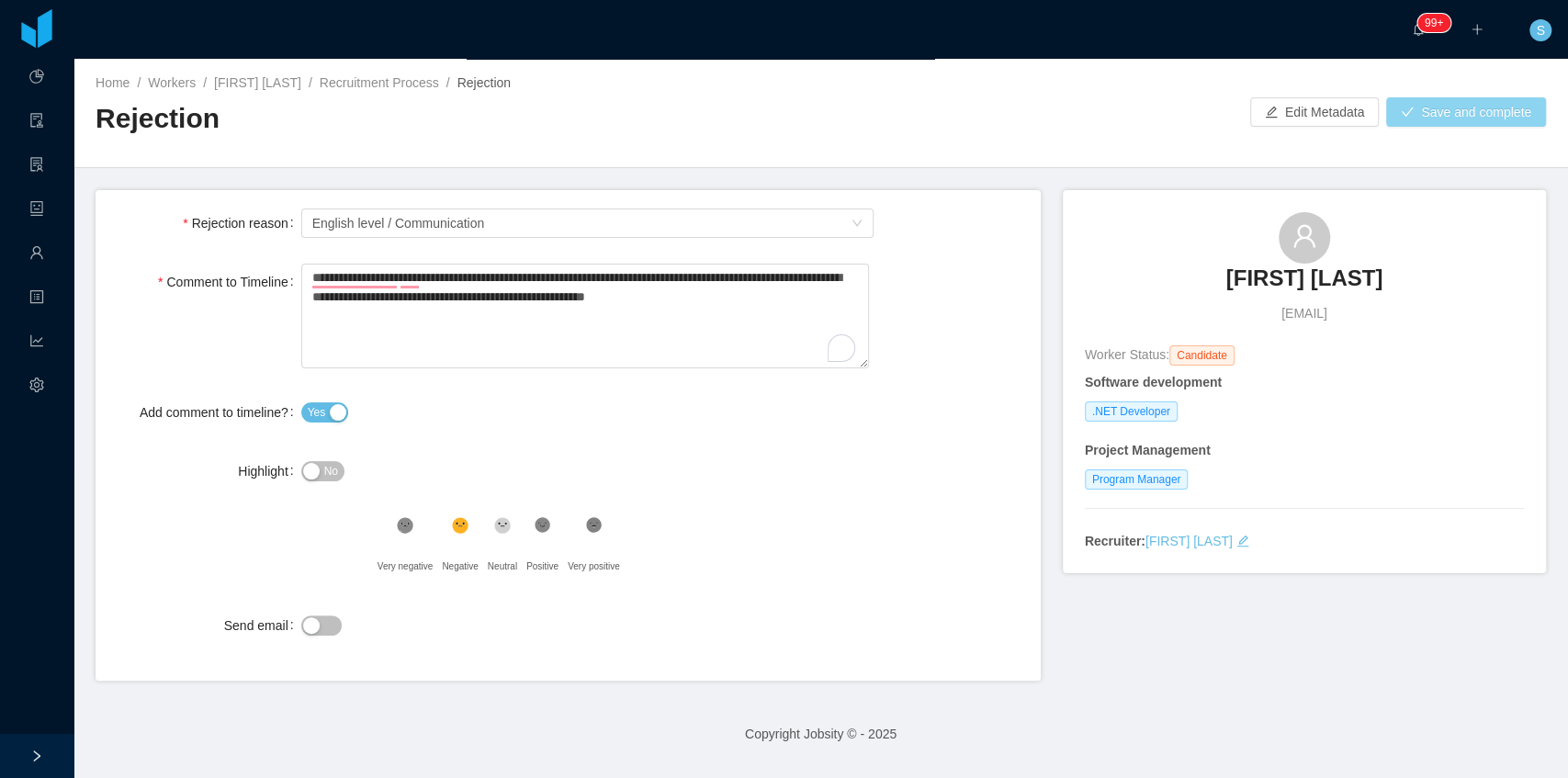 click on "Save and complete" at bounding box center (1466, 112) 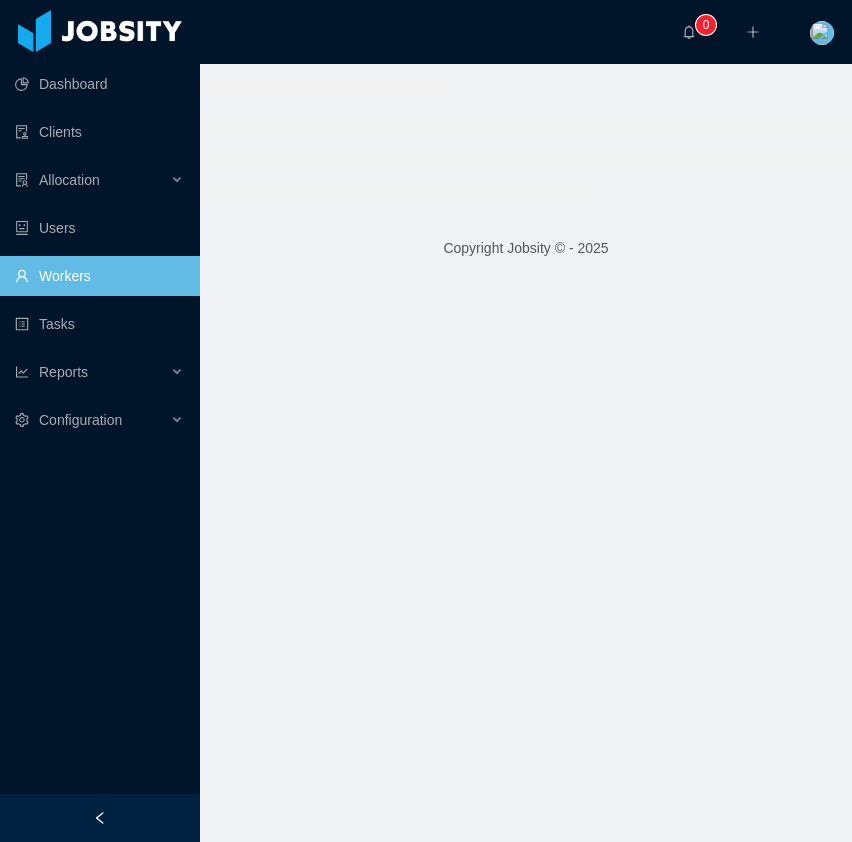 scroll, scrollTop: 0, scrollLeft: 0, axis: both 